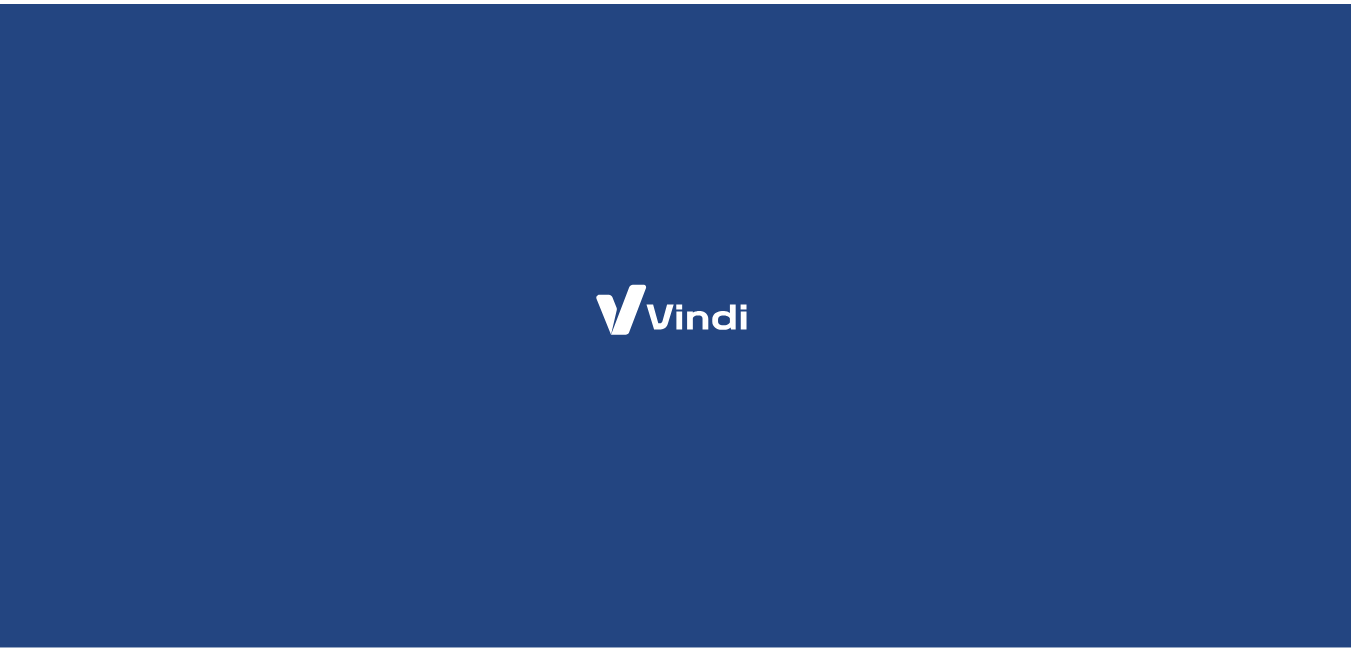 scroll, scrollTop: 0, scrollLeft: 0, axis: both 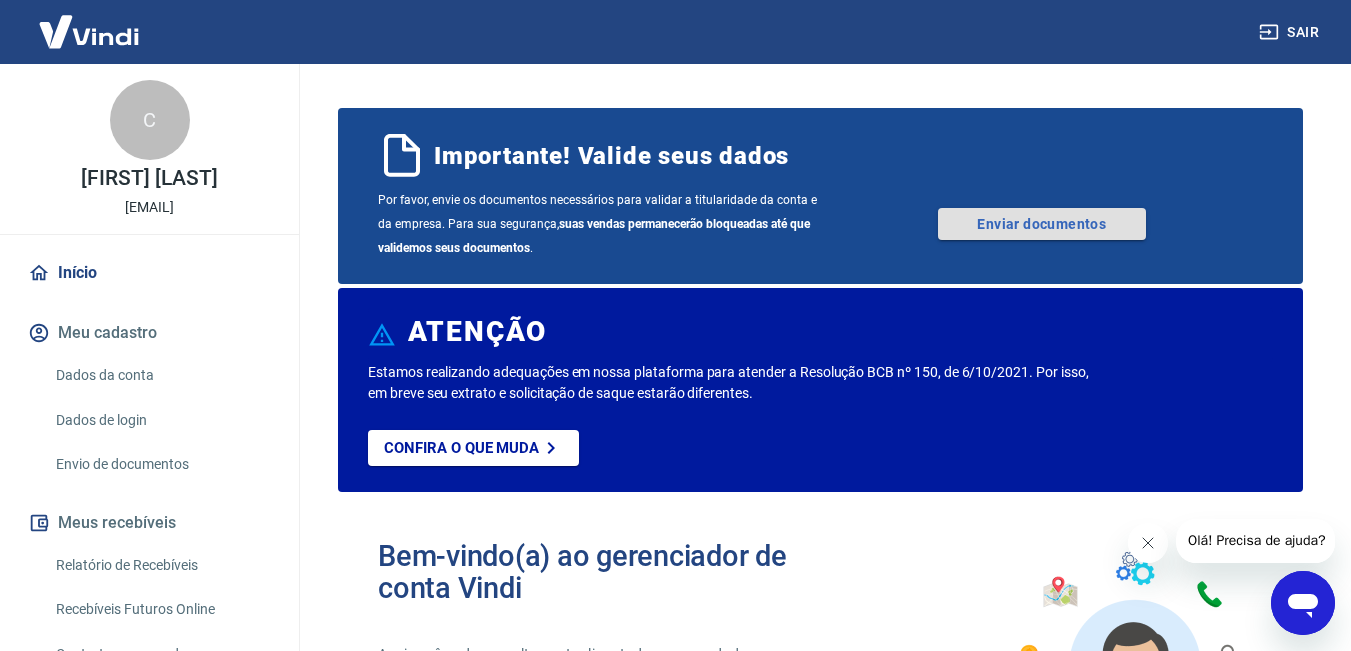 click on "Enviar documentos" at bounding box center [1042, 224] 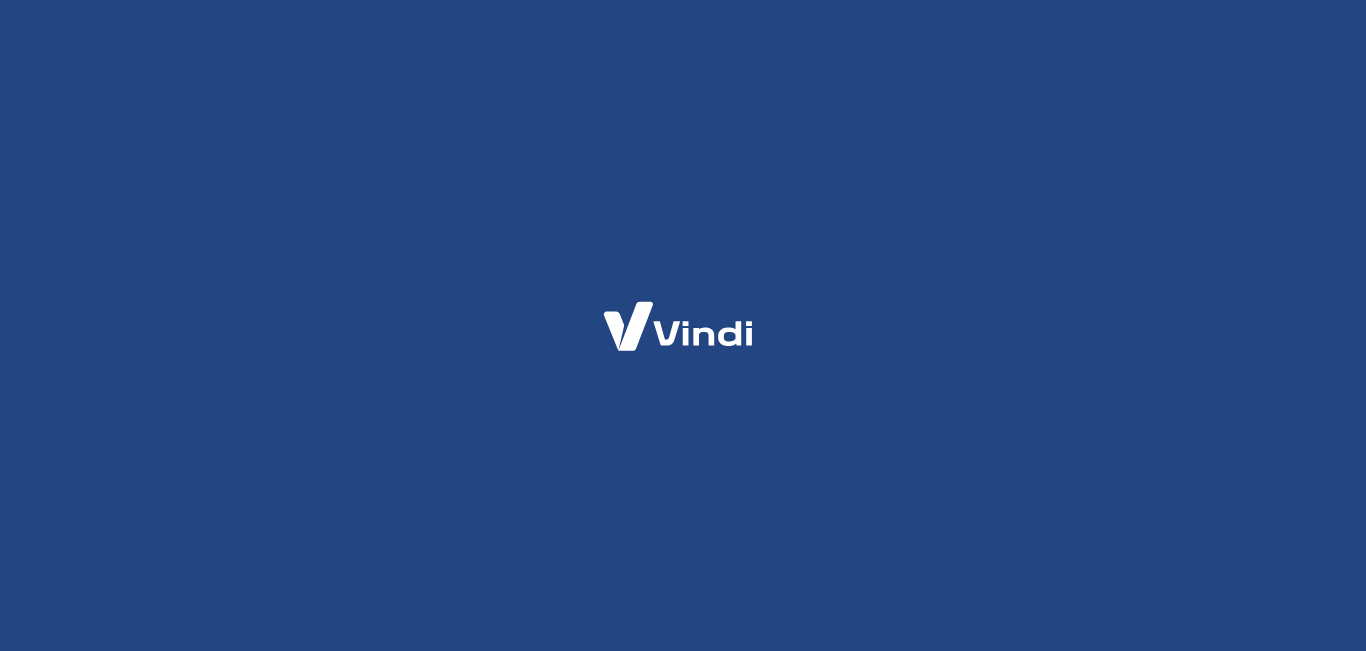 scroll, scrollTop: 0, scrollLeft: 0, axis: both 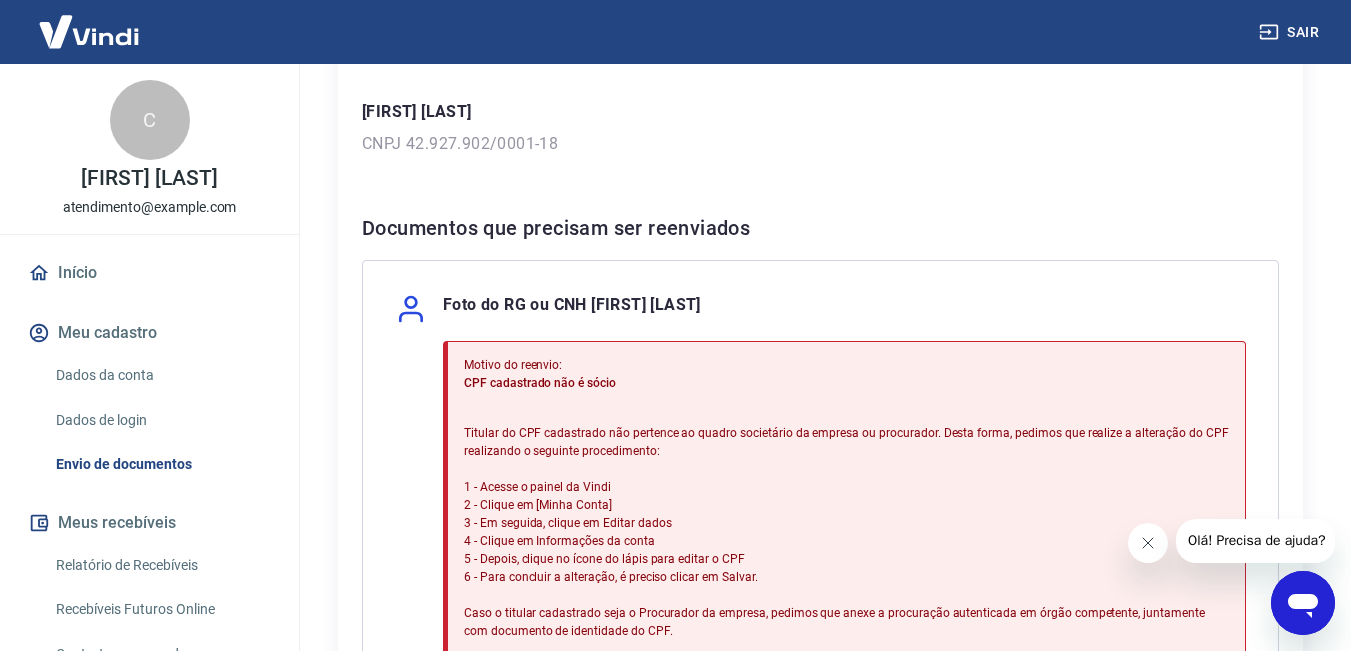 click on "Foto do RG ou CNH CLAUDIO DAS GRACAS" at bounding box center [572, 309] 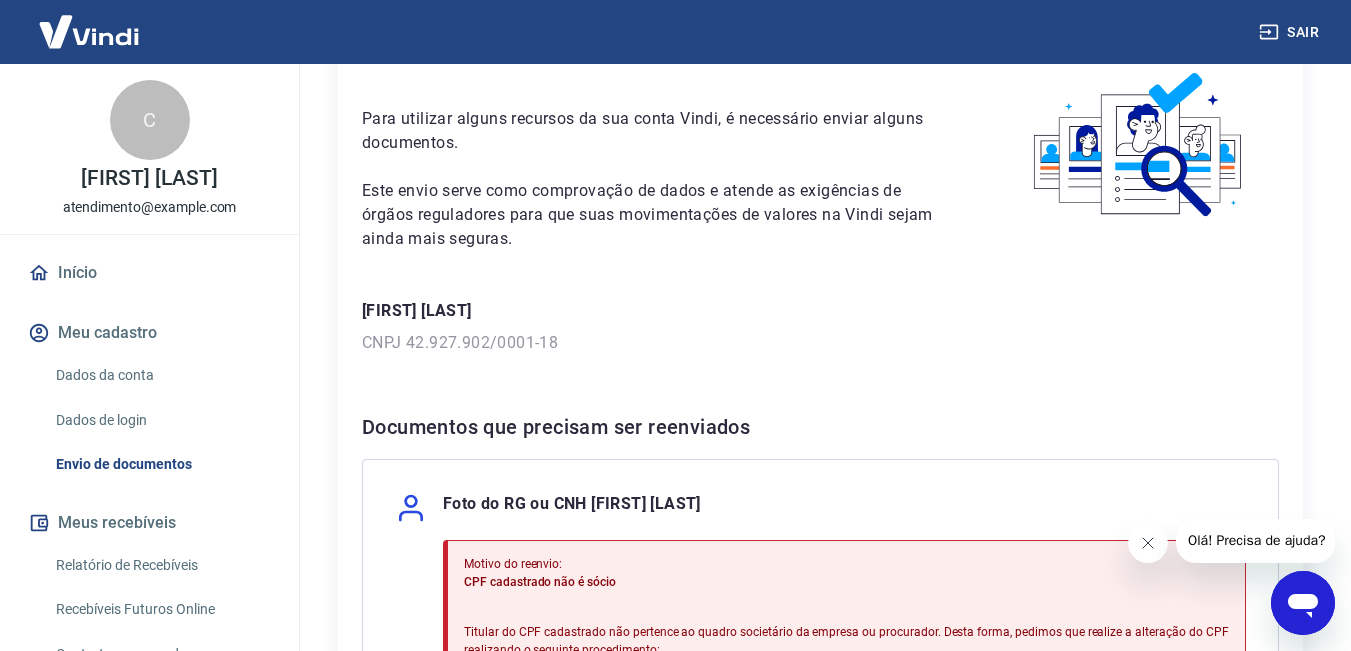 scroll, scrollTop: 100, scrollLeft: 0, axis: vertical 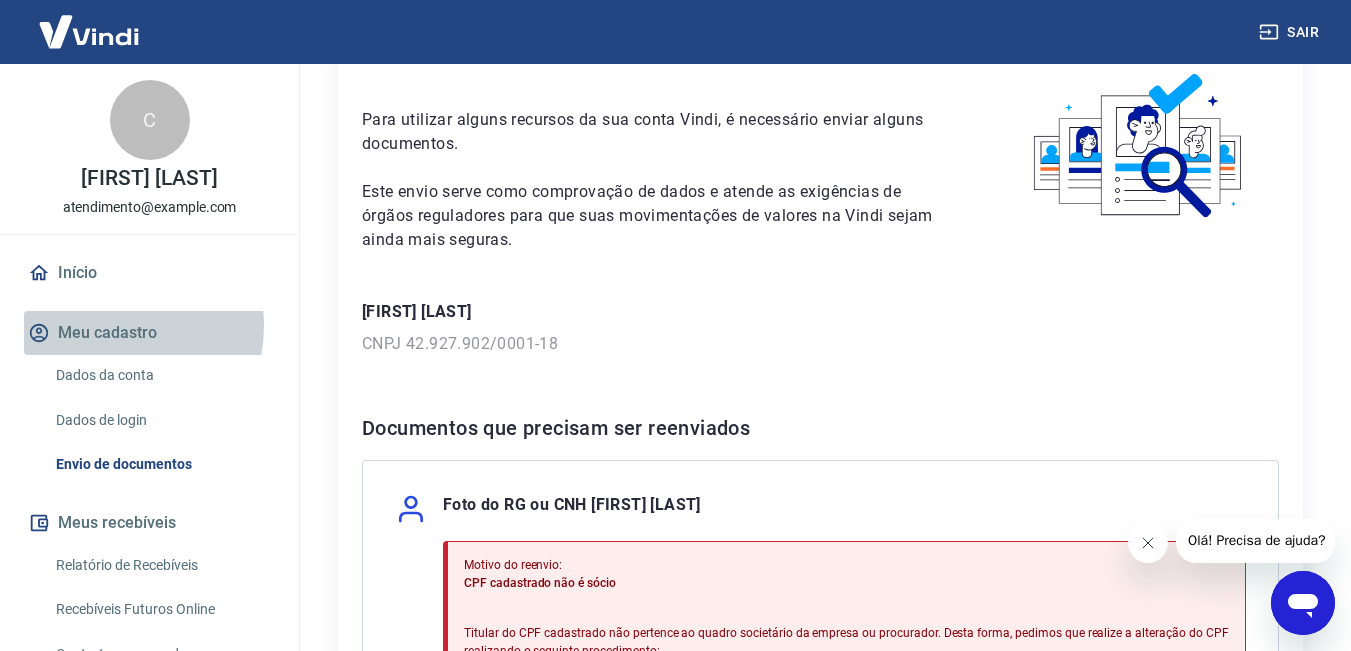 click on "Meu cadastro" at bounding box center [149, 333] 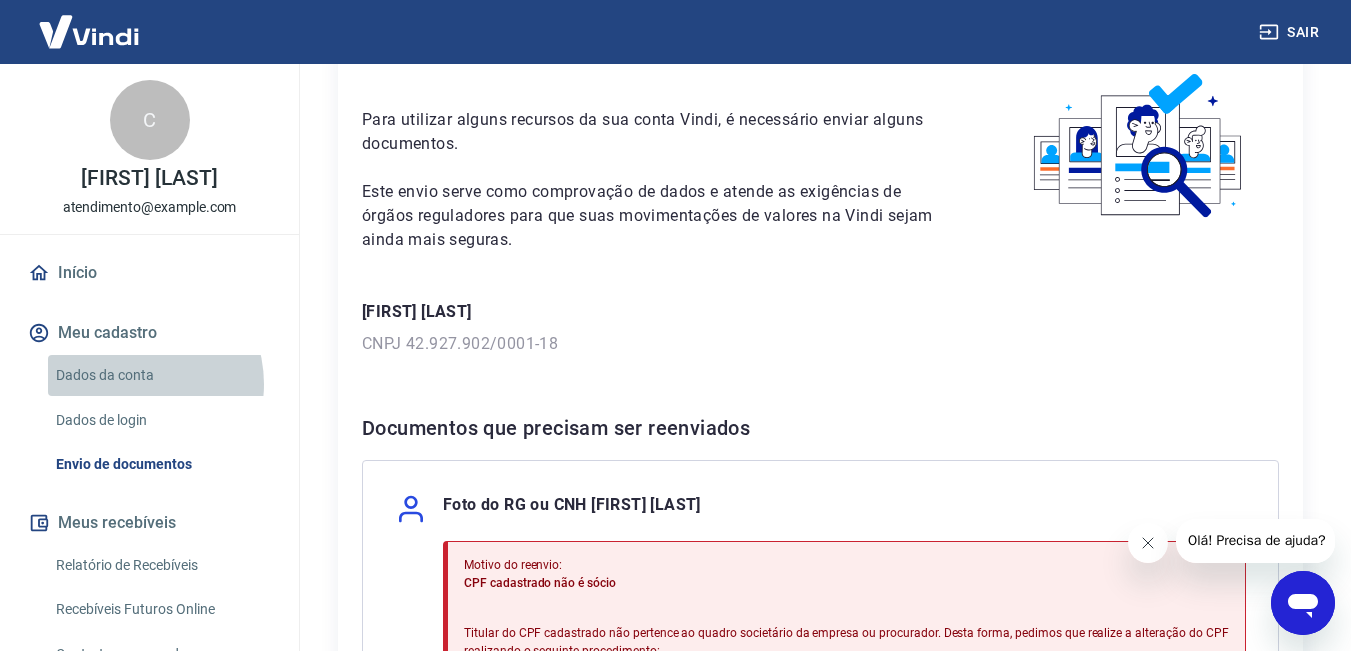 click on "Dados da conta" at bounding box center (161, 375) 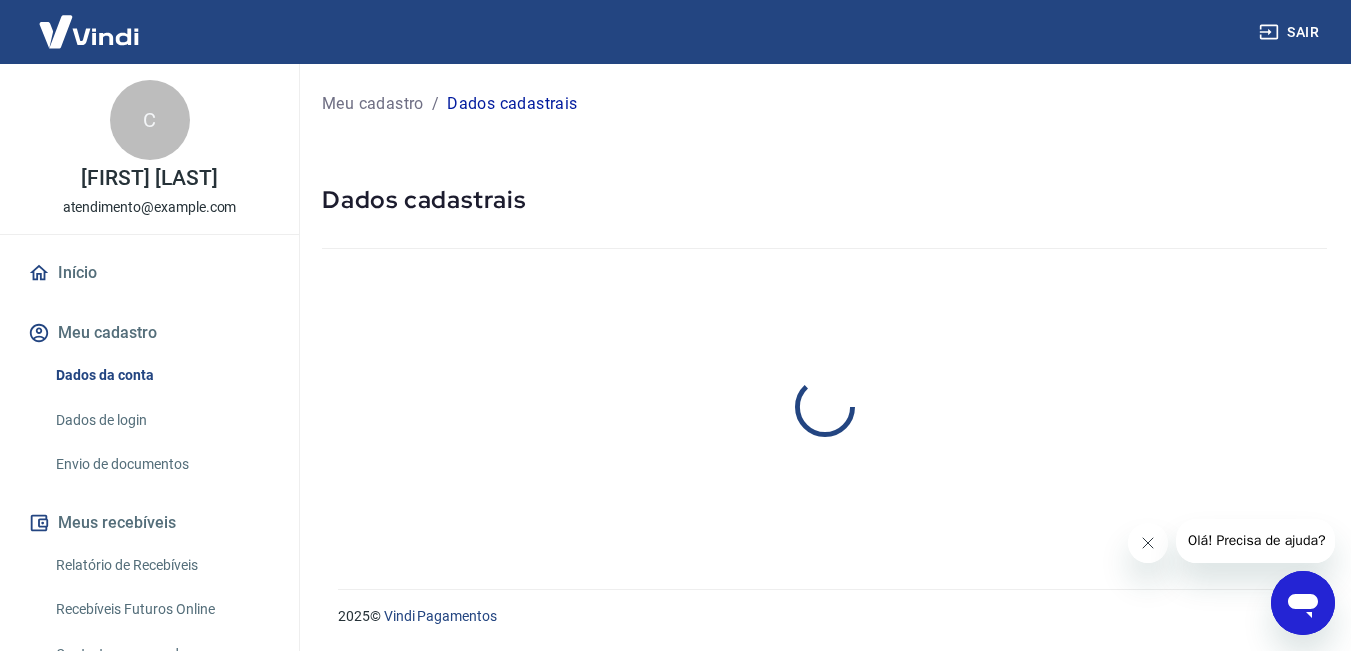 scroll, scrollTop: 0, scrollLeft: 0, axis: both 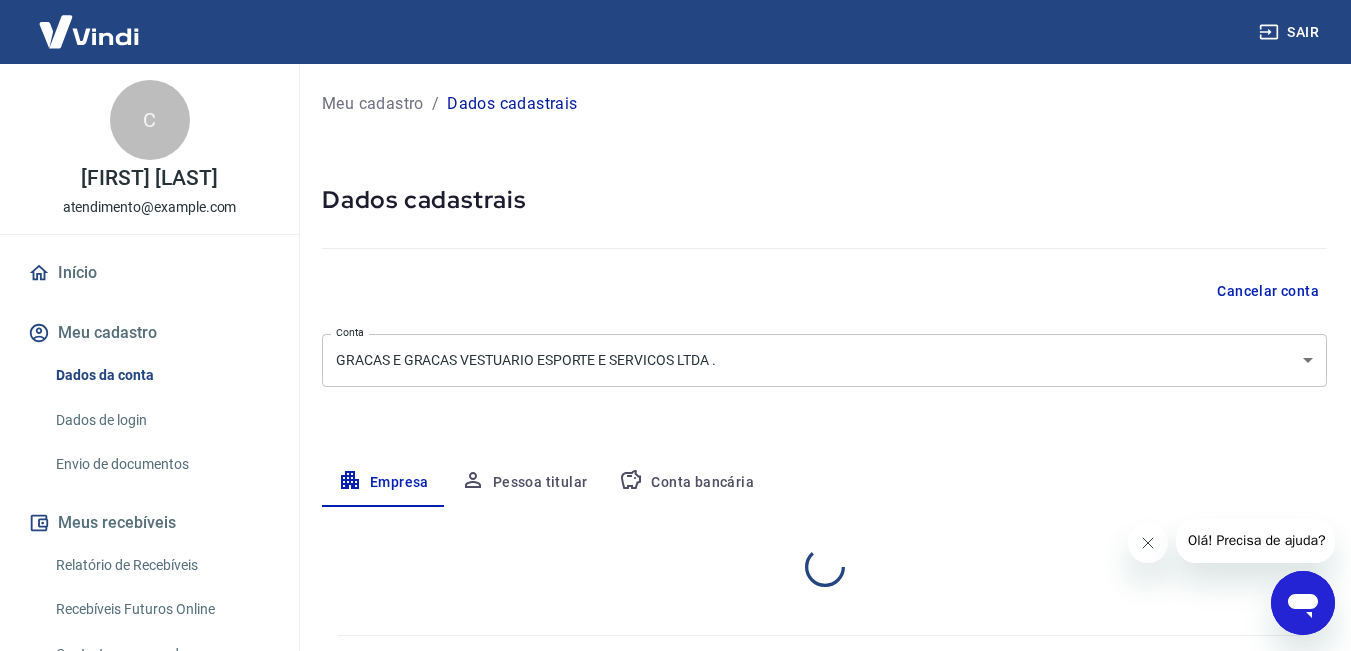 select on "SP" 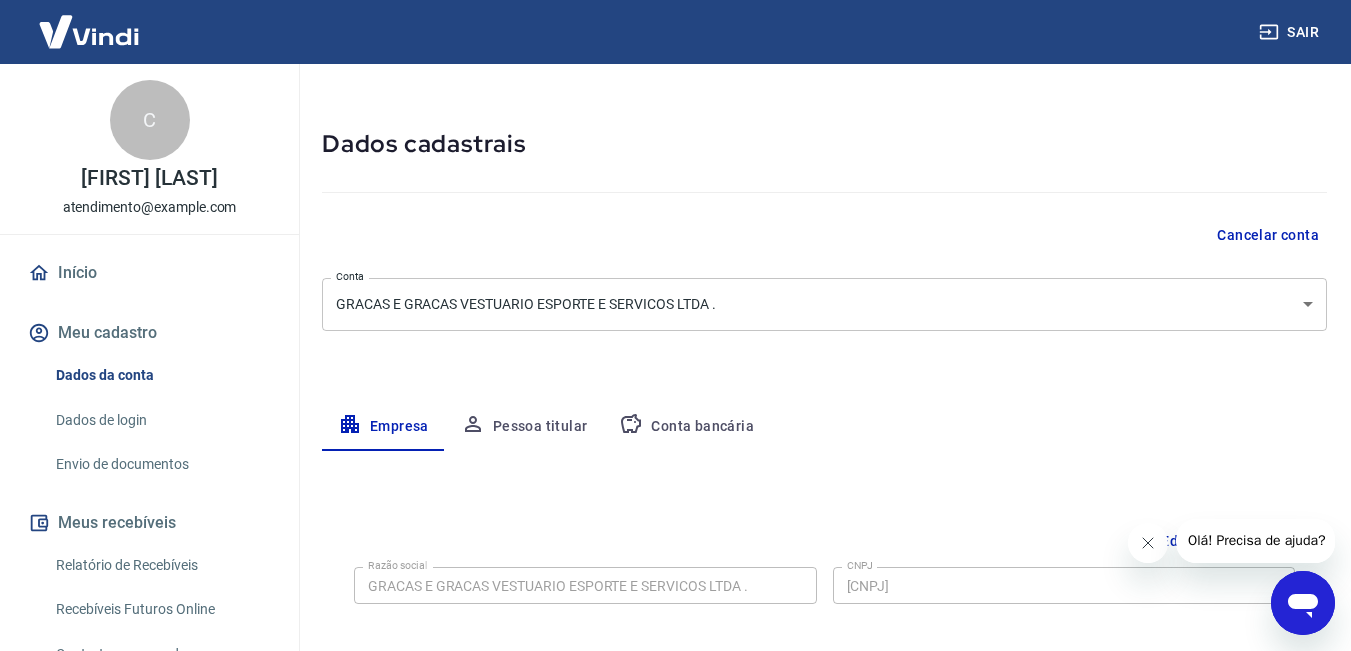 scroll, scrollTop: 100, scrollLeft: 0, axis: vertical 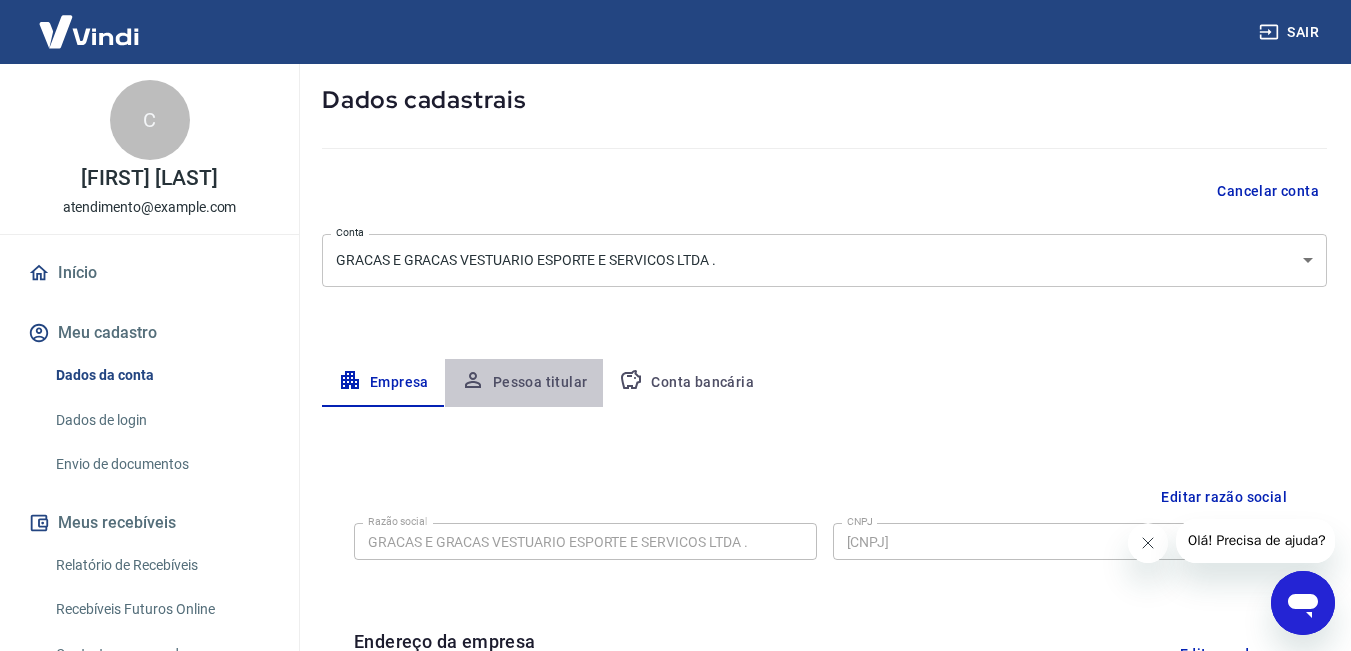 click on "Pessoa titular" at bounding box center (524, 383) 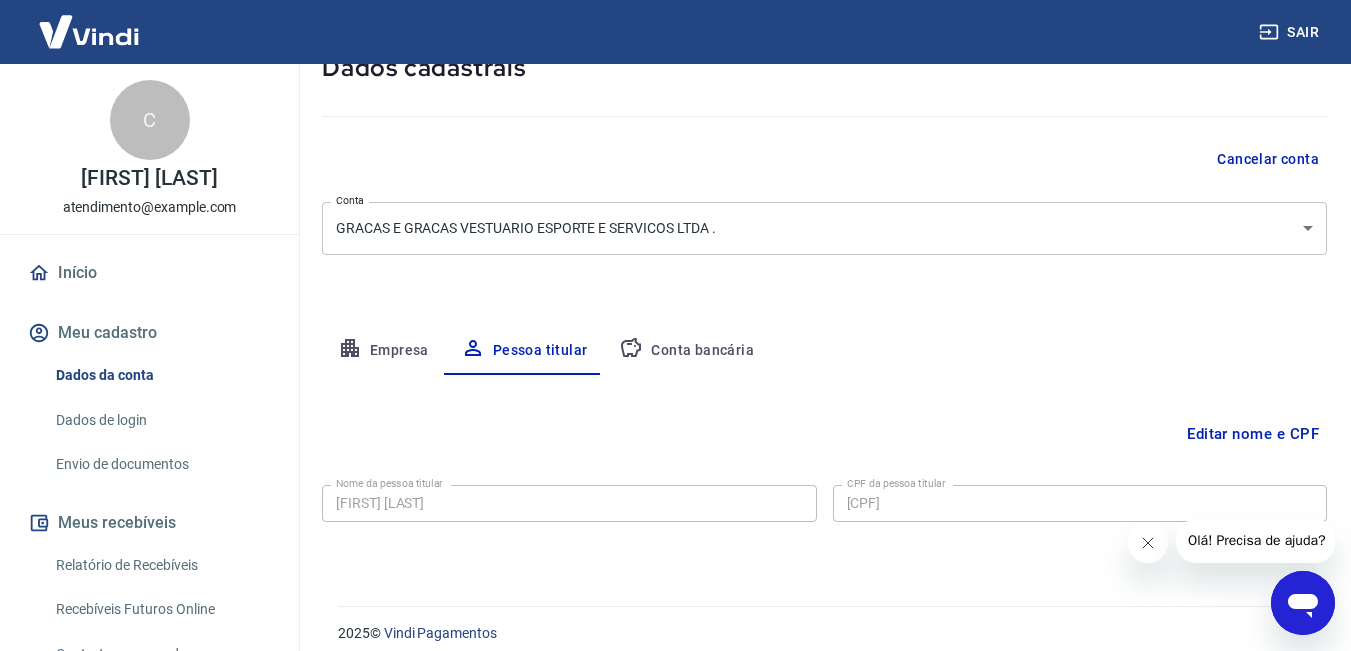 scroll, scrollTop: 149, scrollLeft: 0, axis: vertical 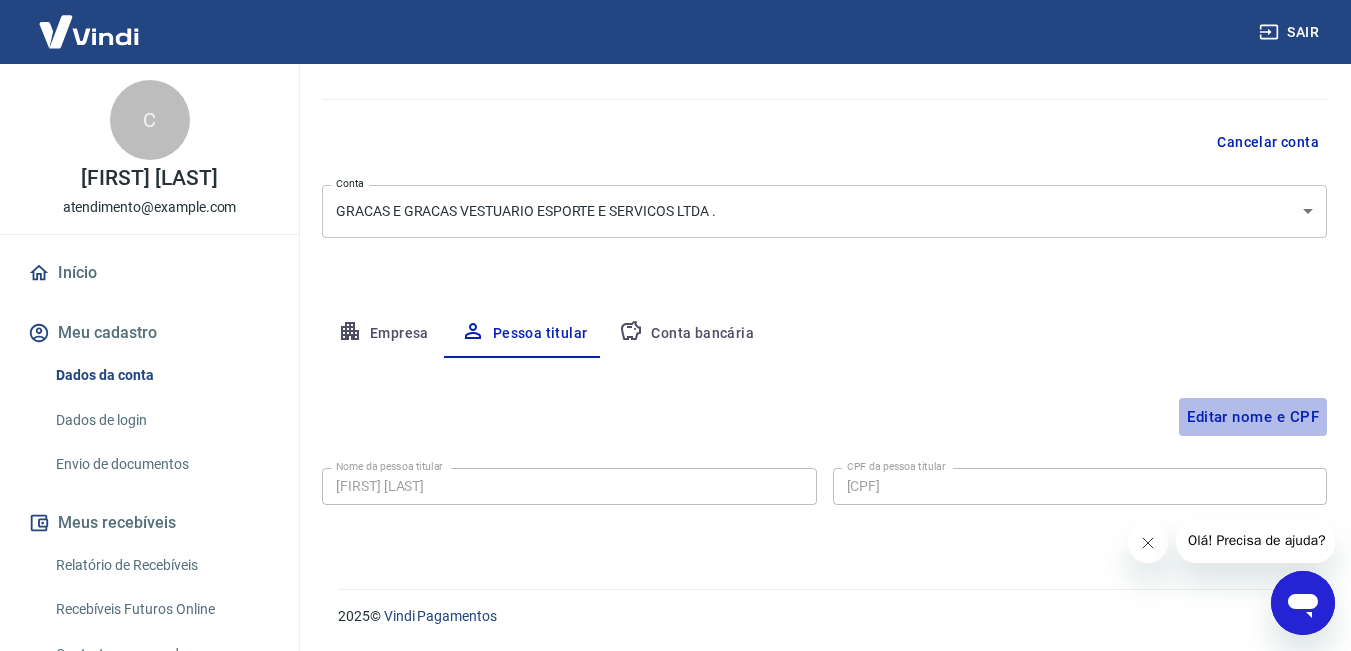 click on "Editar nome e CPF" at bounding box center [1253, 417] 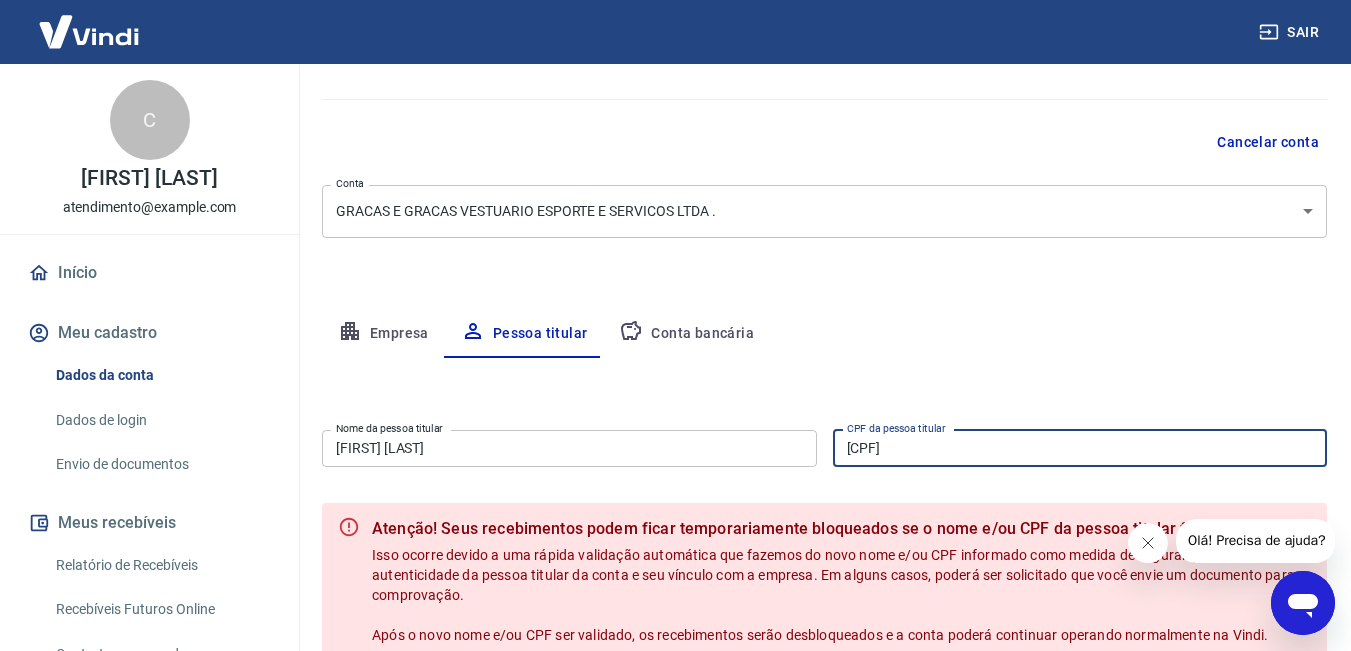 drag, startPoint x: 1070, startPoint y: 448, endPoint x: 712, endPoint y: 466, distance: 358.45224 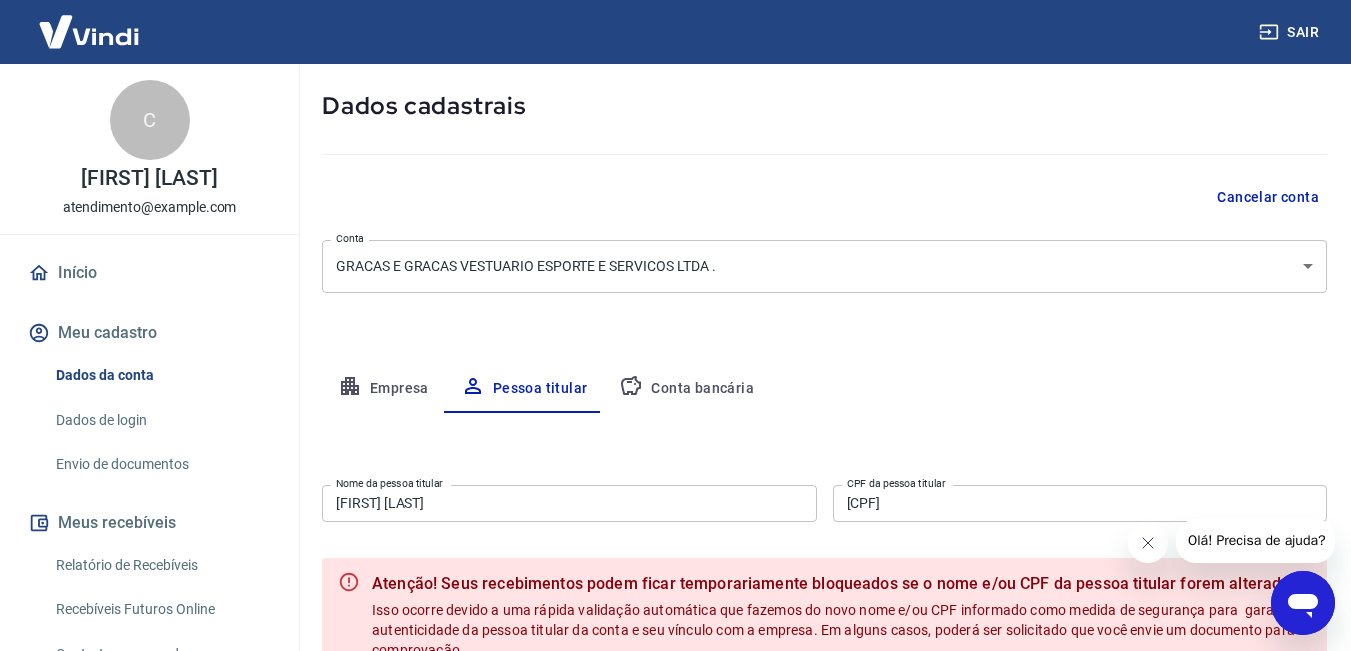 scroll, scrollTop: 49, scrollLeft: 0, axis: vertical 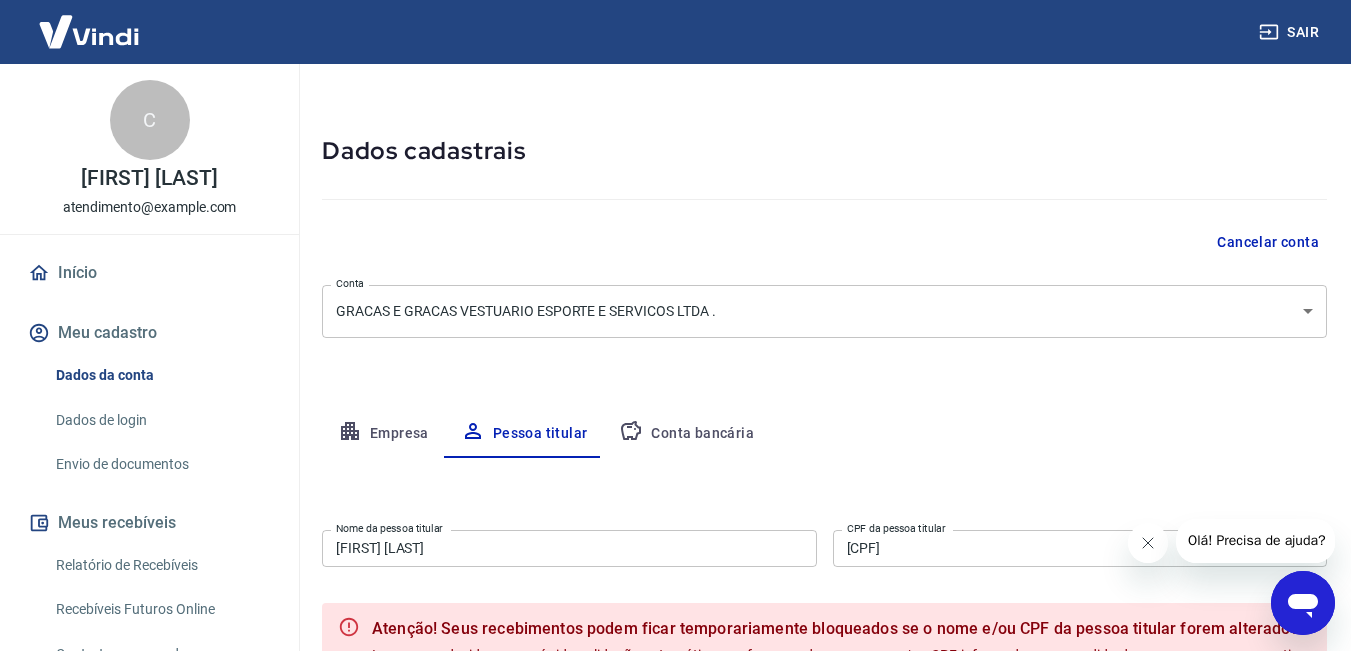 click 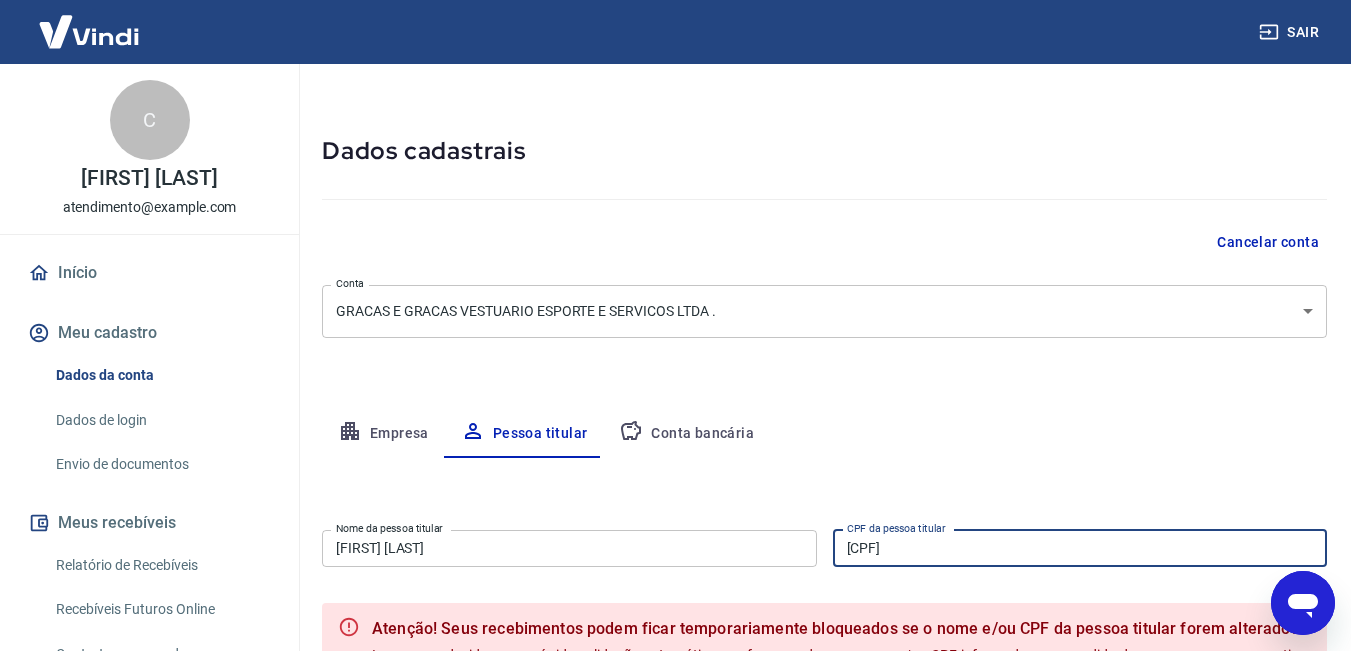 click on "118.816.698-07" at bounding box center (1080, 548) 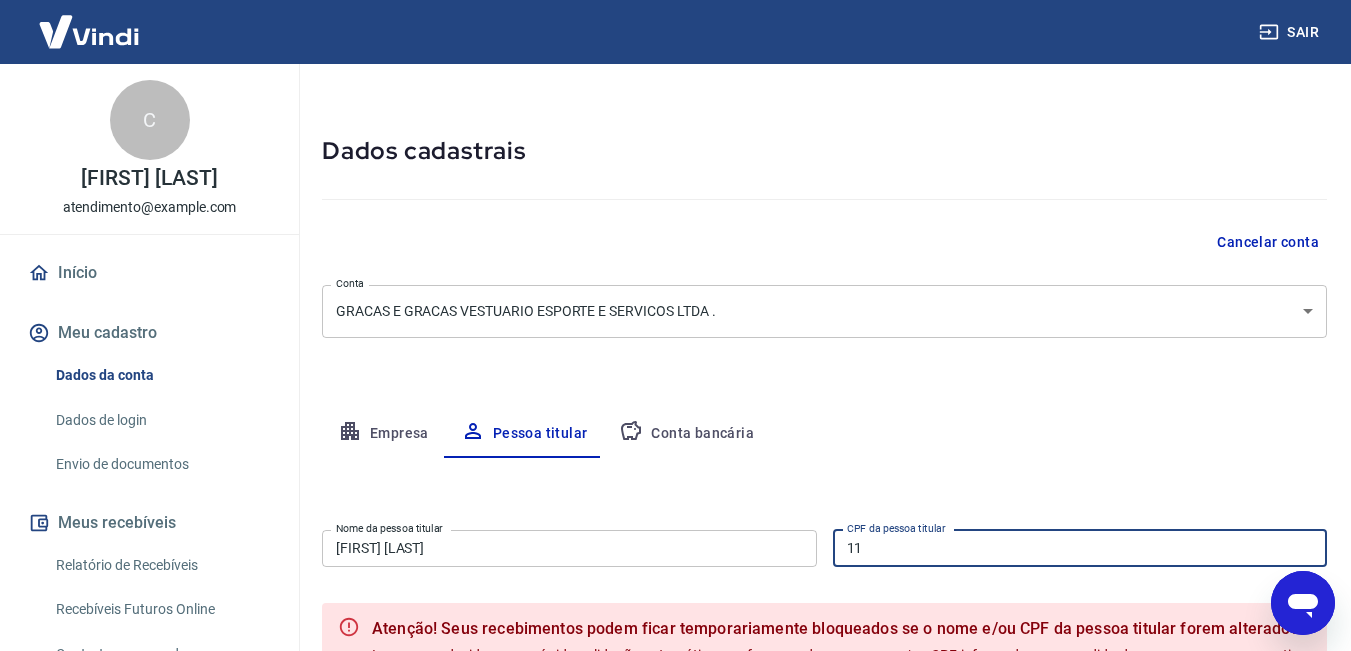 type on "1" 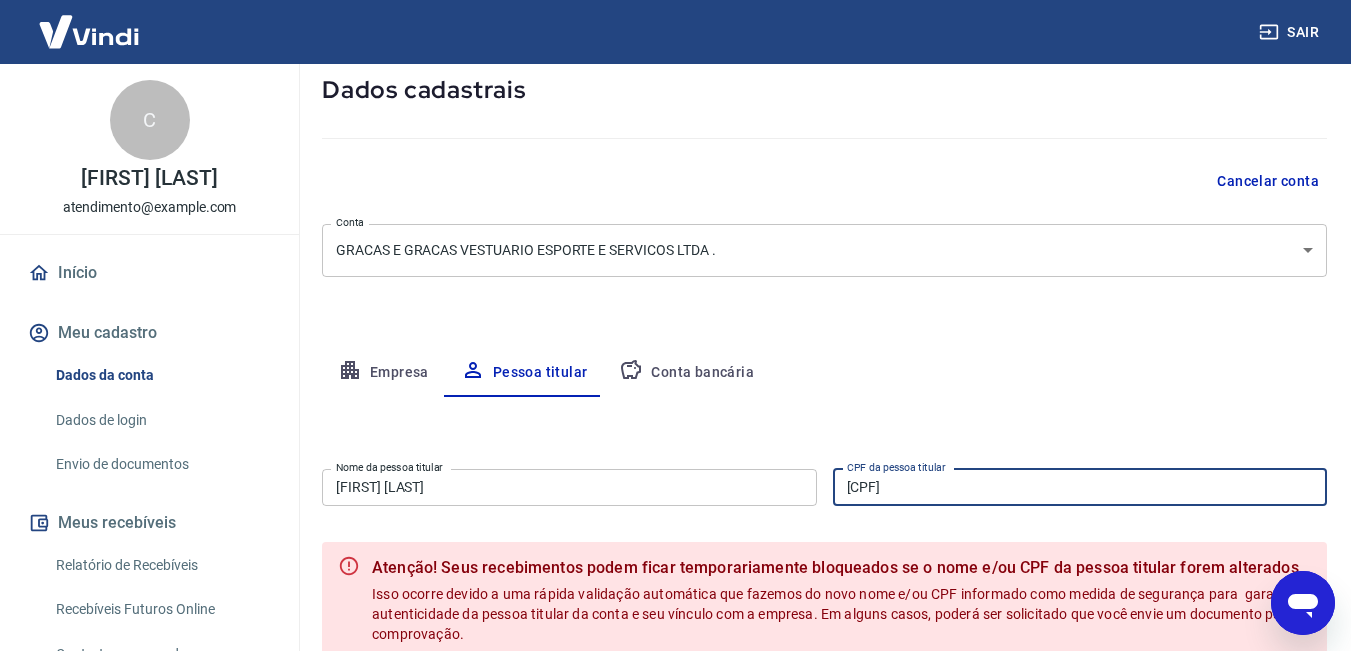 scroll, scrollTop: 249, scrollLeft: 0, axis: vertical 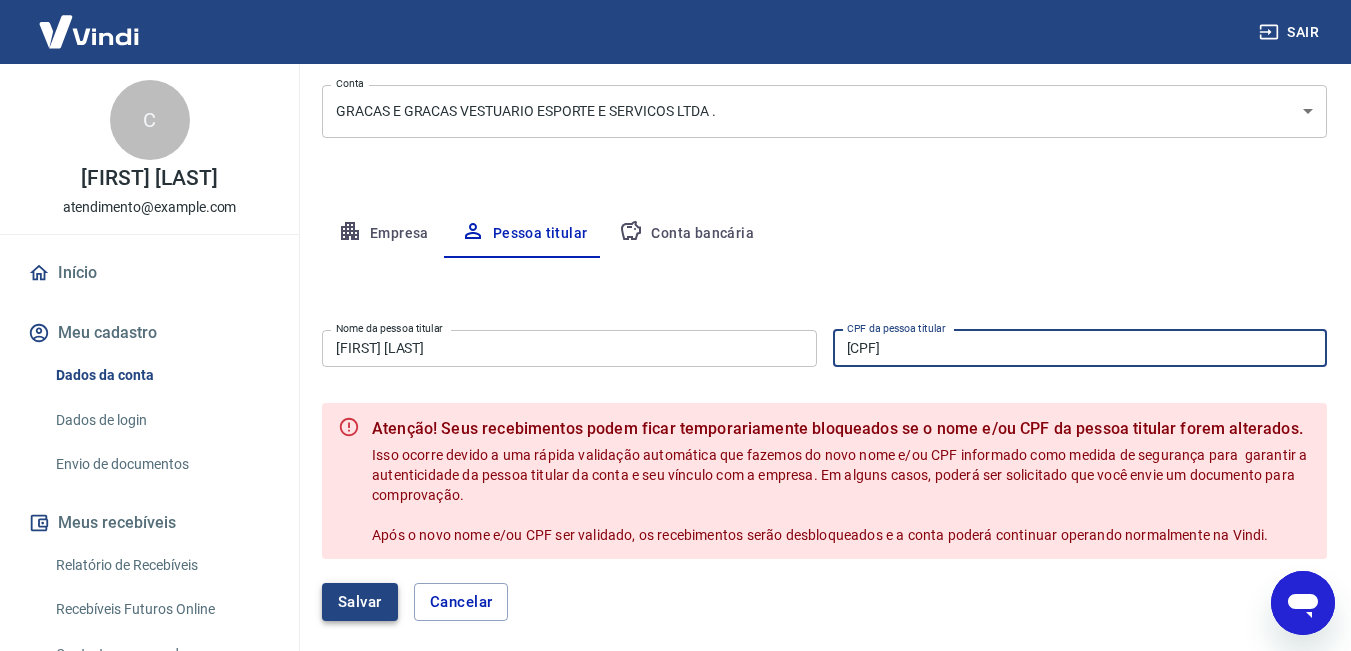 type on "442.279.318-78" 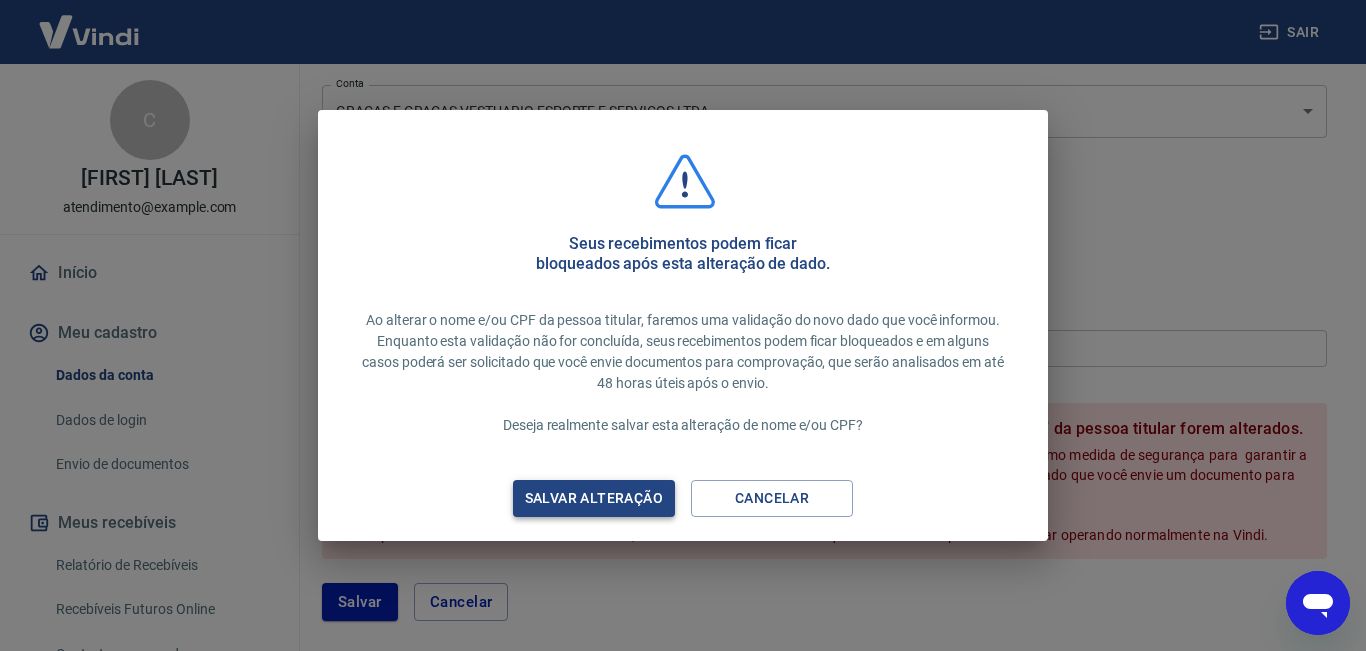 click on "Salvar alteração" at bounding box center [594, 498] 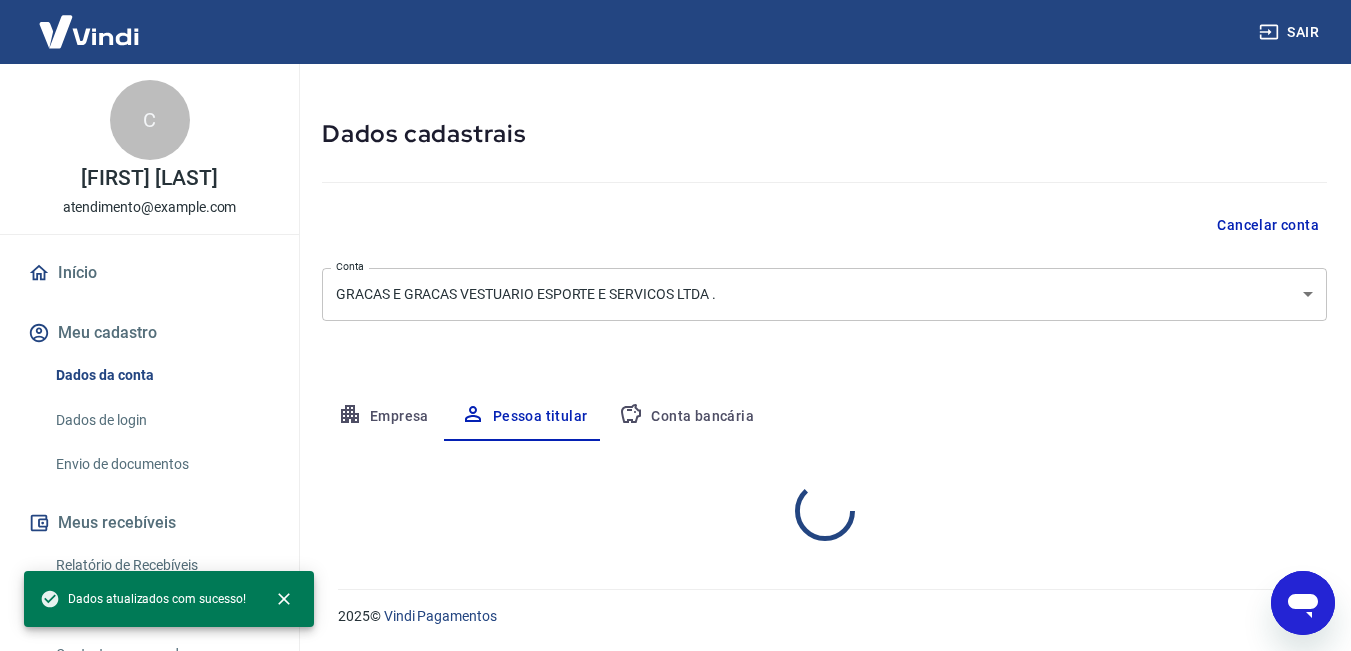 scroll, scrollTop: 149, scrollLeft: 0, axis: vertical 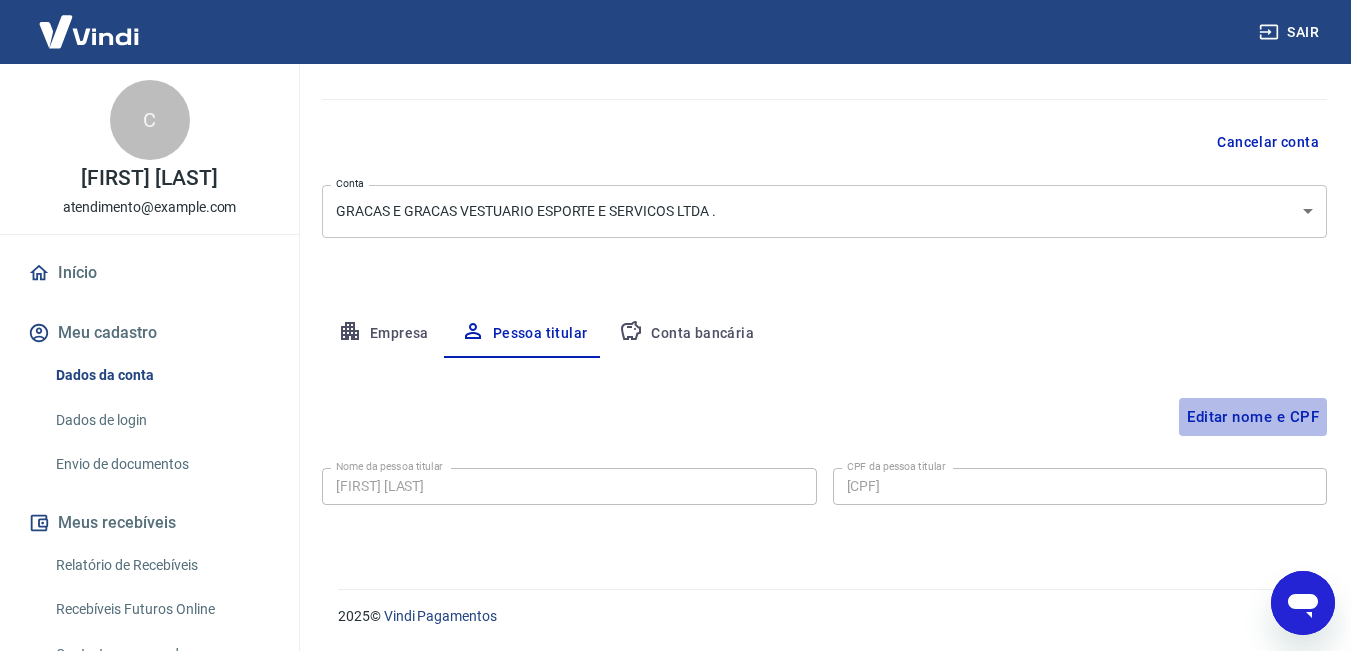 click on "Editar nome e CPF" at bounding box center [1253, 417] 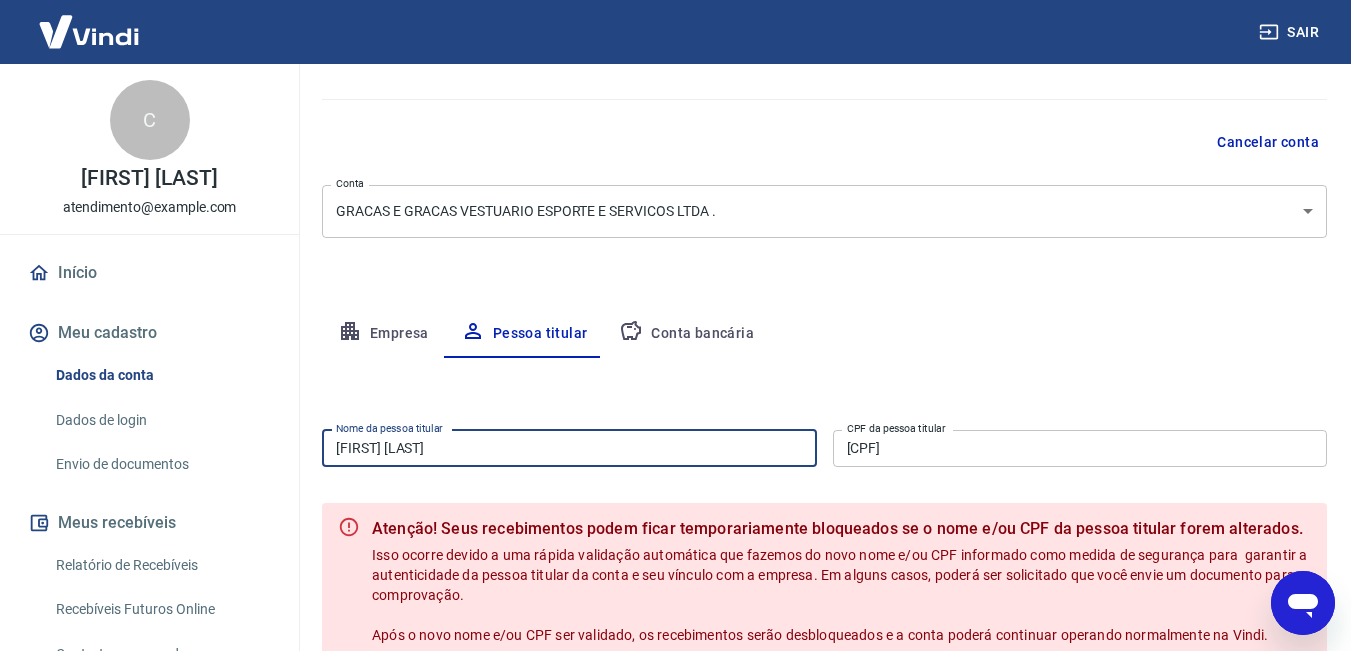 drag, startPoint x: 513, startPoint y: 449, endPoint x: 228, endPoint y: 442, distance: 285.08594 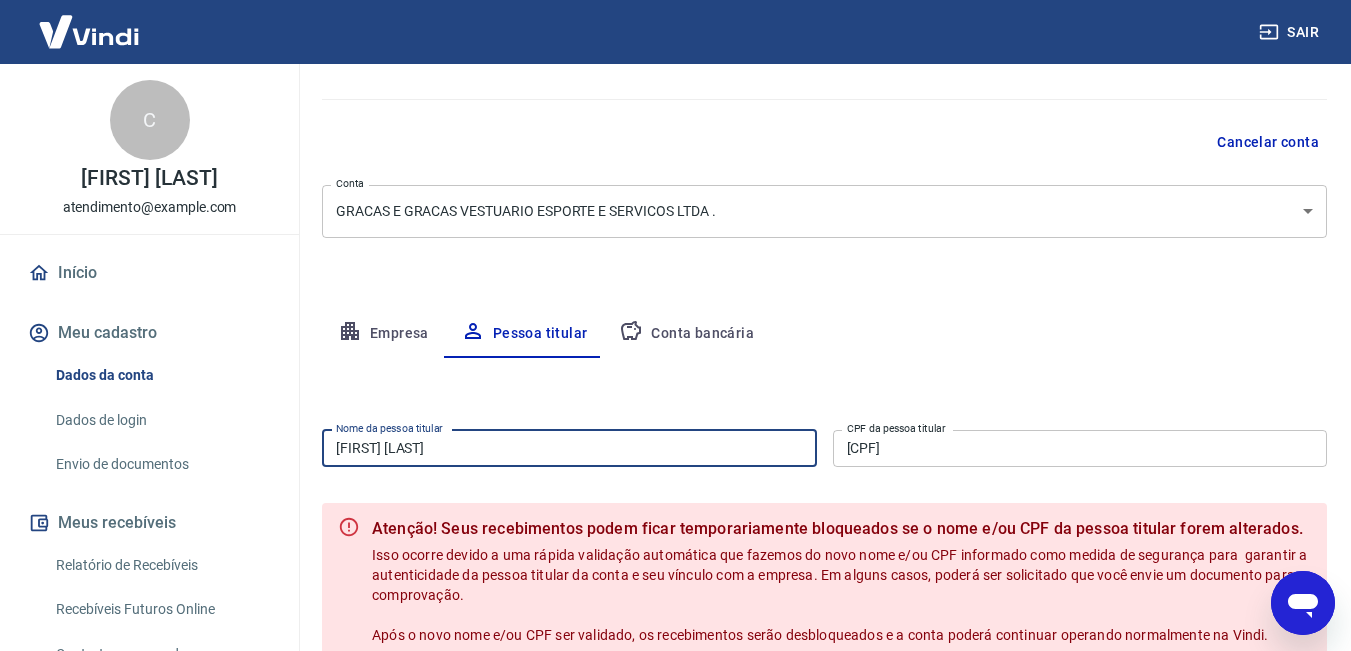 click on "Dados de login" at bounding box center [161, 420] 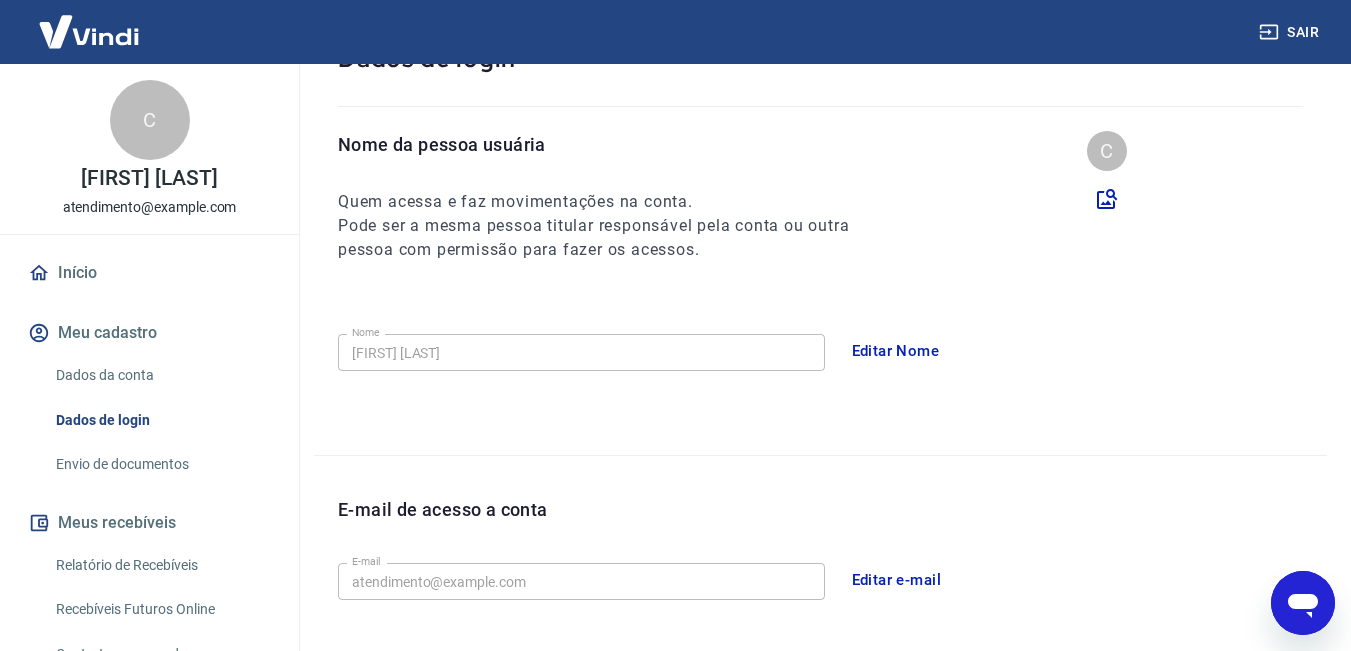click on "Editar Nome" at bounding box center [896, 351] 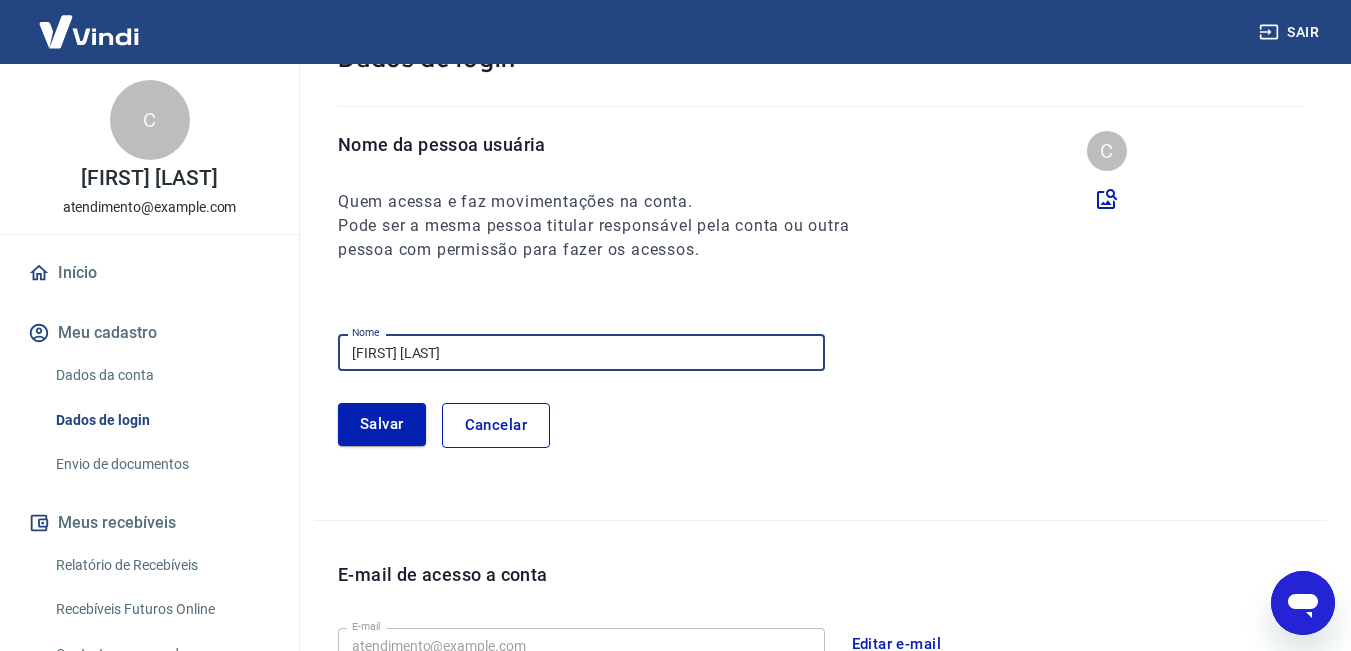 drag, startPoint x: 534, startPoint y: 347, endPoint x: 132, endPoint y: 333, distance: 402.2437 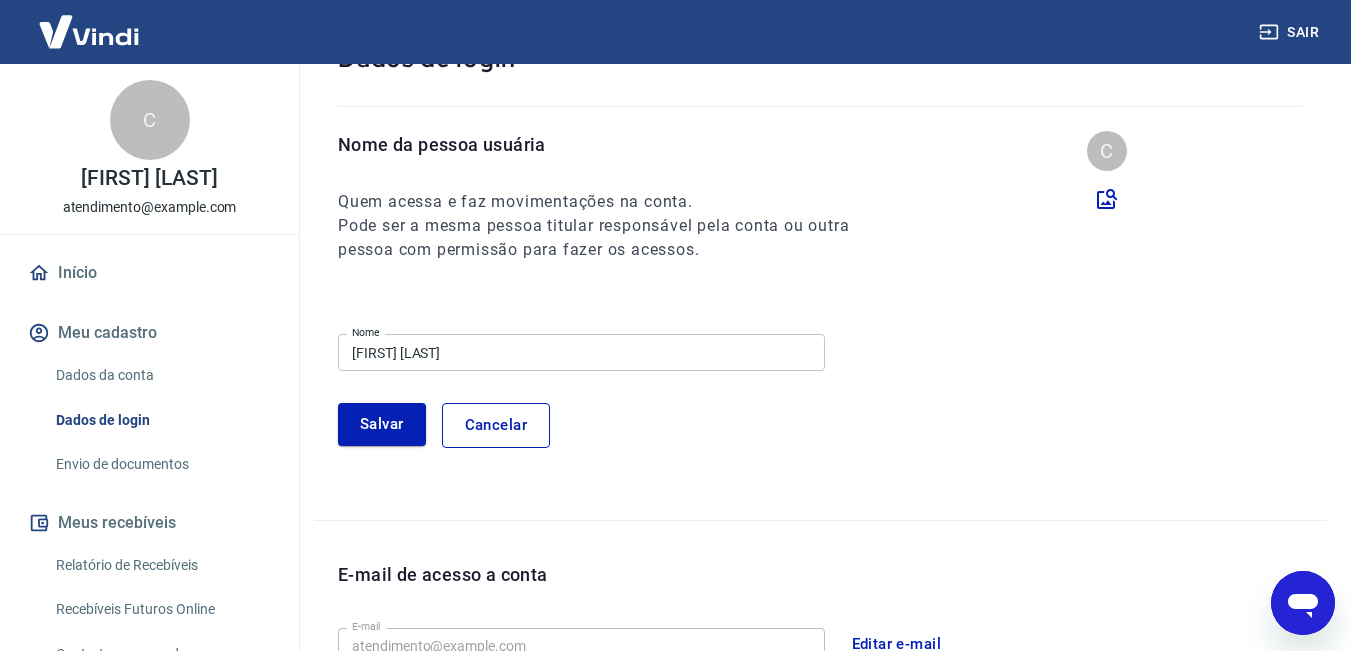 click on "[FIRST] [LAST]" at bounding box center [581, 352] 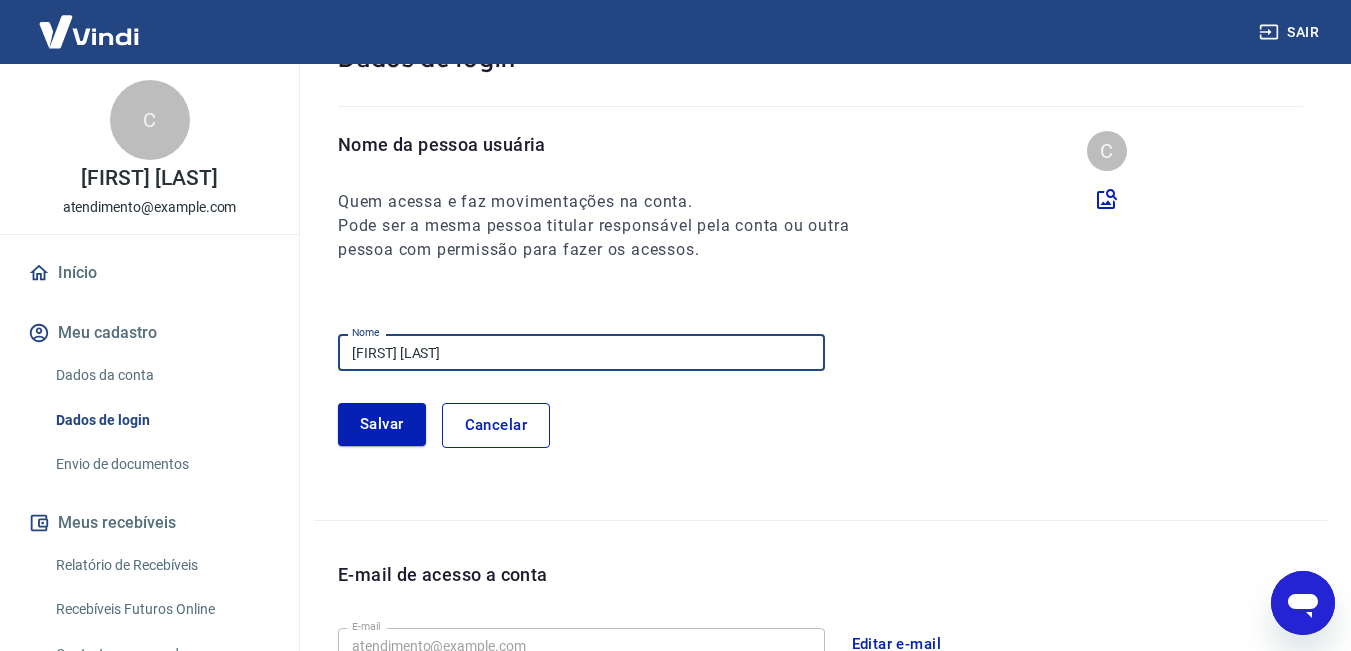 drag, startPoint x: 411, startPoint y: 349, endPoint x: 302, endPoint y: 357, distance: 109.29318 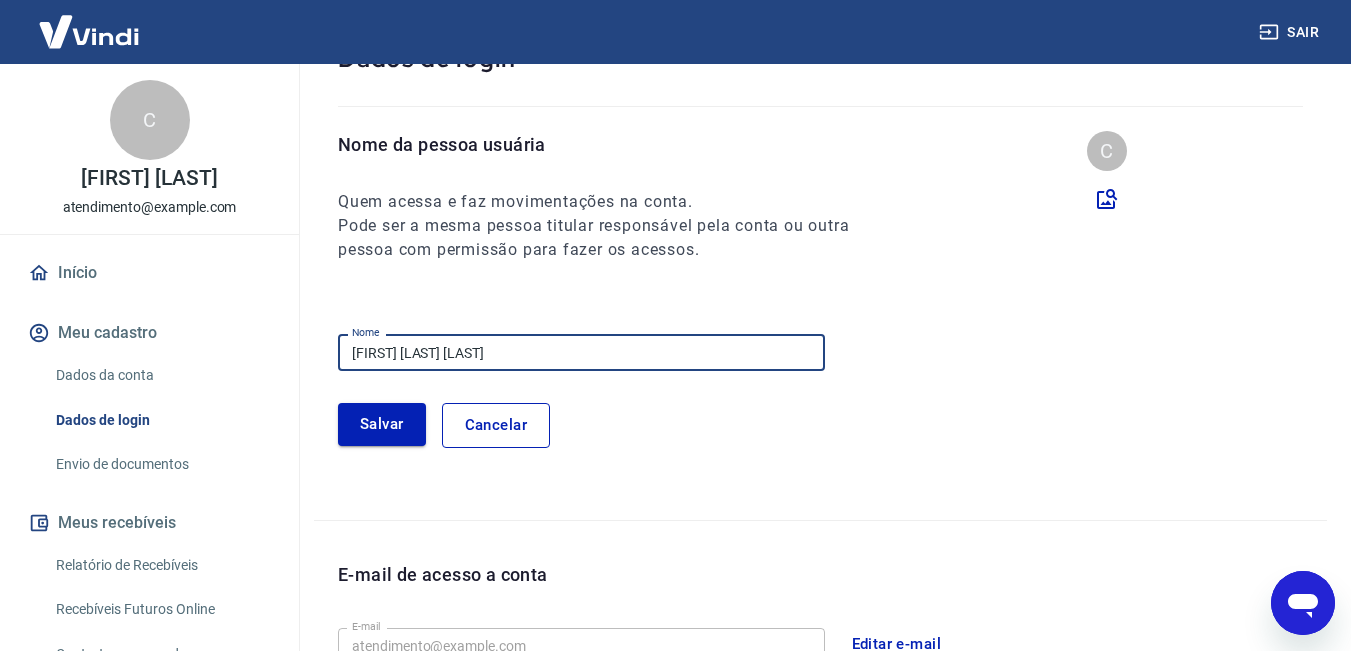 type on "[FIRST] [FIRST] [LAST] [LAST] [LAST]" 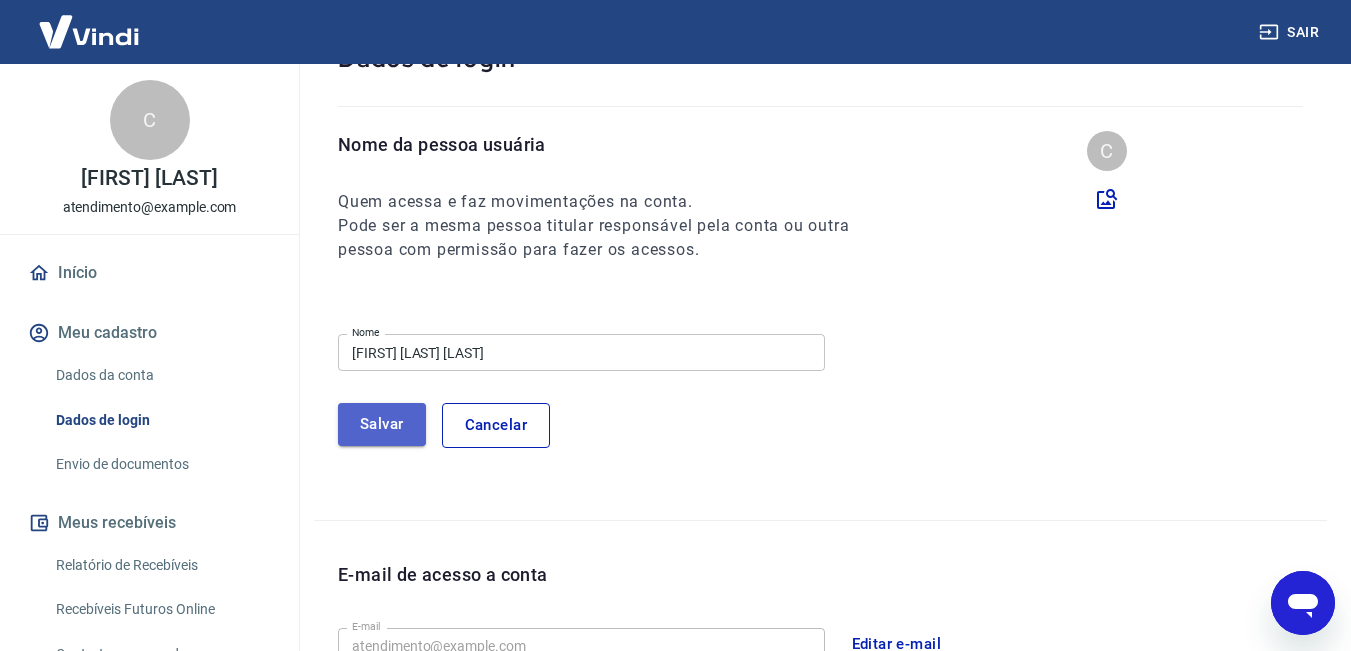 click on "Salvar" at bounding box center [382, 424] 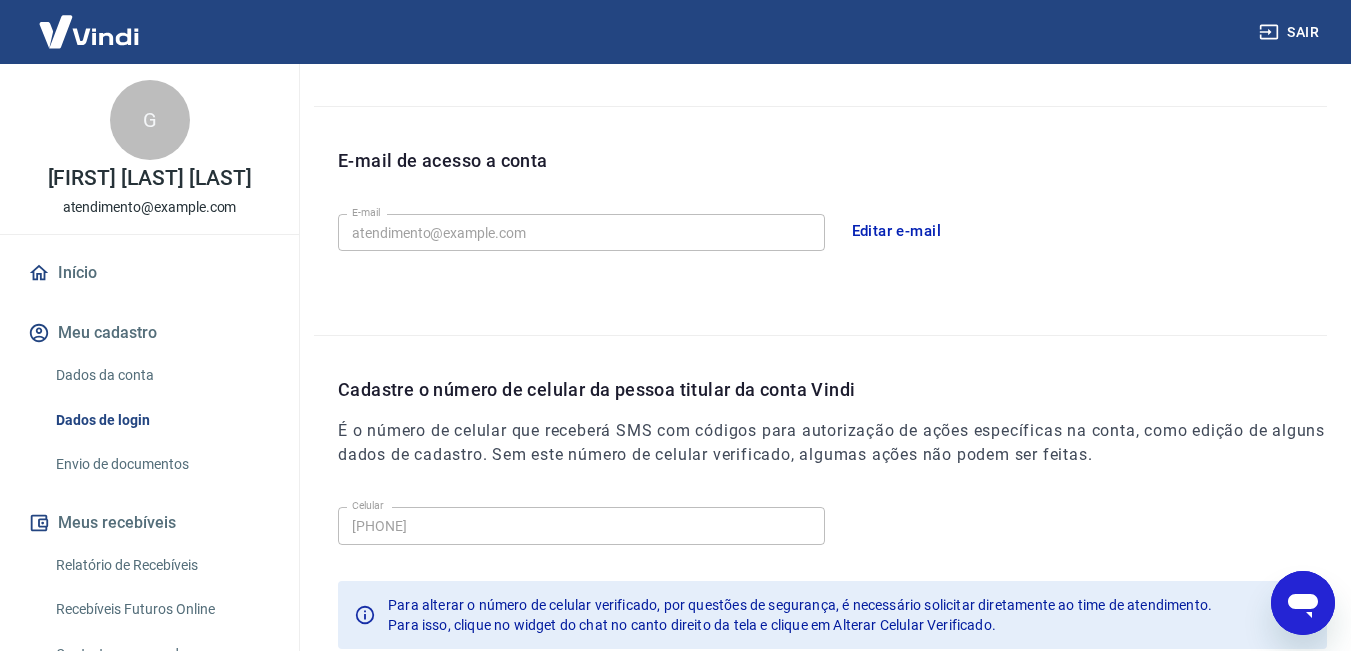 scroll, scrollTop: 500, scrollLeft: 0, axis: vertical 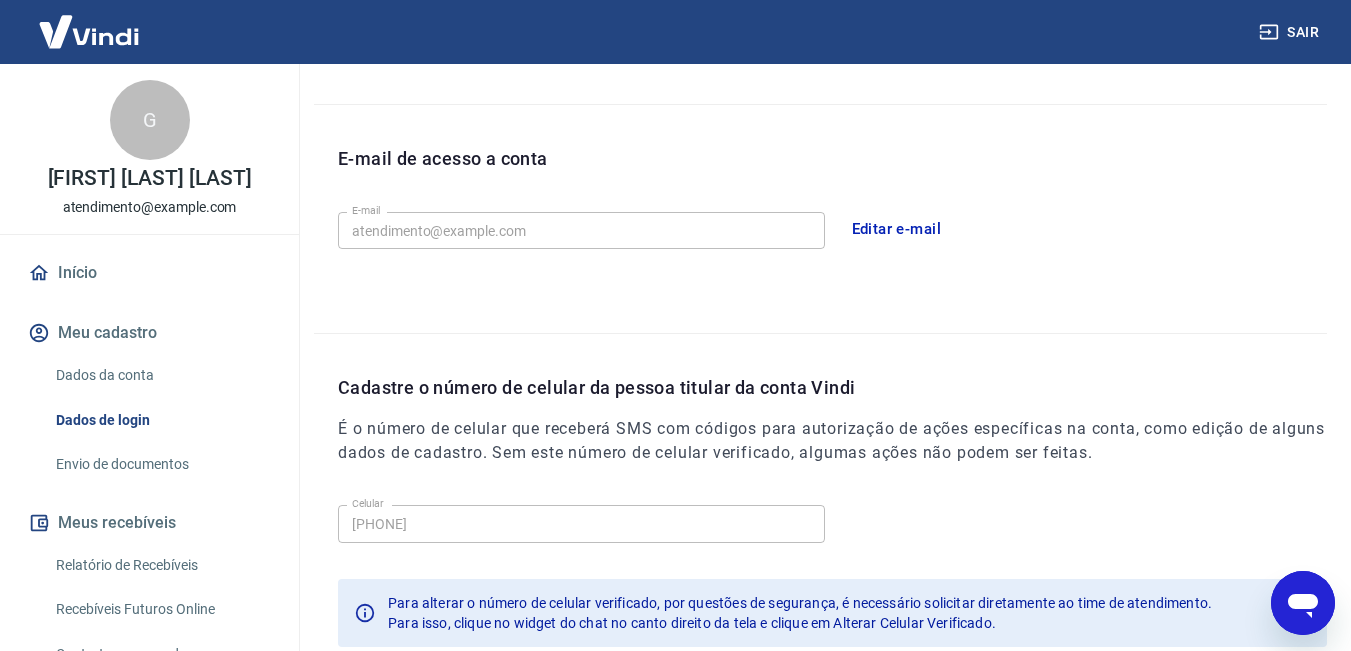 click on "Editar e-mail" at bounding box center [897, 229] 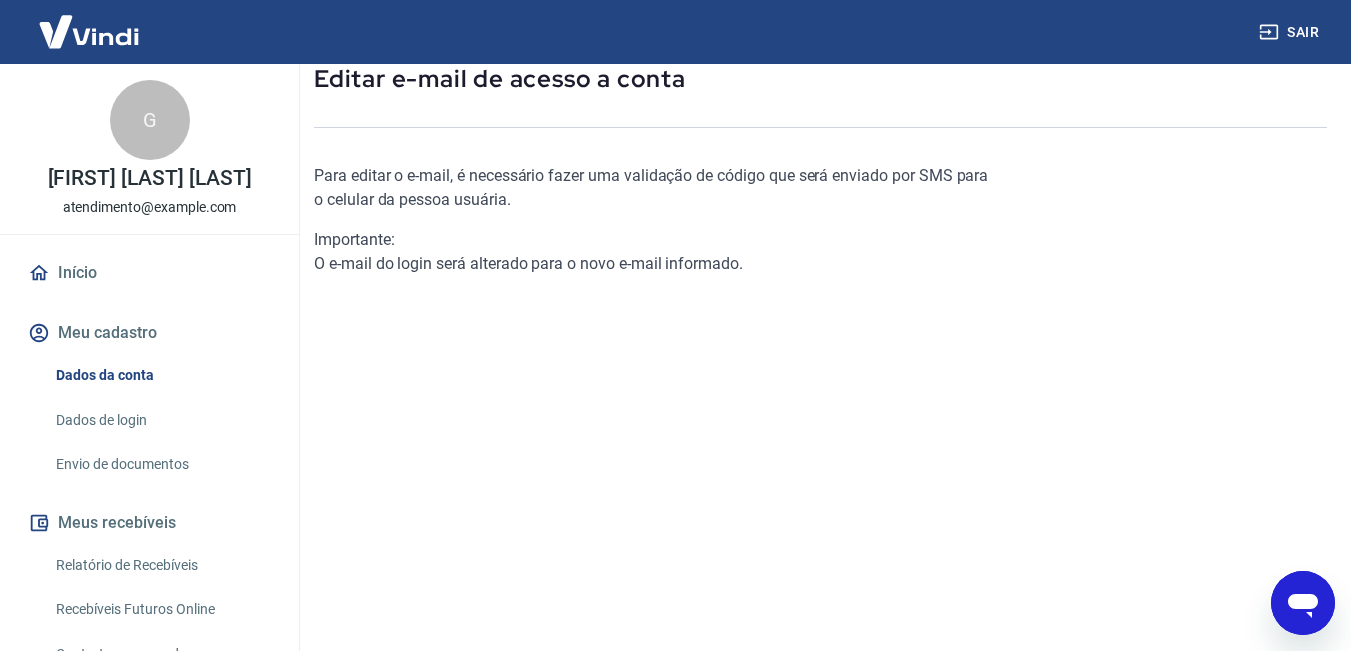 scroll, scrollTop: 290, scrollLeft: 0, axis: vertical 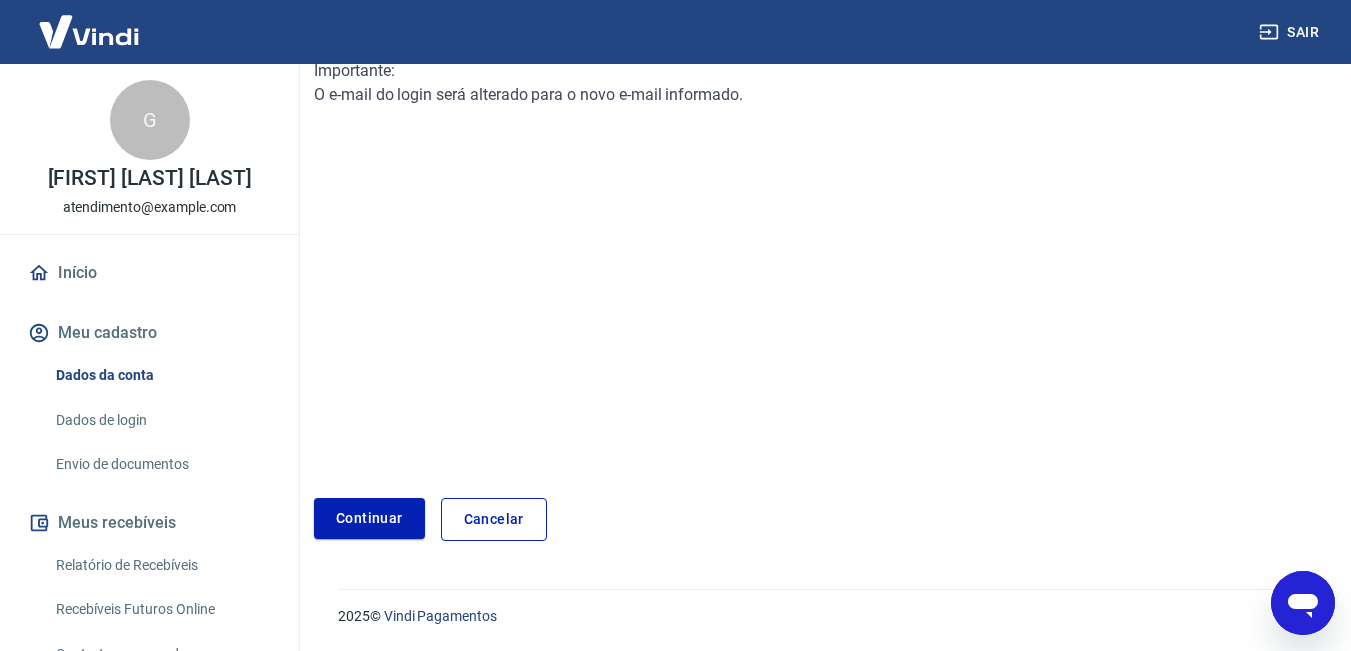 click on "Cancelar" at bounding box center (494, 519) 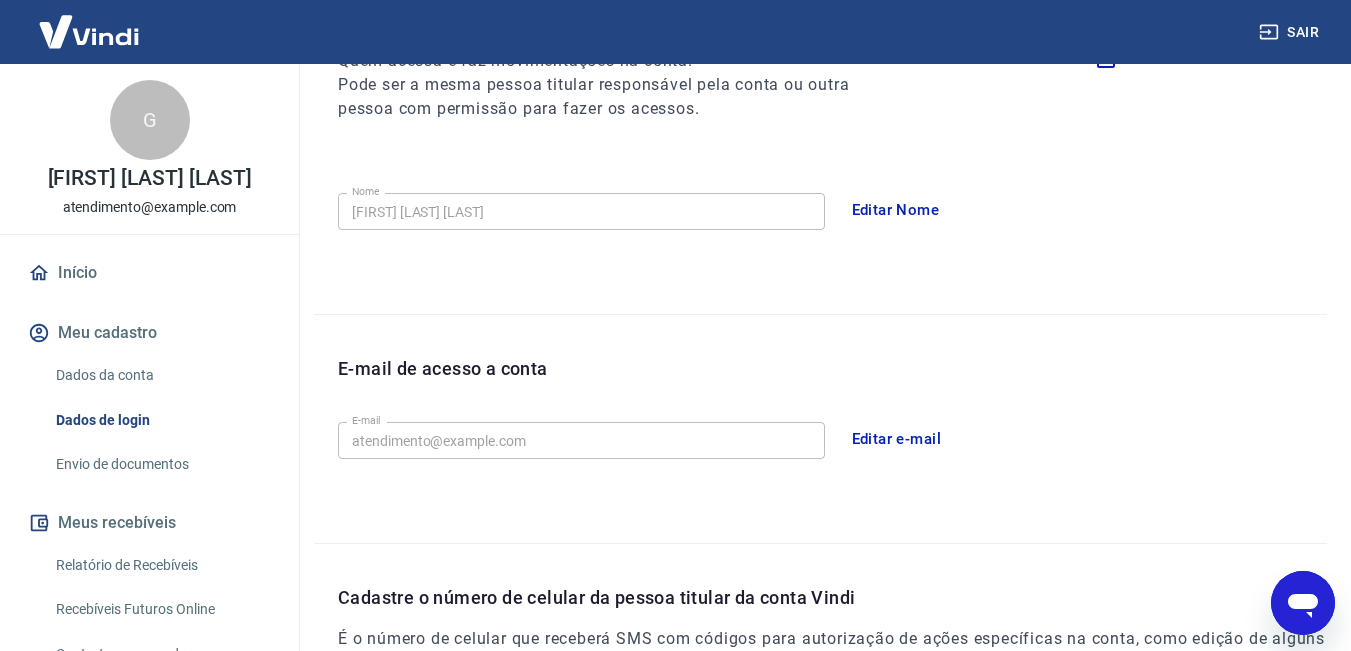 scroll, scrollTop: 630, scrollLeft: 0, axis: vertical 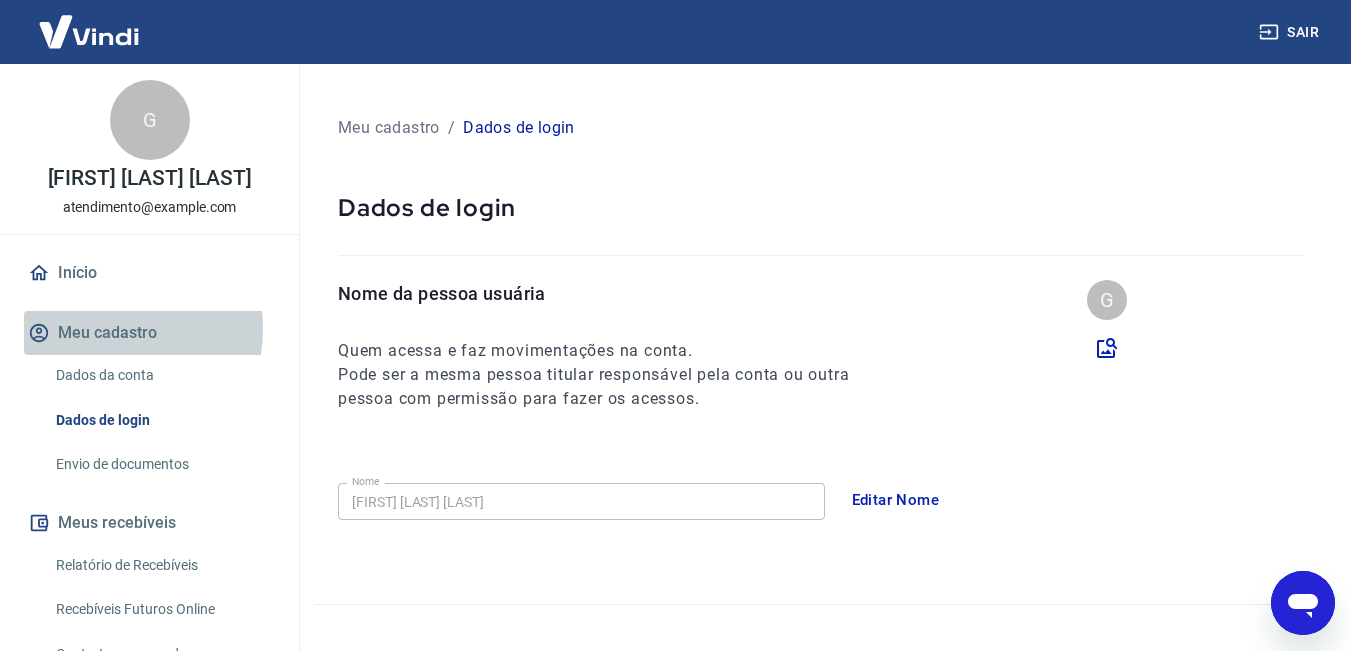 click on "Meu cadastro" at bounding box center (149, 333) 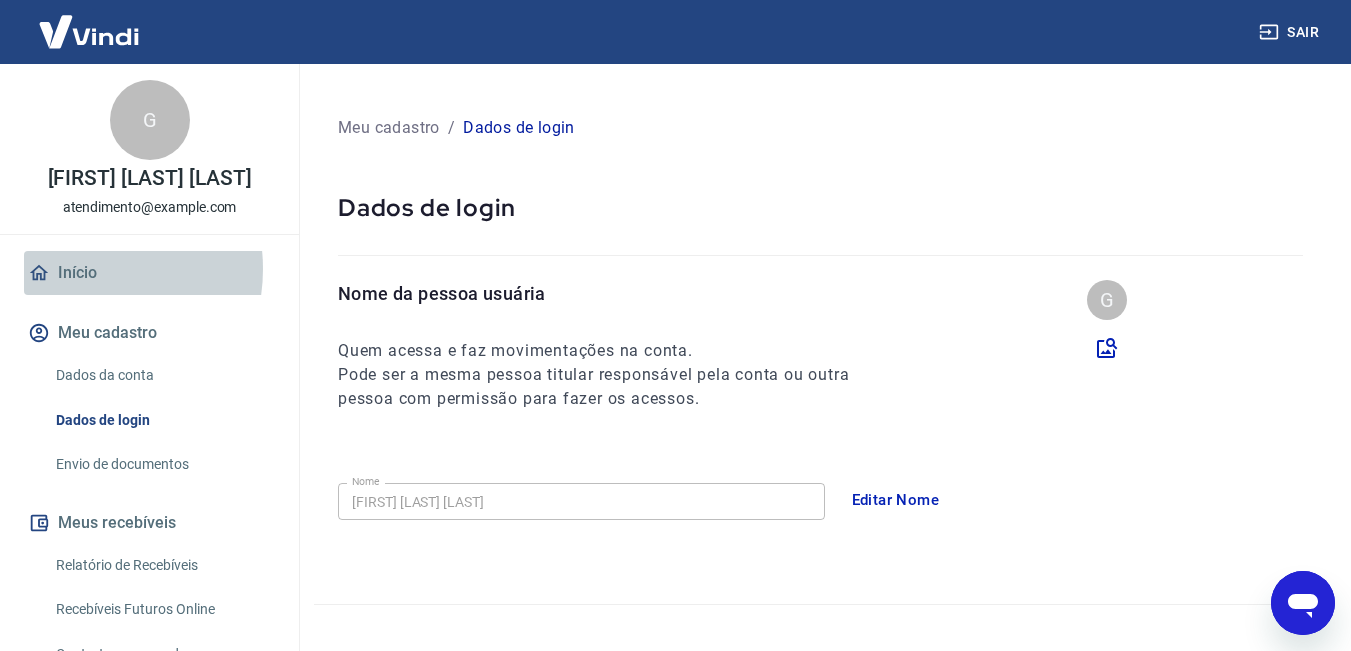 click on "Início" at bounding box center [149, 273] 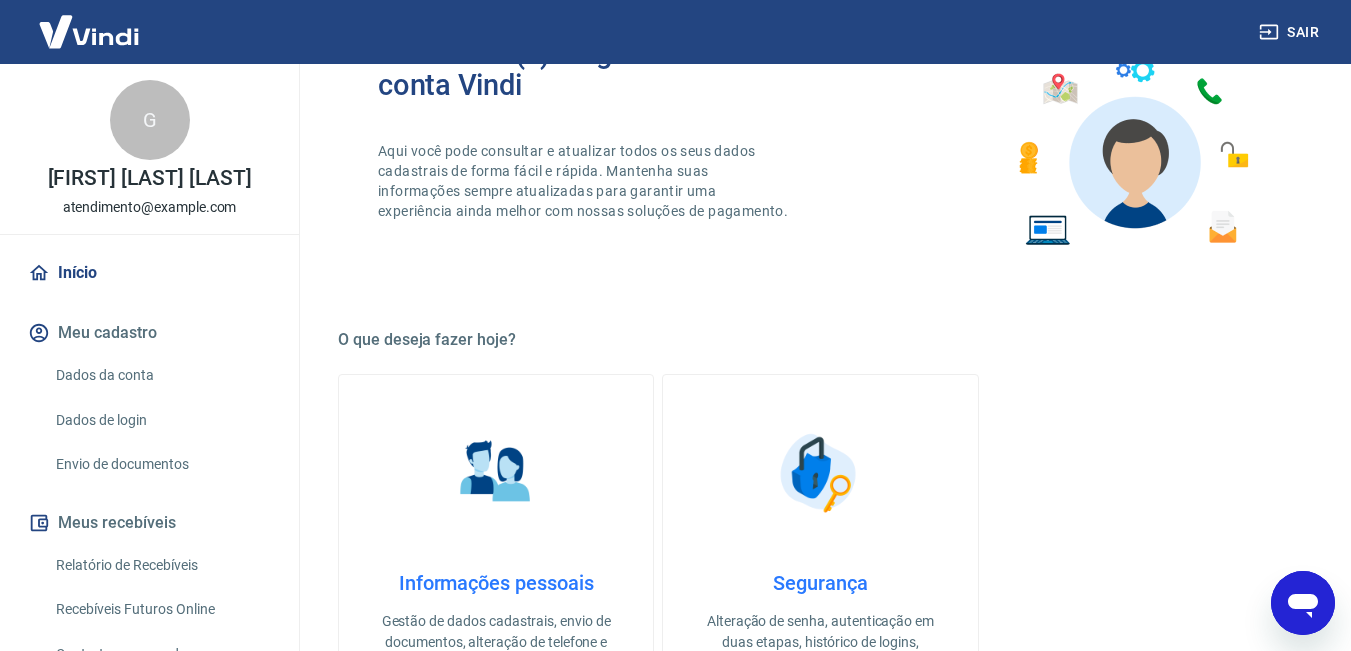 scroll, scrollTop: 0, scrollLeft: 0, axis: both 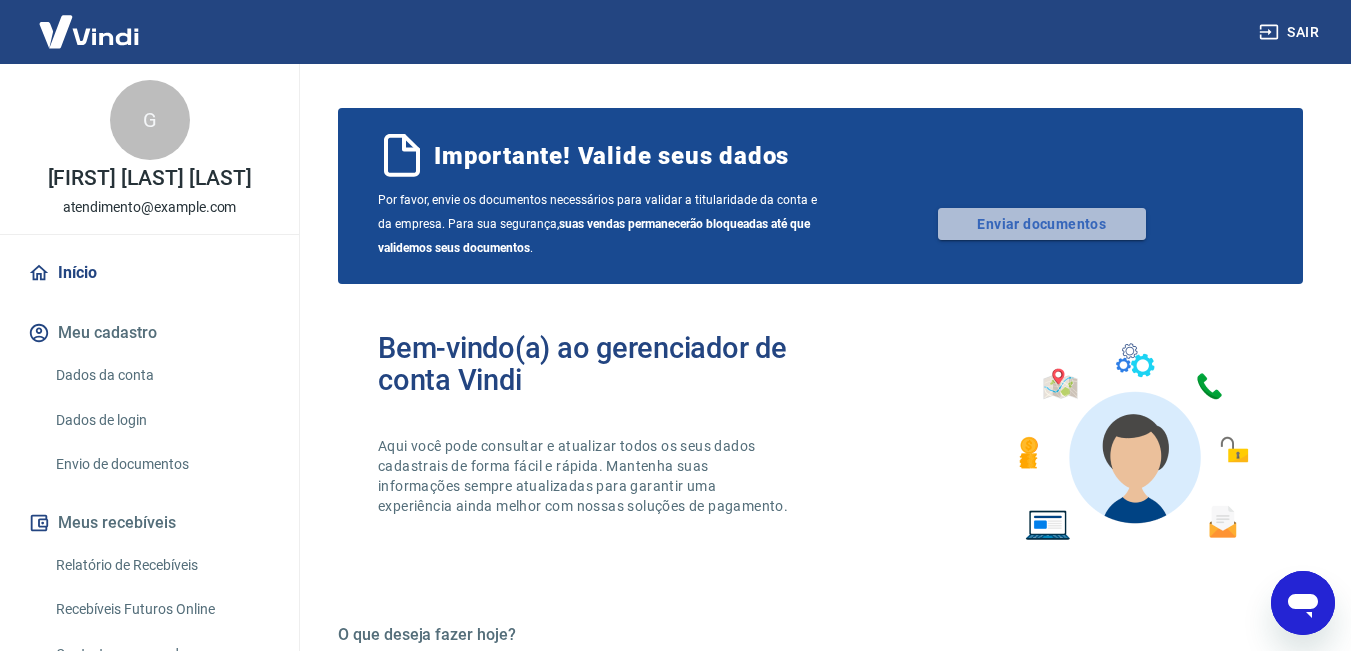 click on "Enviar documentos" at bounding box center (1042, 224) 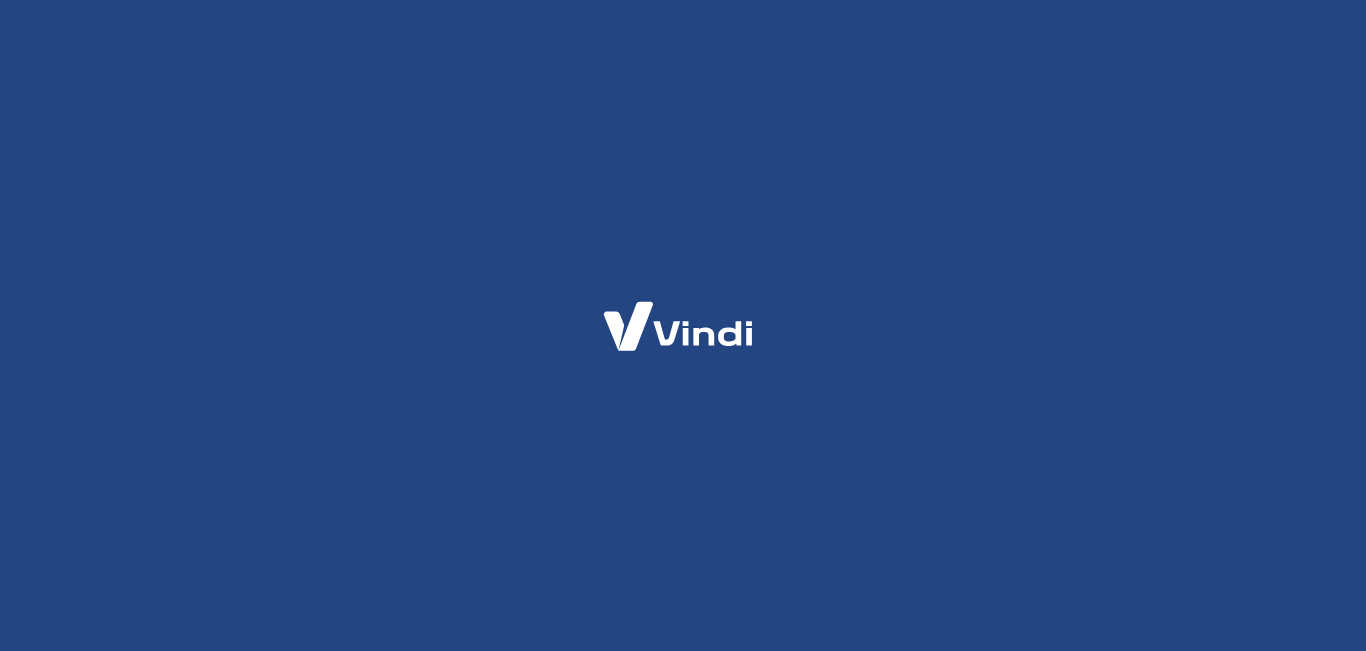 scroll, scrollTop: 0, scrollLeft: 0, axis: both 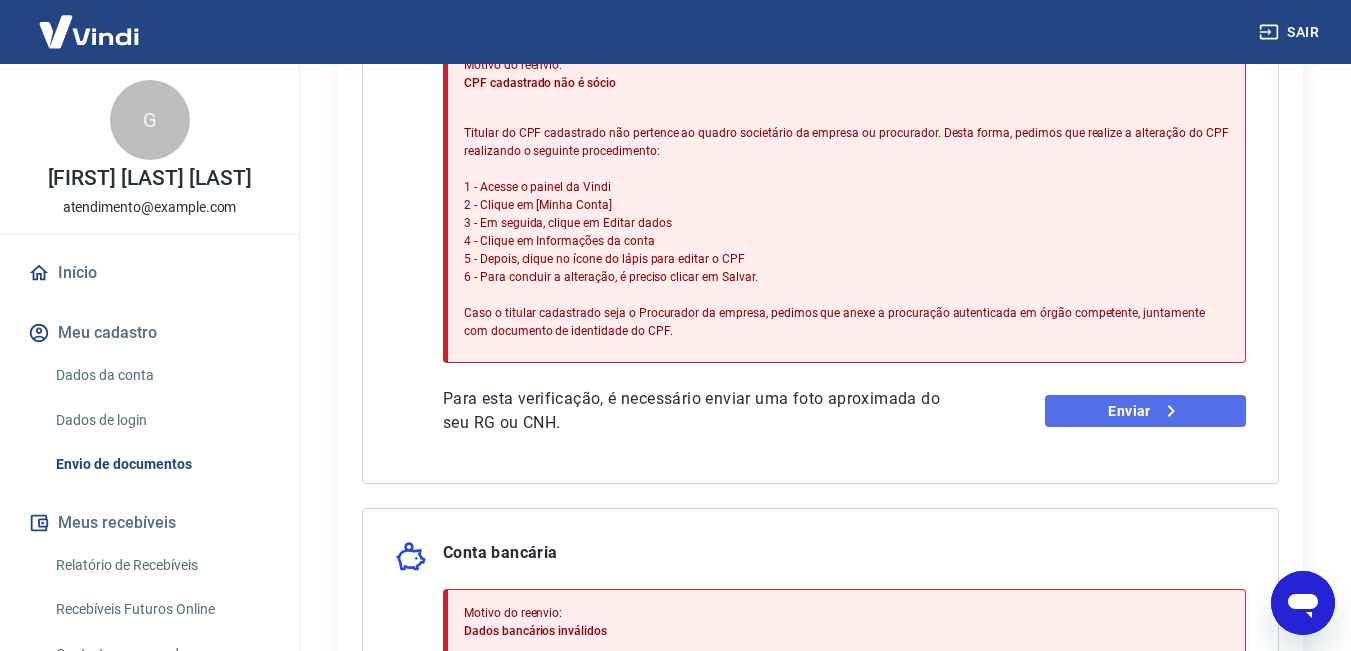 click on "Enviar" at bounding box center [1145, 411] 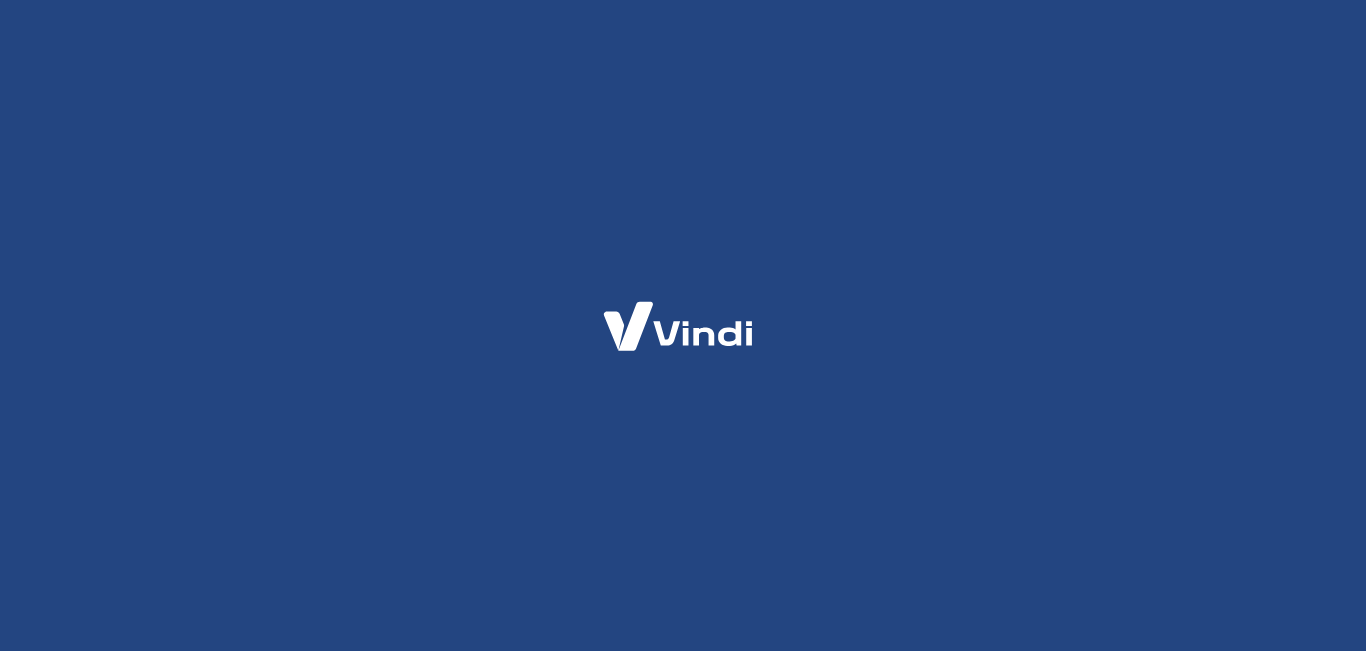 scroll, scrollTop: 0, scrollLeft: 0, axis: both 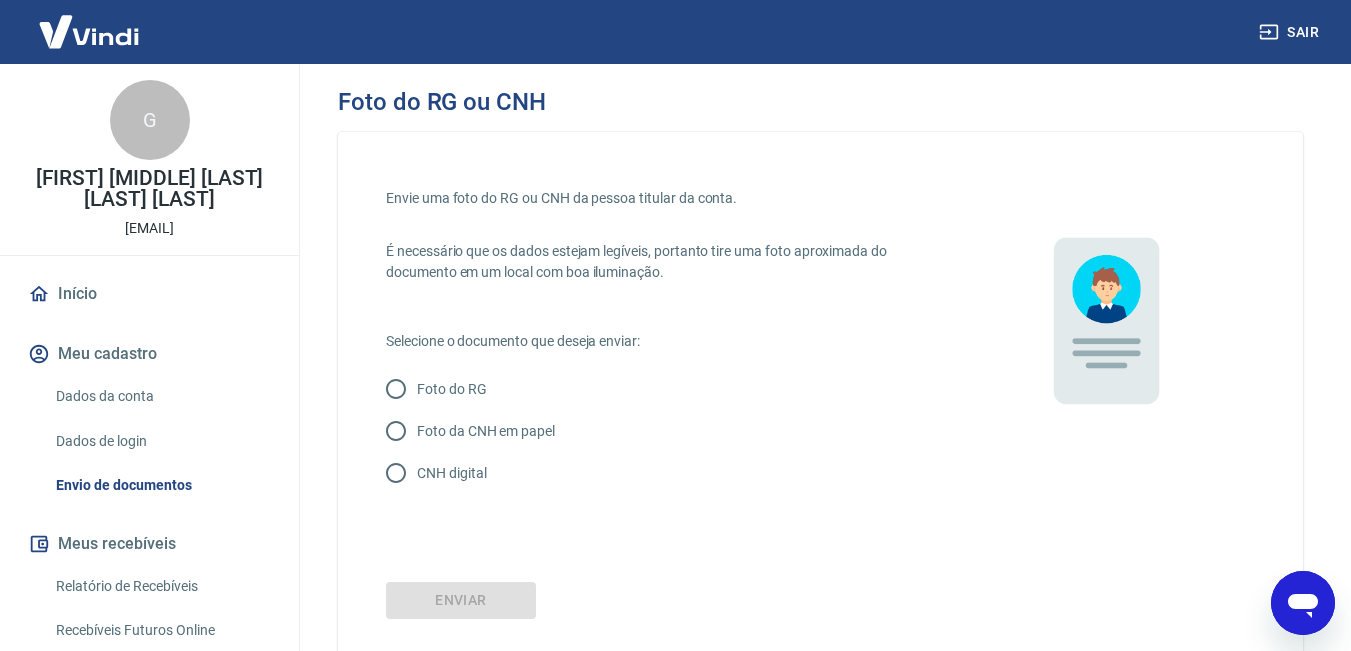 click on "Foto do RG" at bounding box center [396, 389] 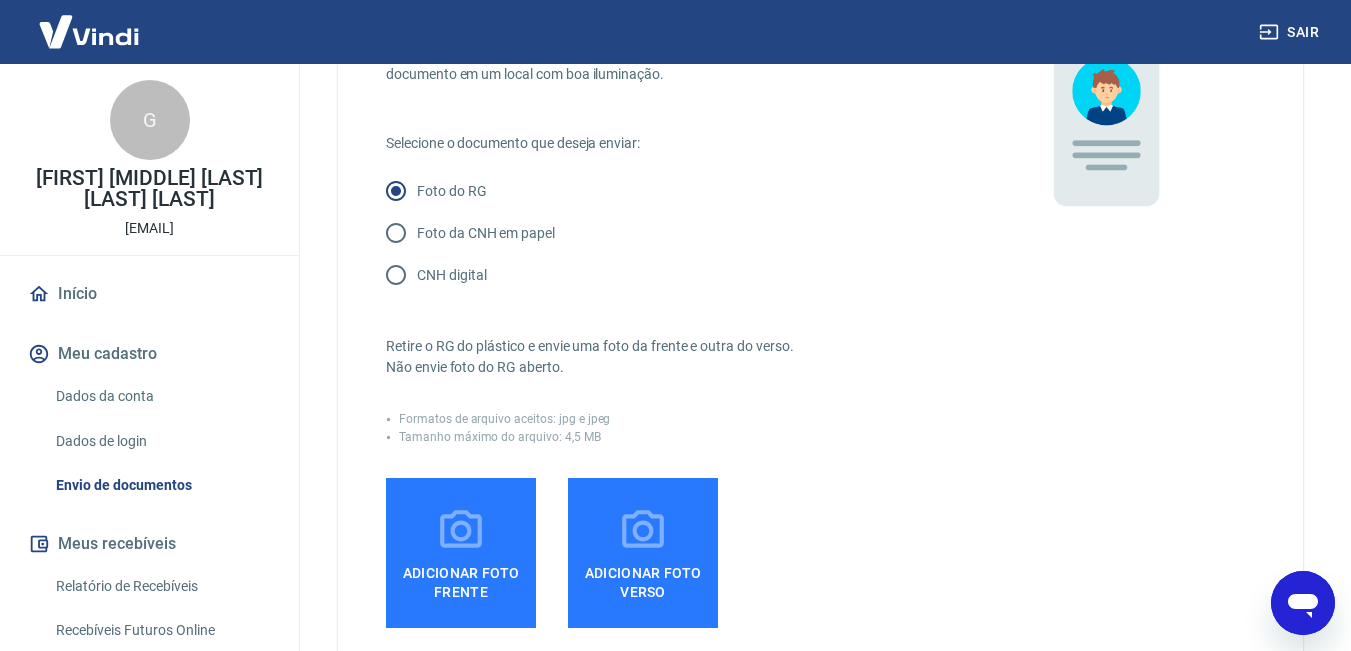 scroll, scrollTop: 200, scrollLeft: 0, axis: vertical 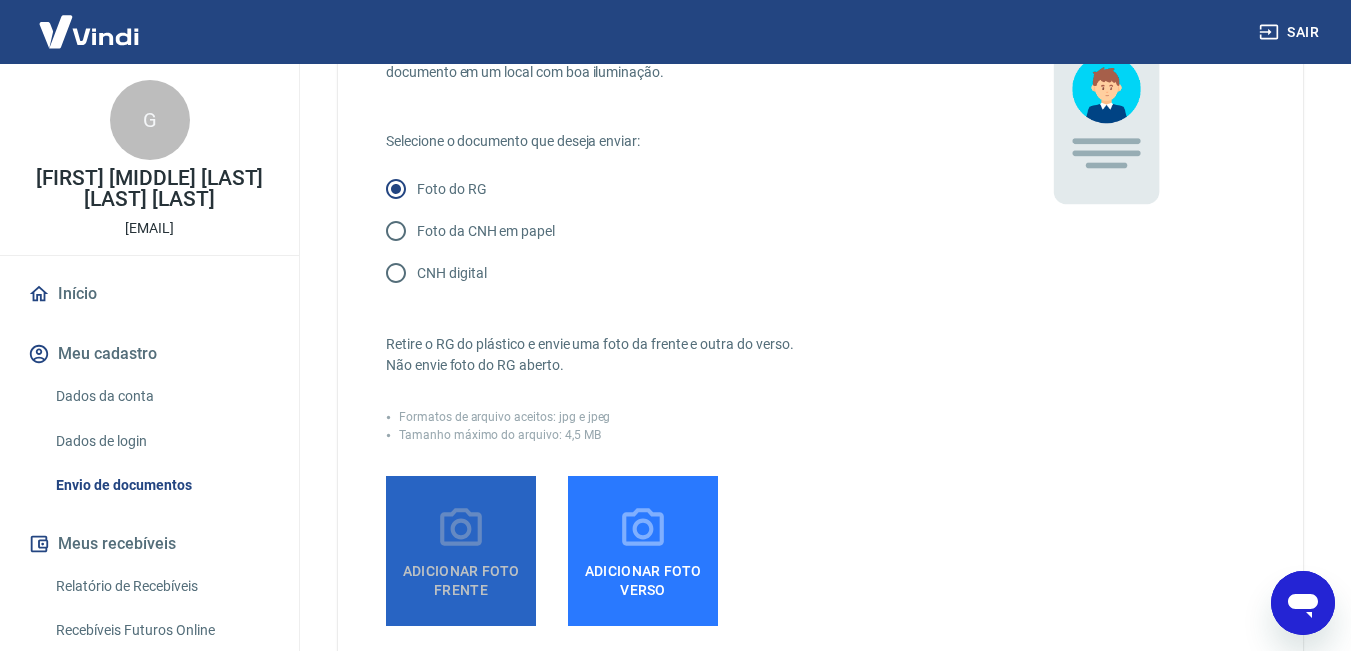 click on "Adicionar foto frente" at bounding box center (461, 551) 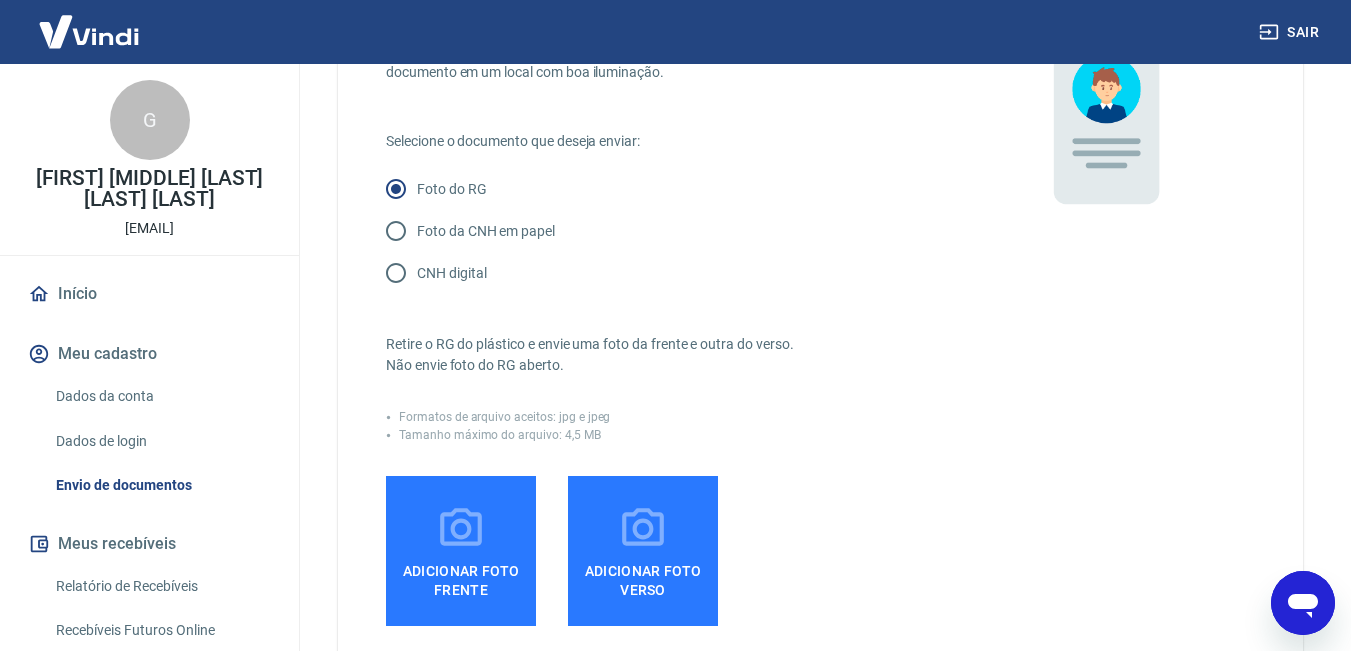 click on "Adicionar foto frente" at bounding box center (461, 576) 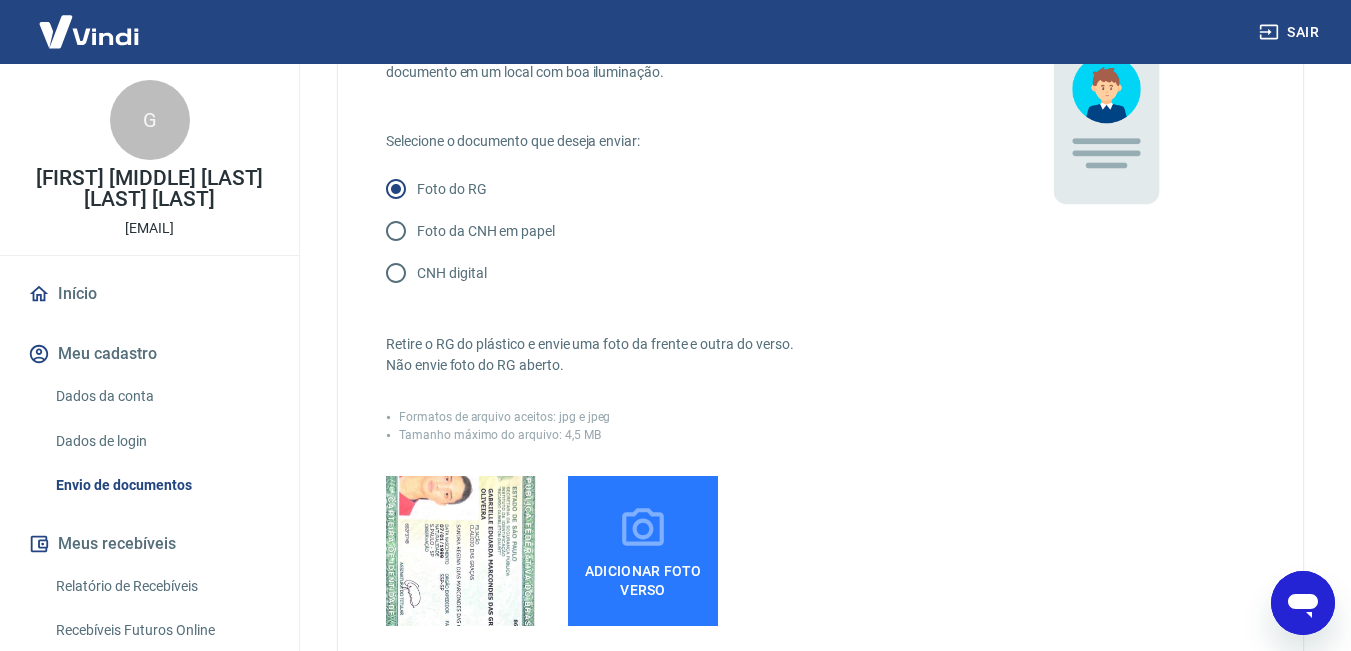 click 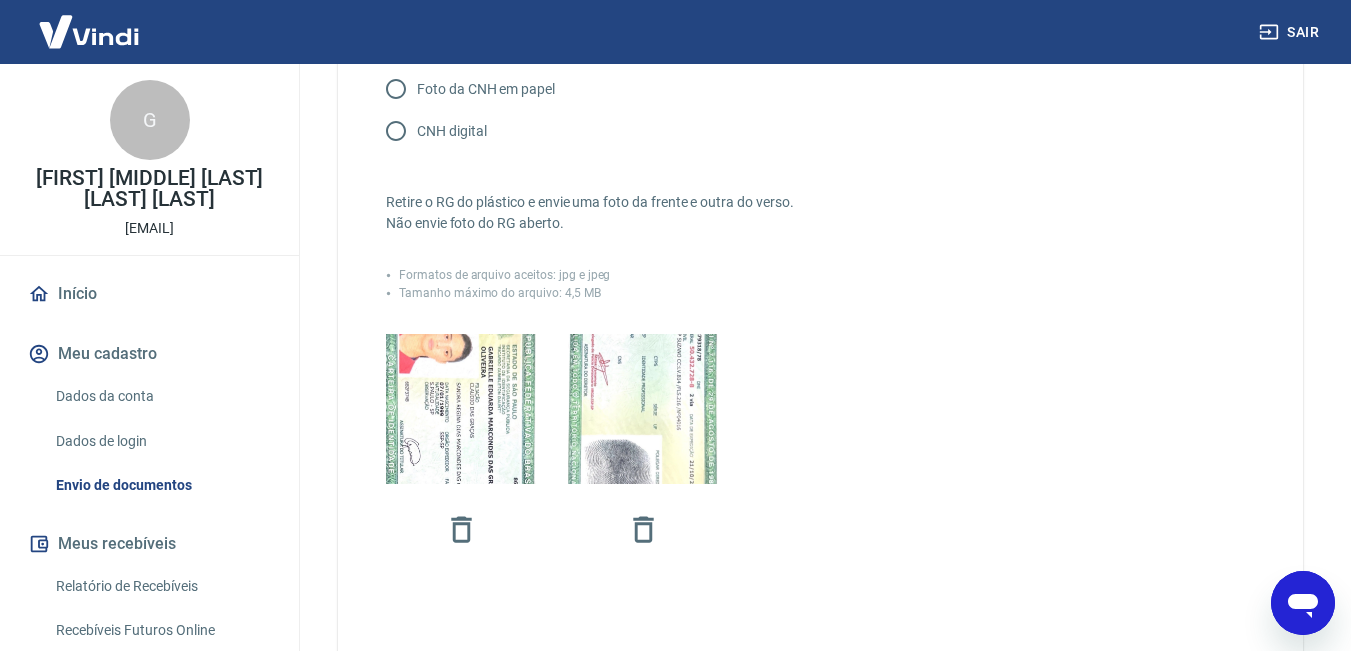 scroll, scrollTop: 600, scrollLeft: 0, axis: vertical 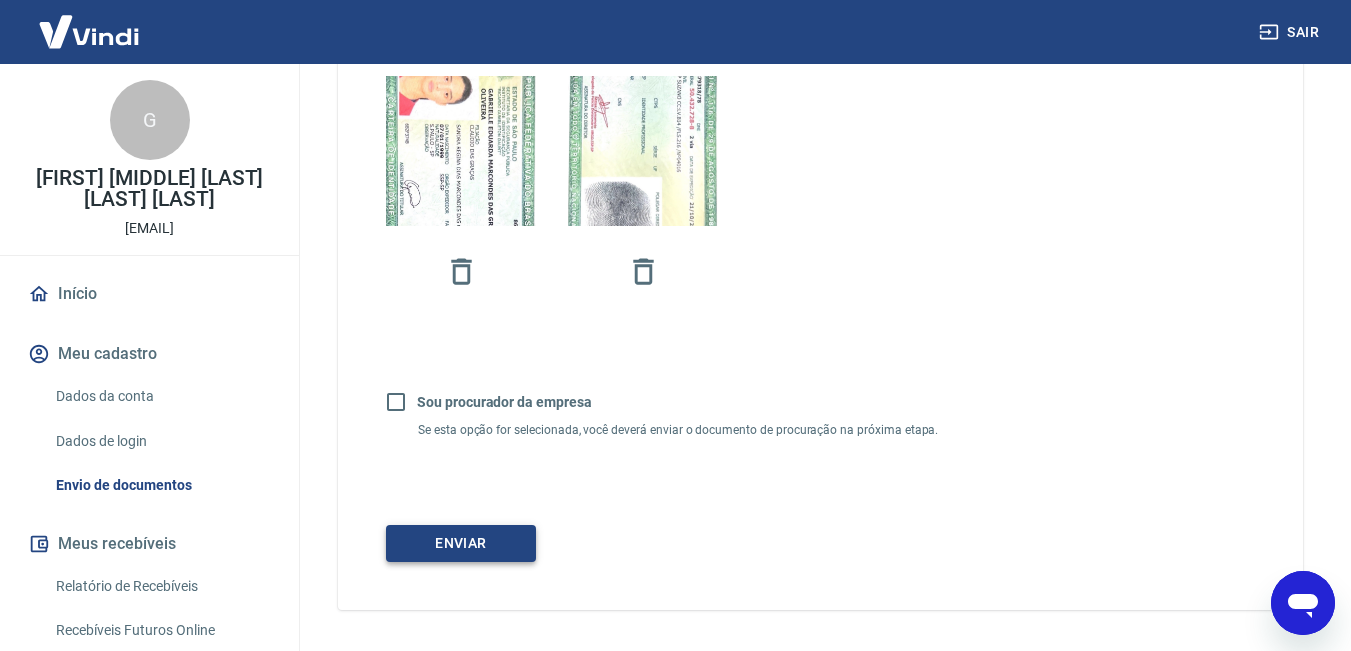 click on "Enviar" at bounding box center (461, 543) 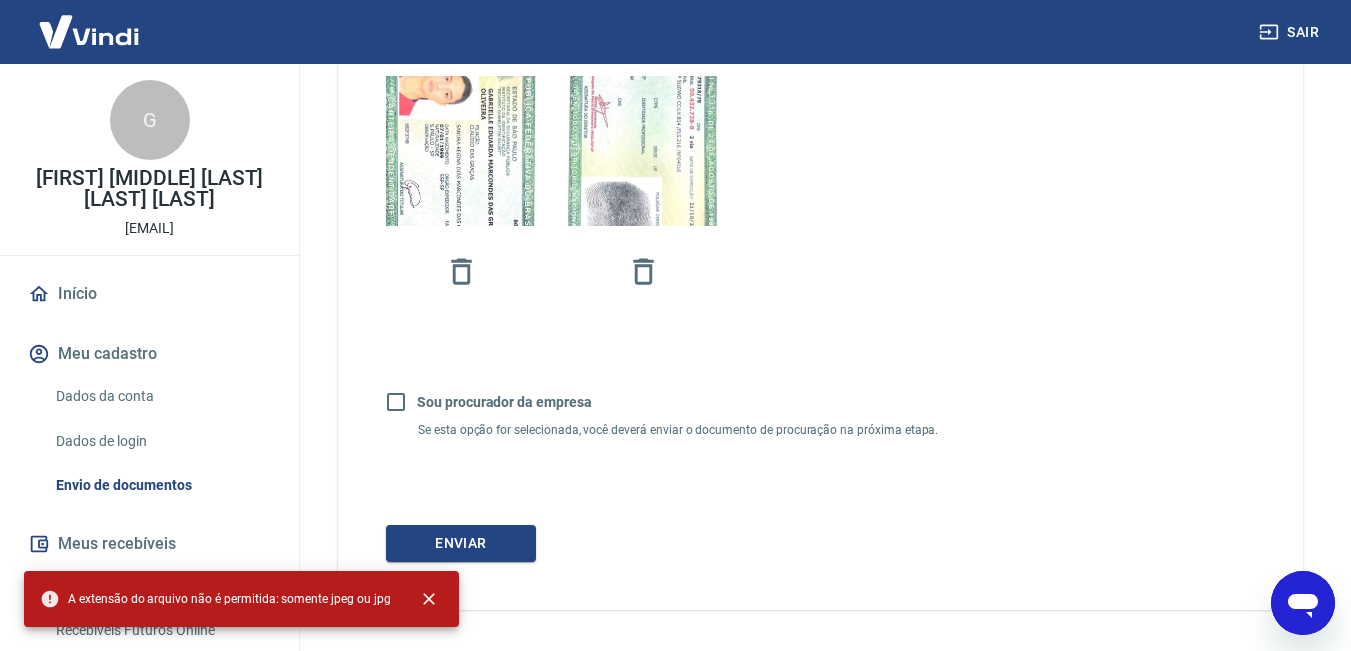 drag, startPoint x: 461, startPoint y: 263, endPoint x: 545, endPoint y: 263, distance: 84 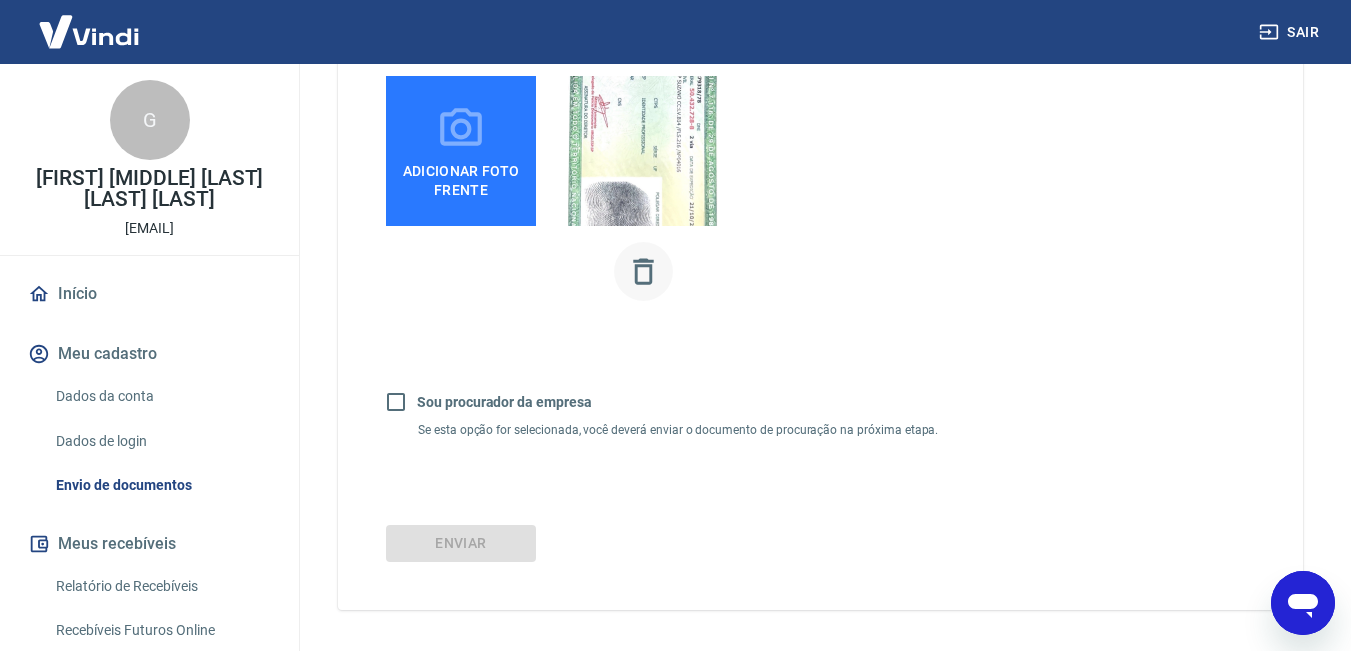 click 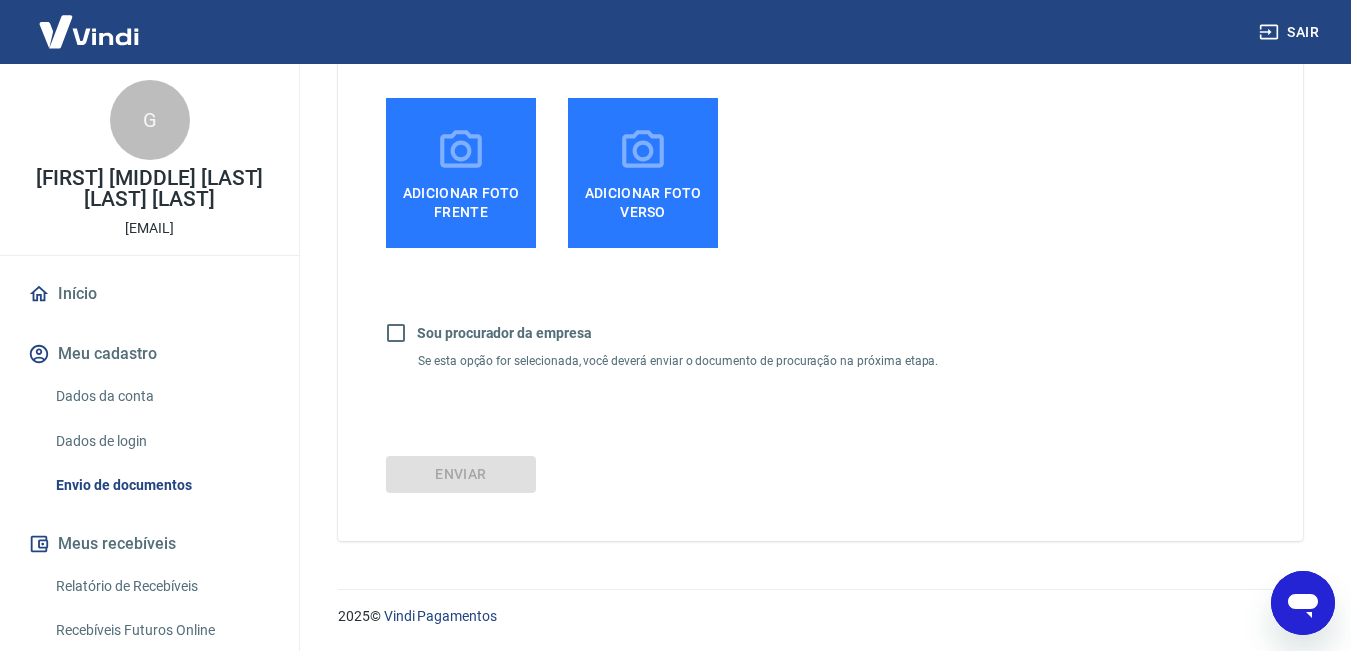 scroll, scrollTop: 578, scrollLeft: 0, axis: vertical 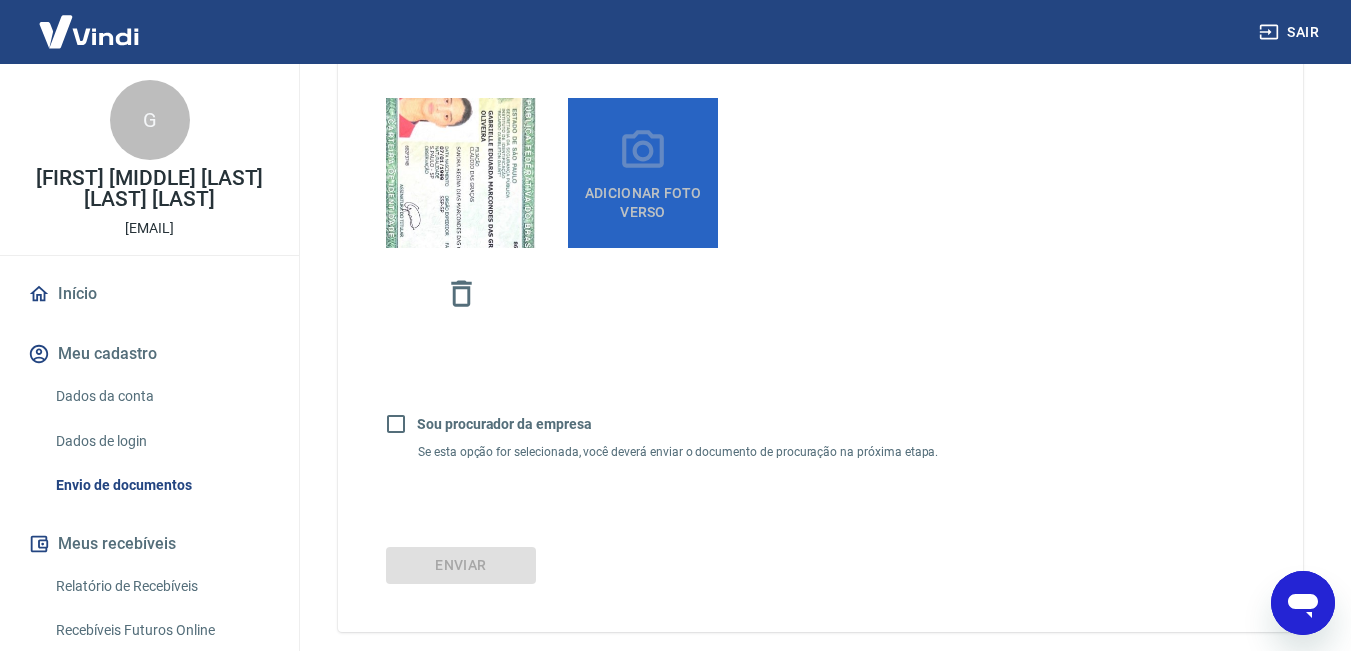 click on "Adicionar foto verso" at bounding box center (643, 198) 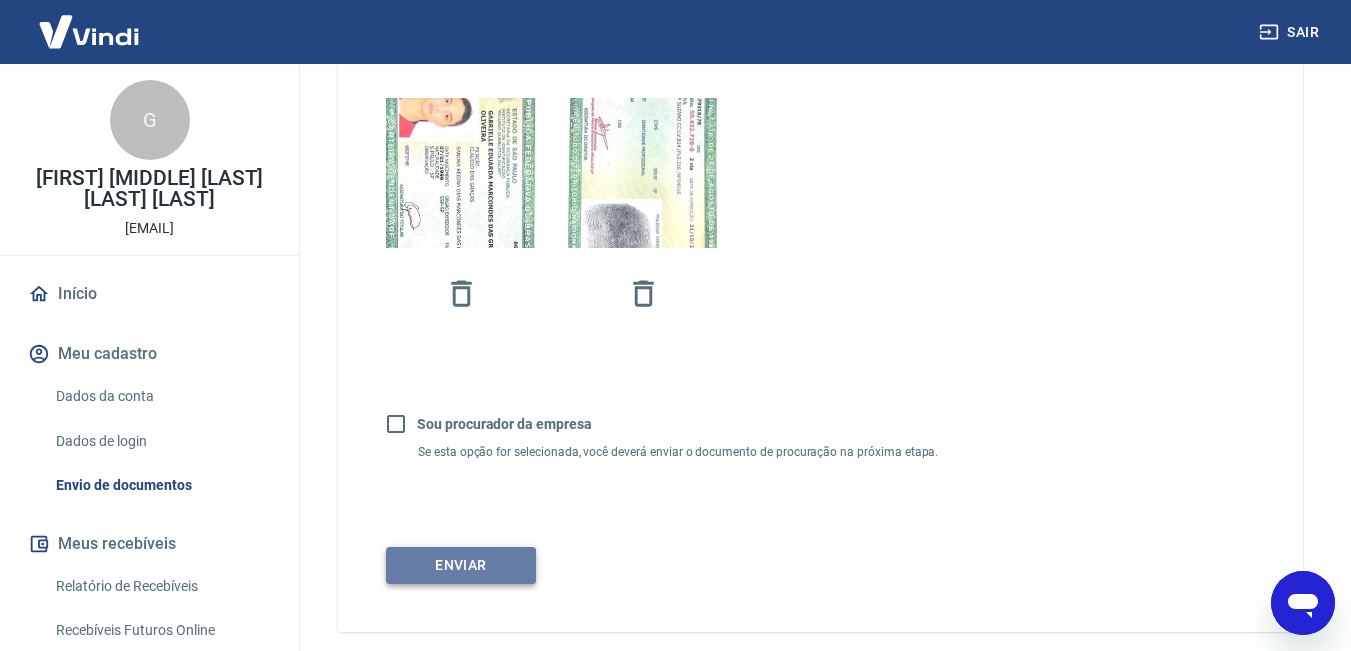 click on "Enviar" at bounding box center [461, 565] 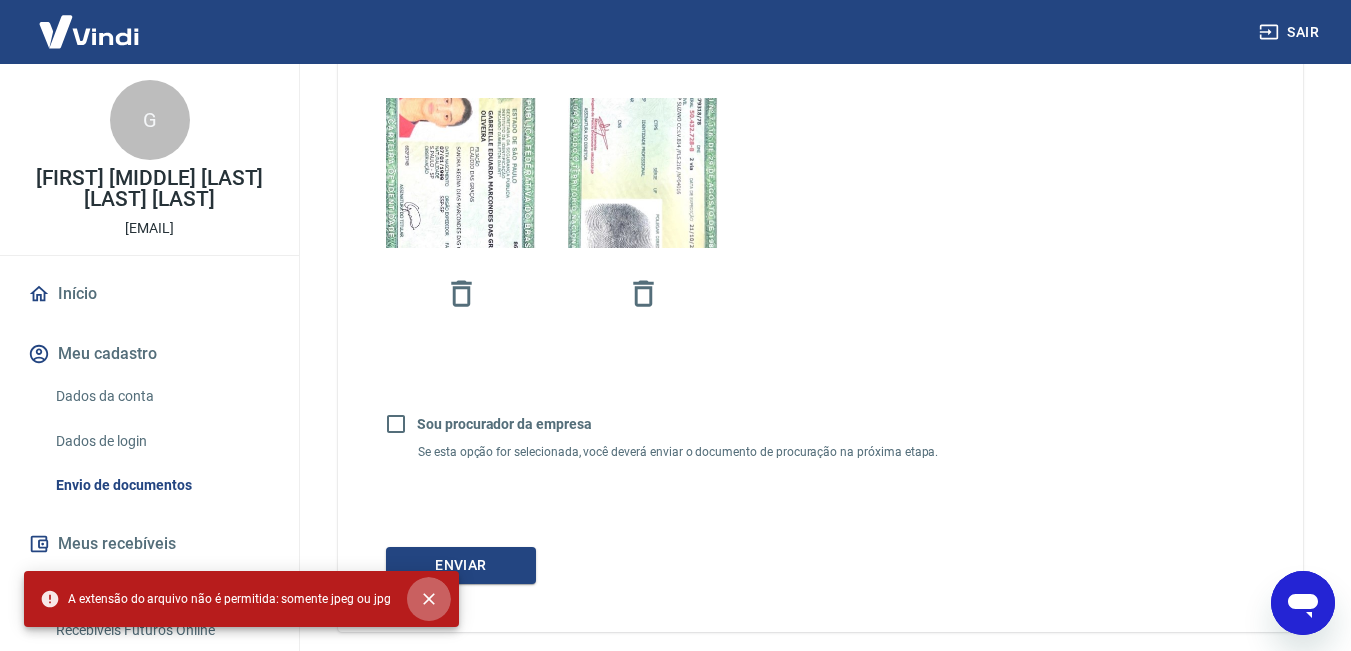 click 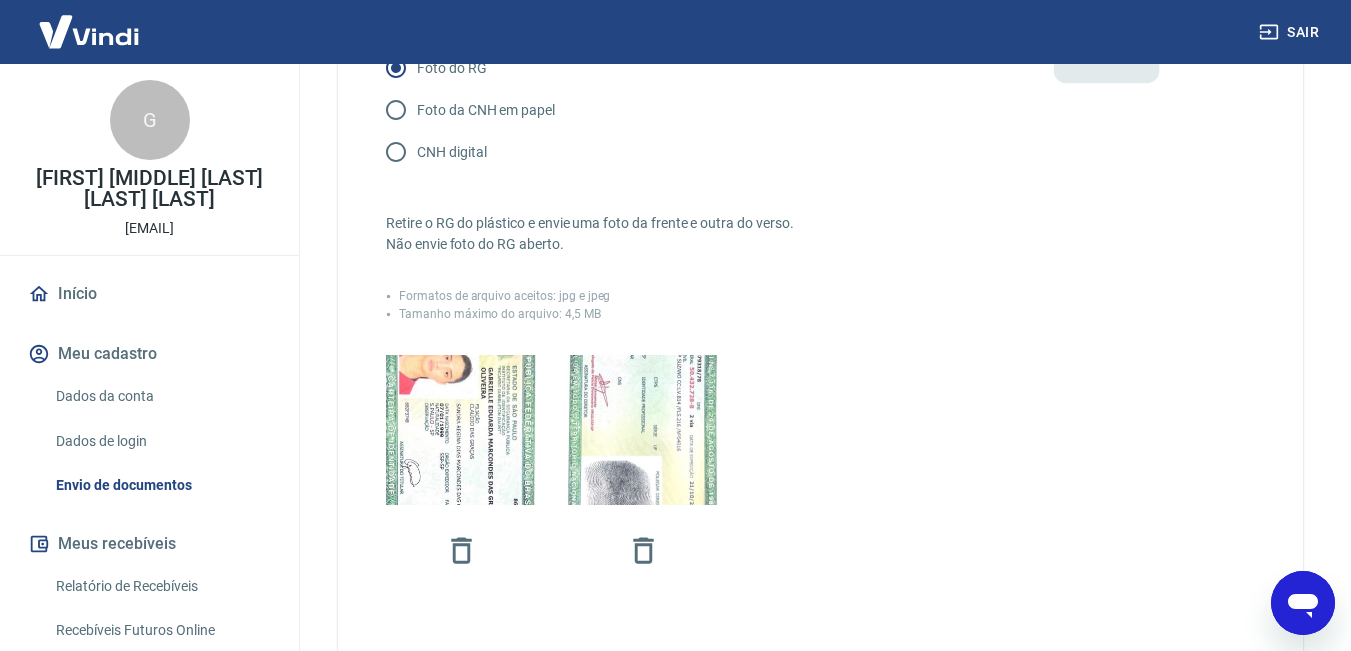scroll, scrollTop: 278, scrollLeft: 0, axis: vertical 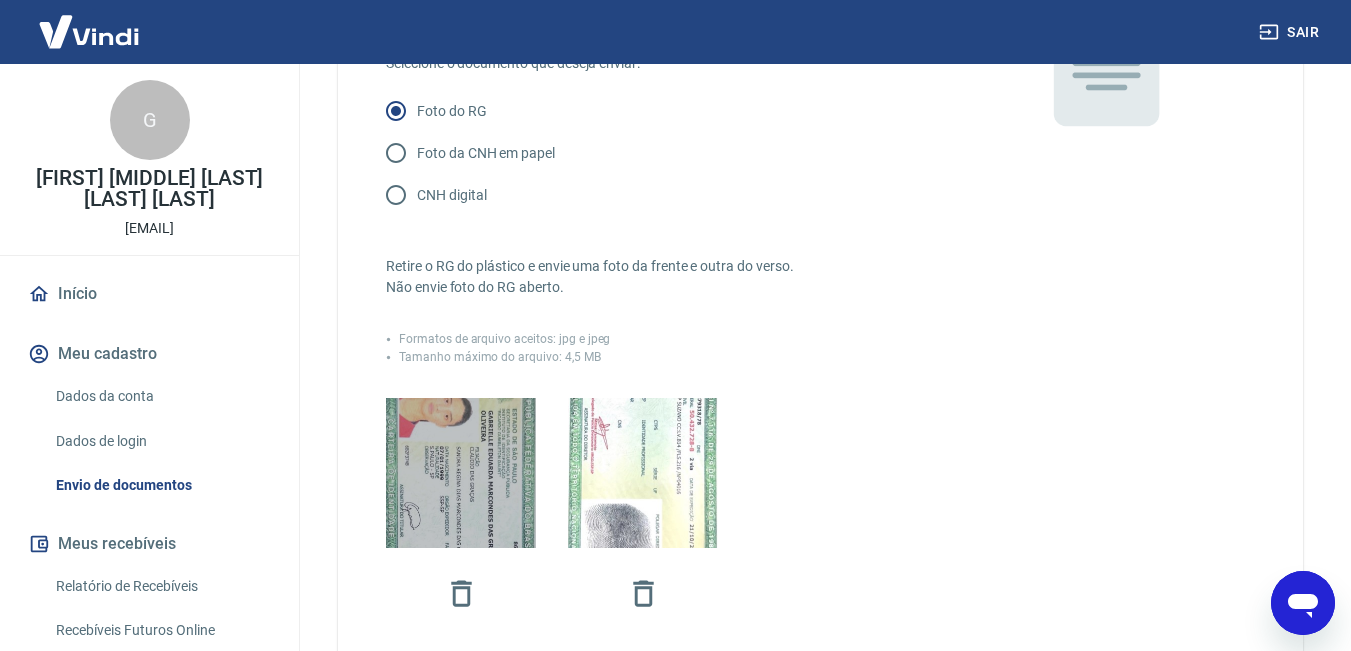 click at bounding box center [461, 472] 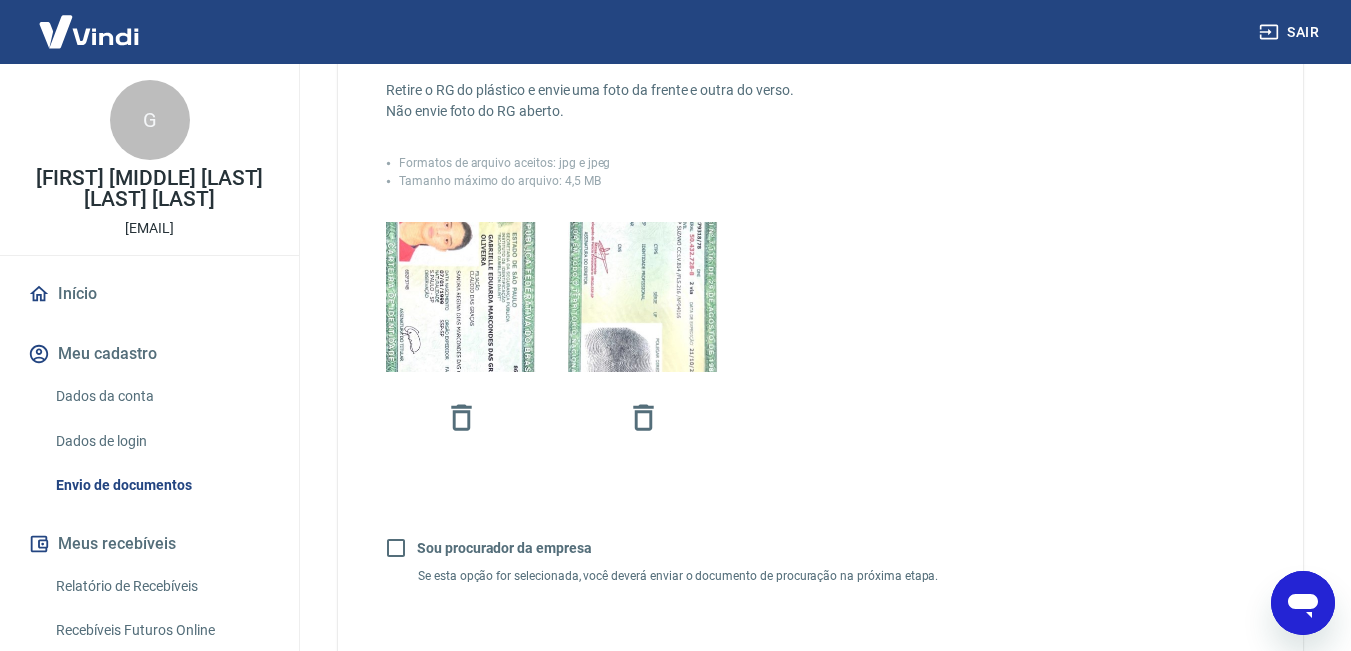 scroll, scrollTop: 669, scrollLeft: 0, axis: vertical 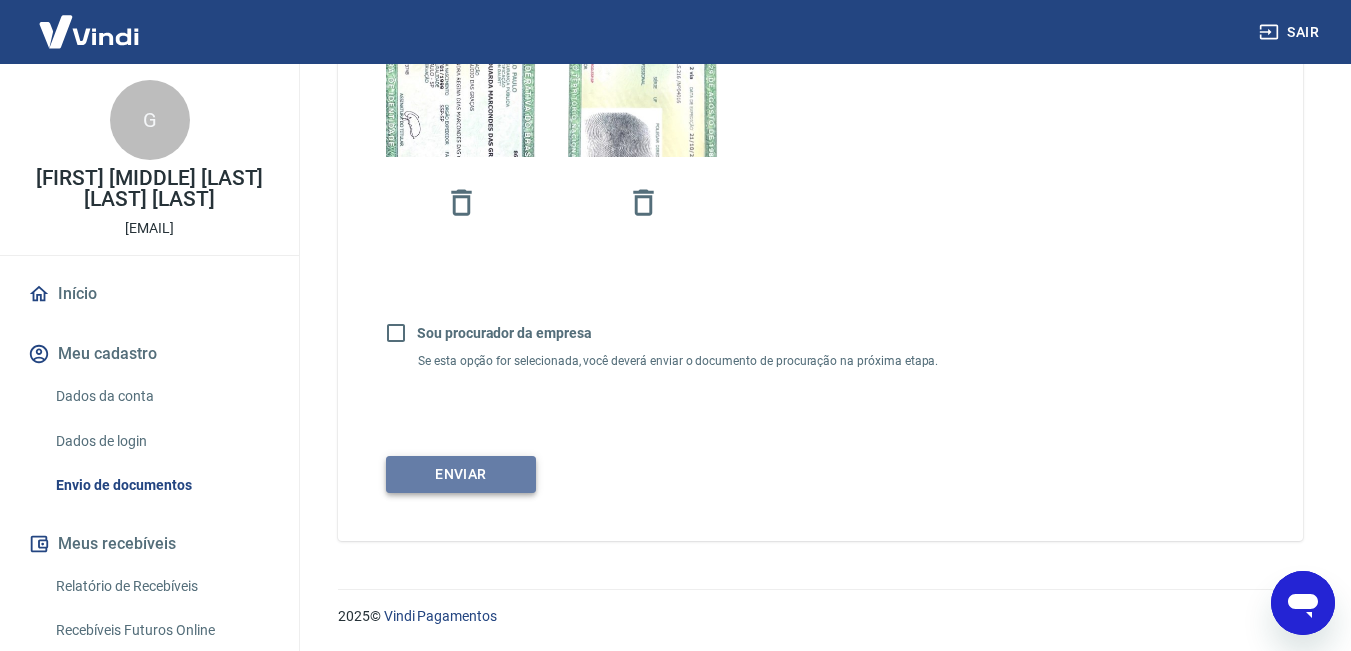 click on "Enviar" at bounding box center (461, 474) 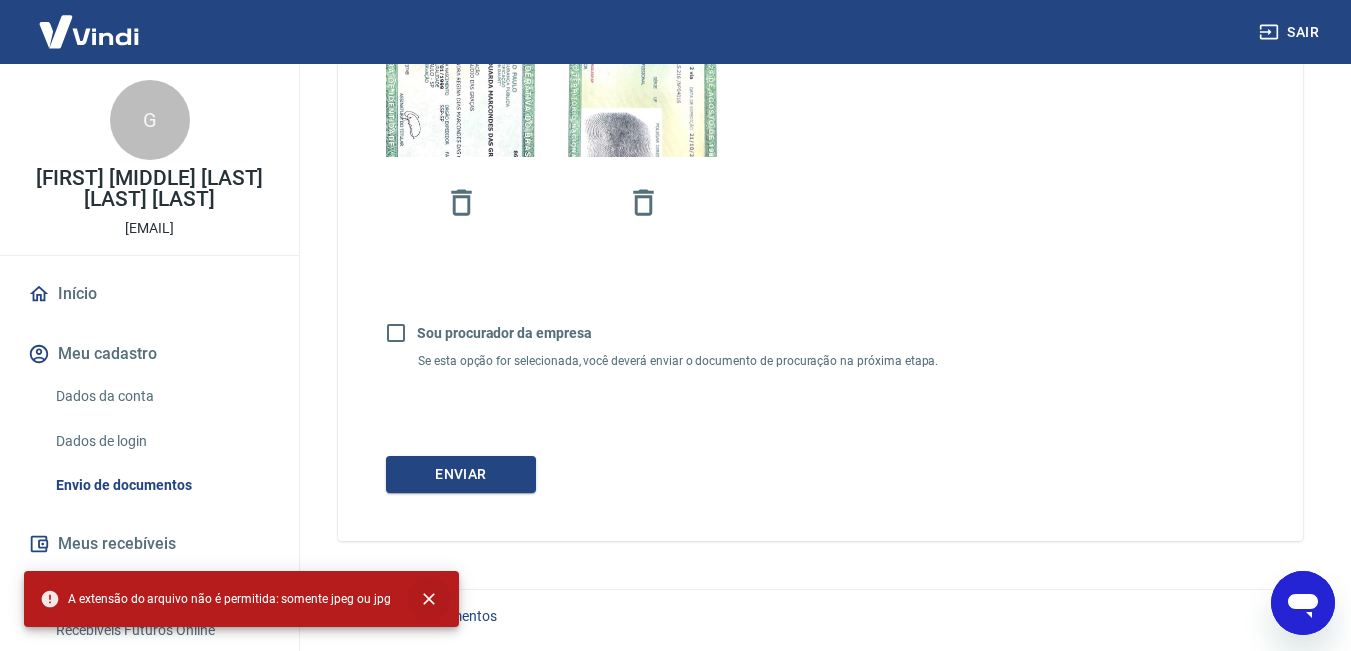 click at bounding box center [429, 599] 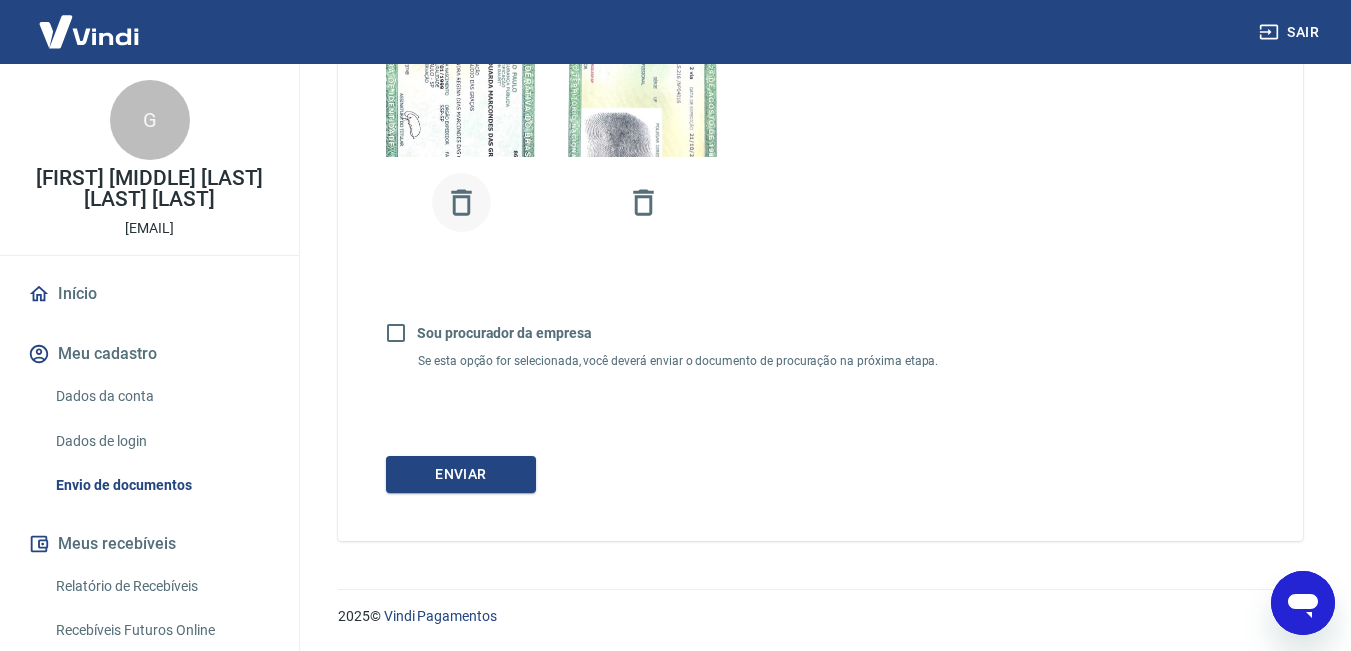 click 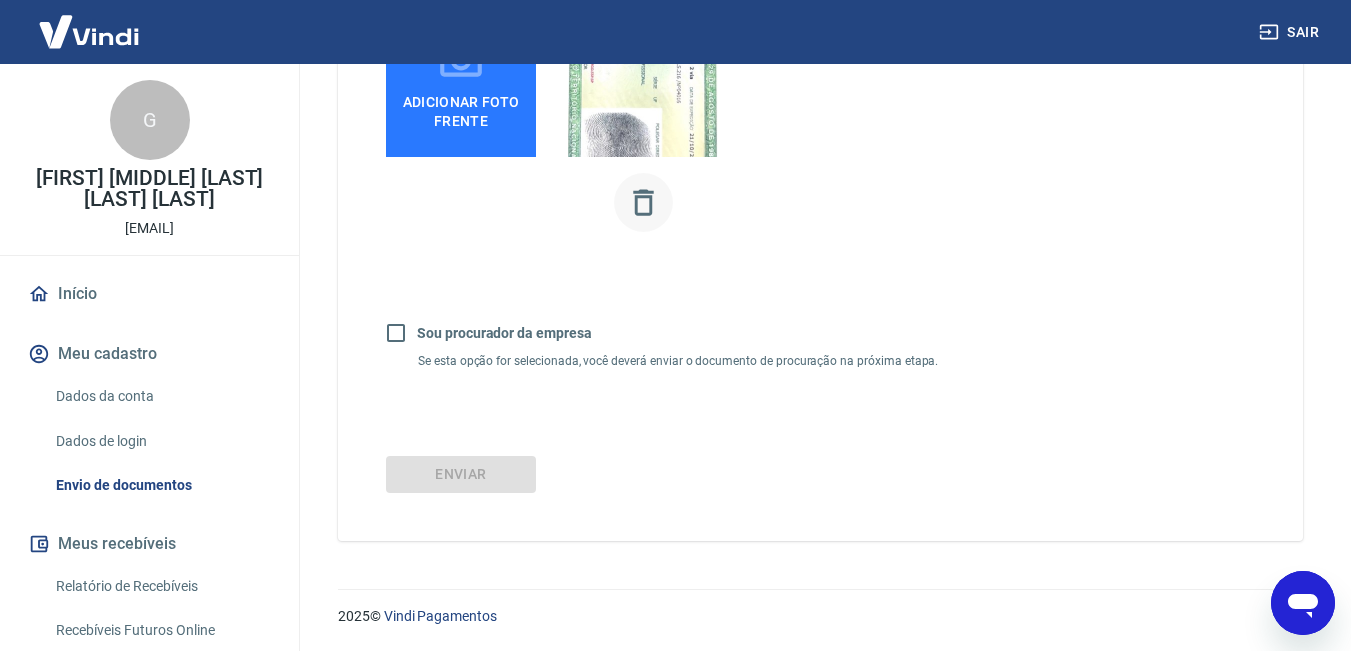 click 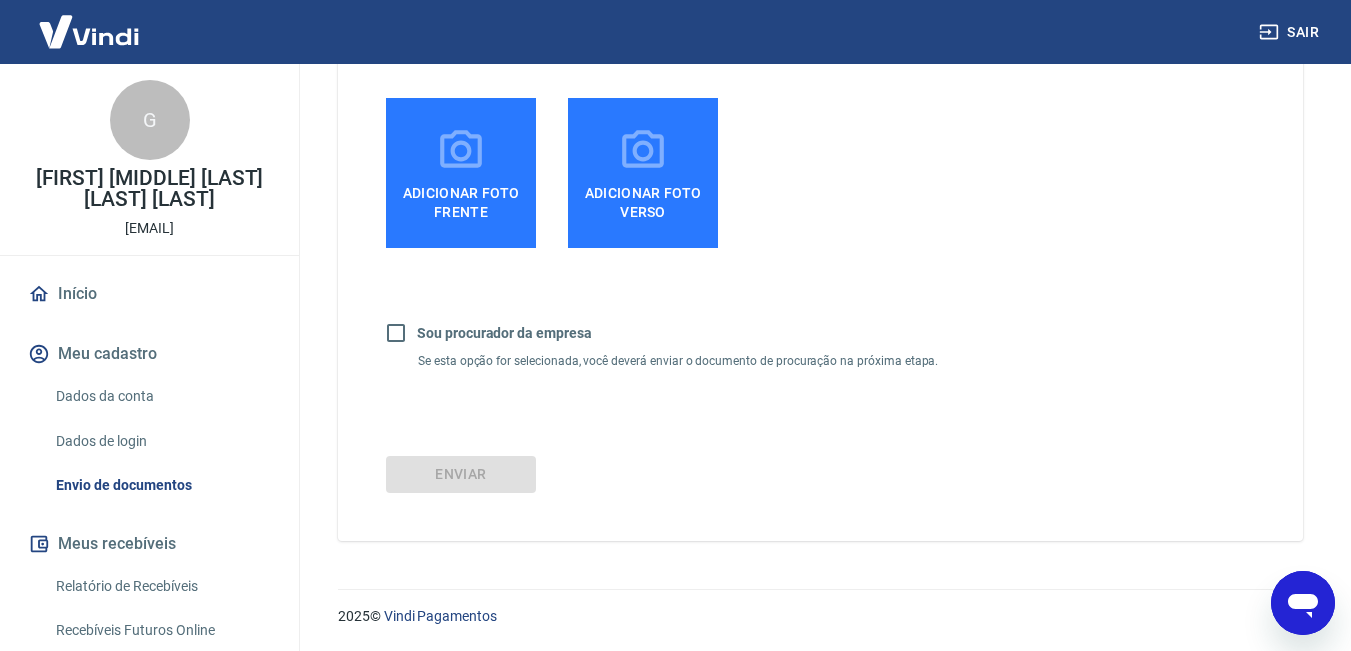 scroll, scrollTop: 578, scrollLeft: 0, axis: vertical 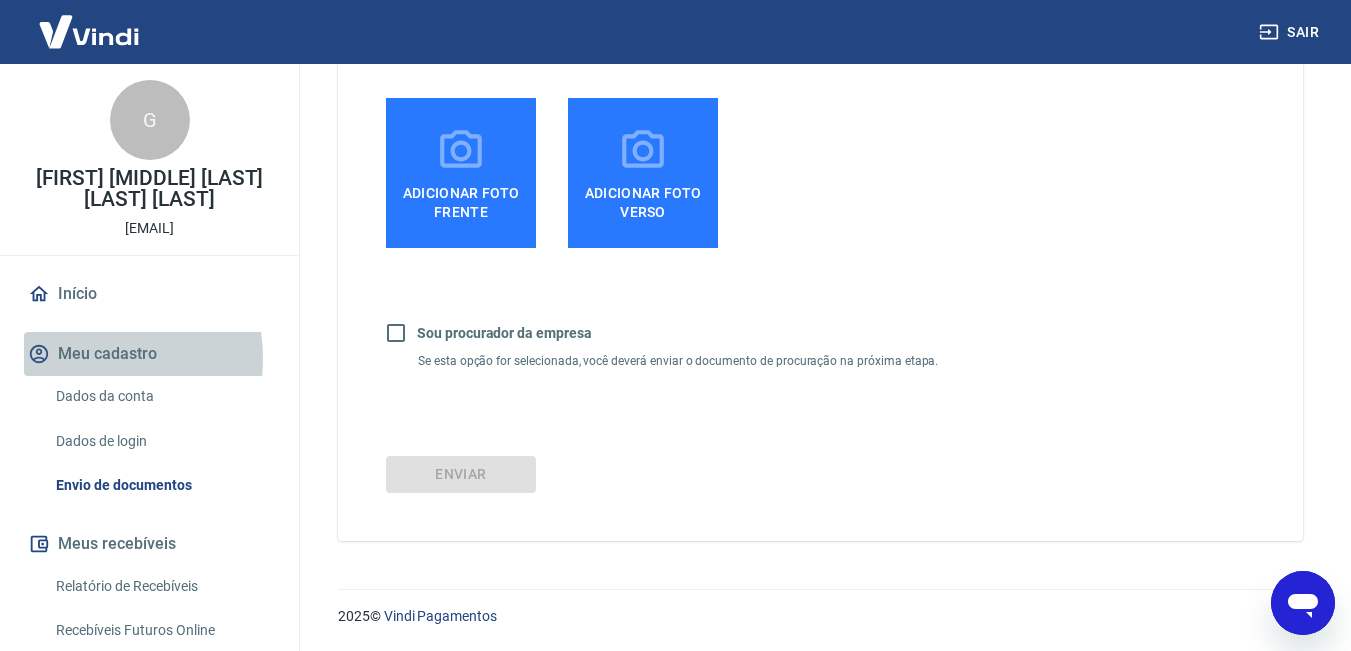 click on "Meu cadastro" at bounding box center (149, 354) 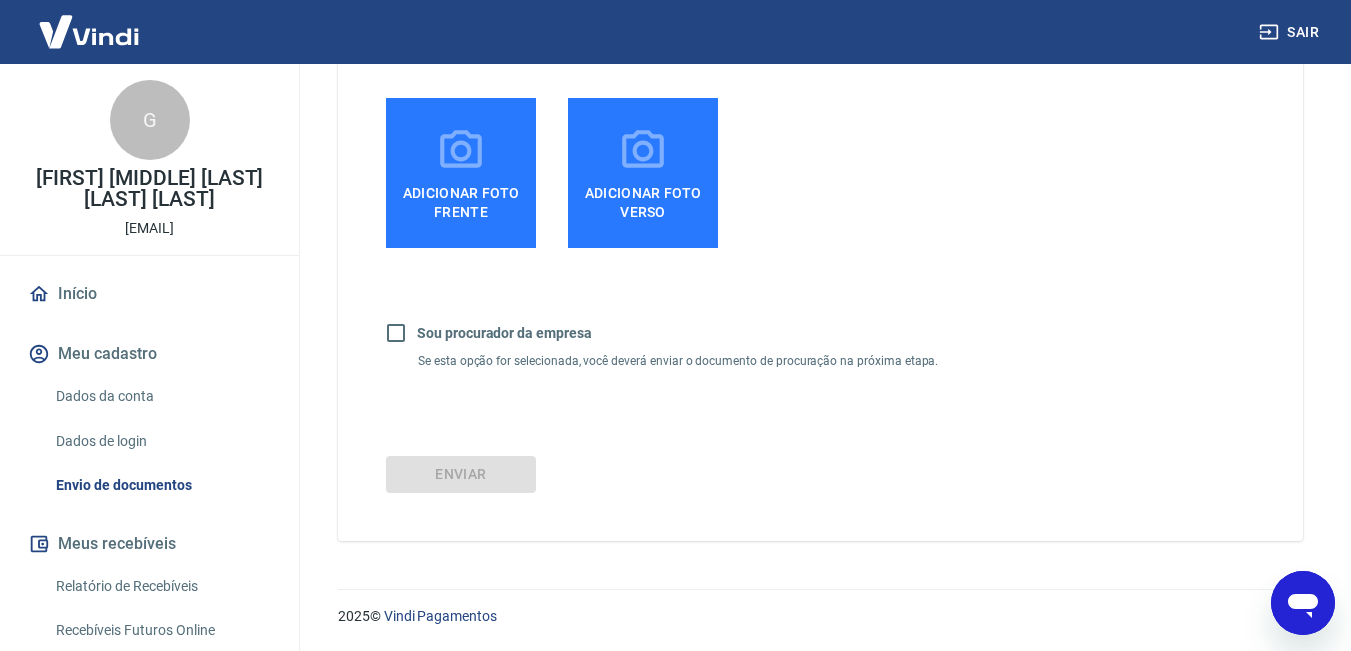 click on "Dados da conta" at bounding box center (161, 396) 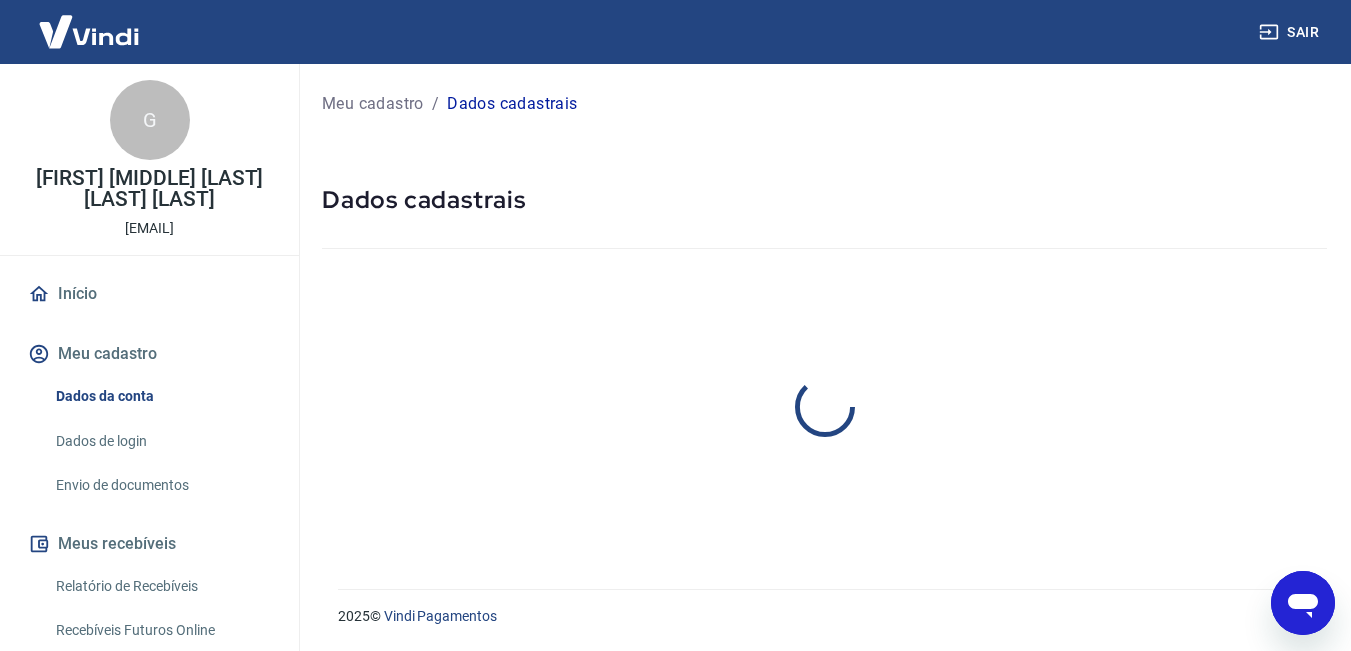 scroll, scrollTop: 0, scrollLeft: 0, axis: both 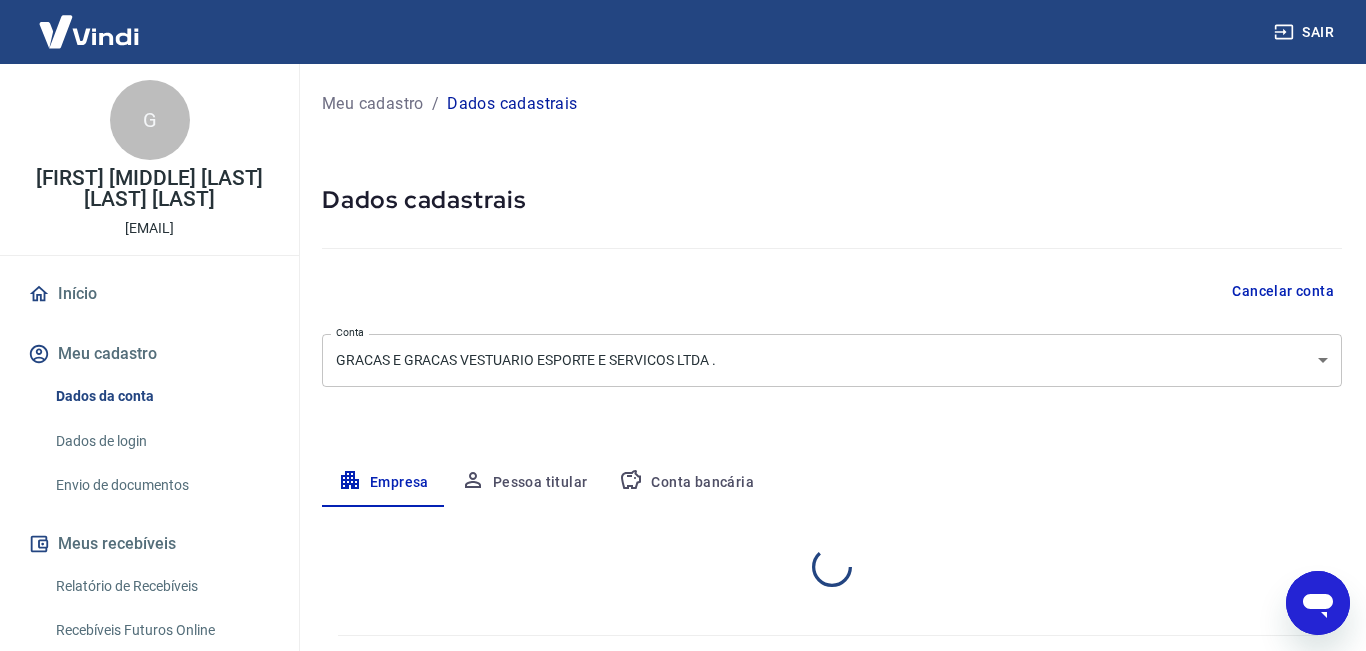 select on "SP" 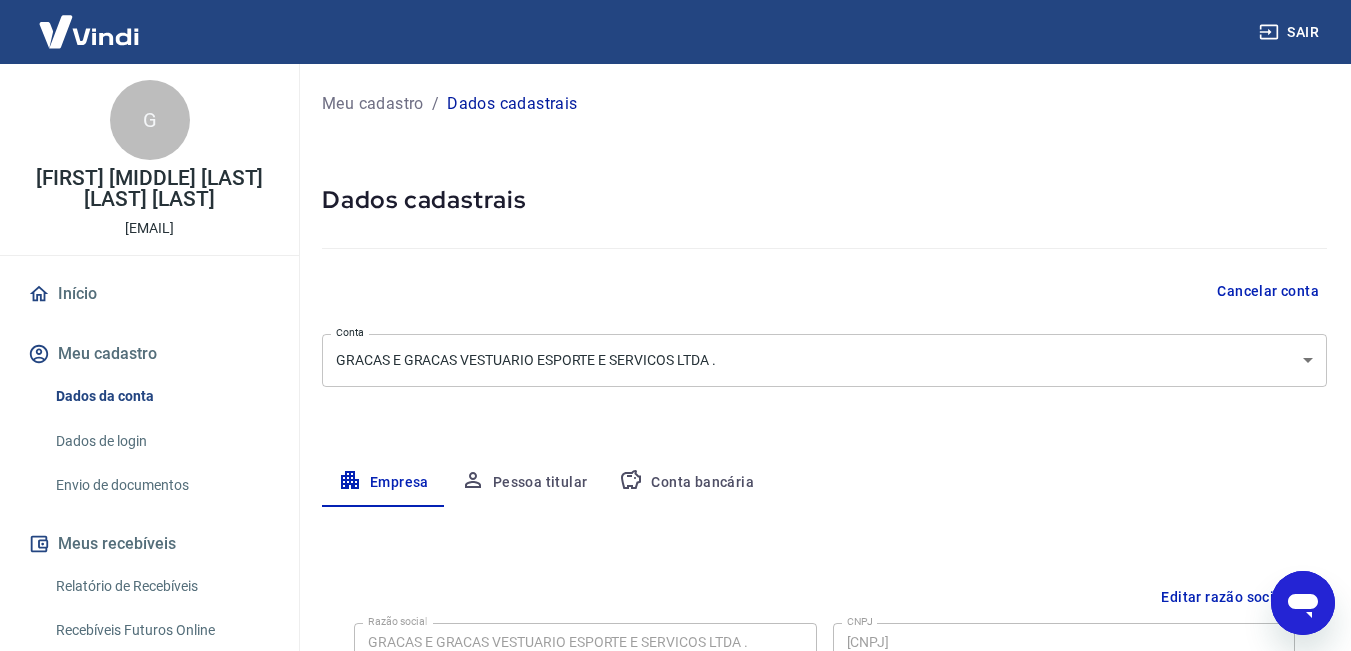click on "Dados de login" at bounding box center [161, 441] 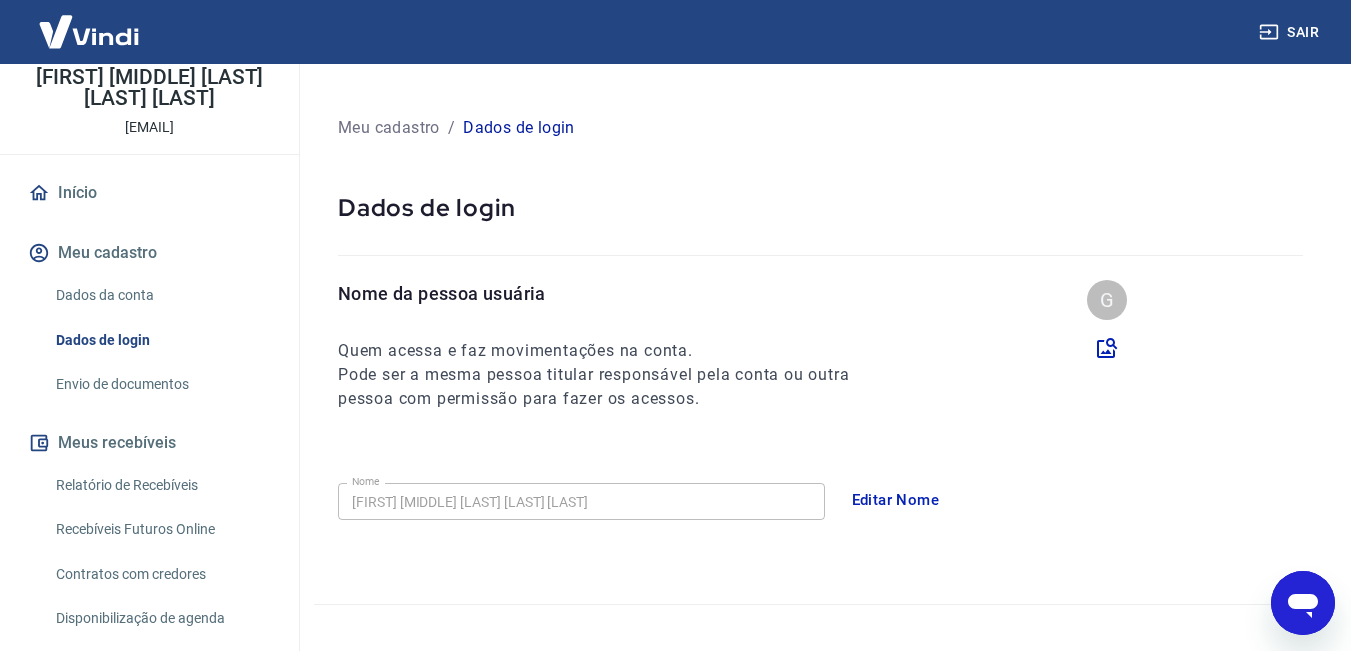 scroll, scrollTop: 230, scrollLeft: 0, axis: vertical 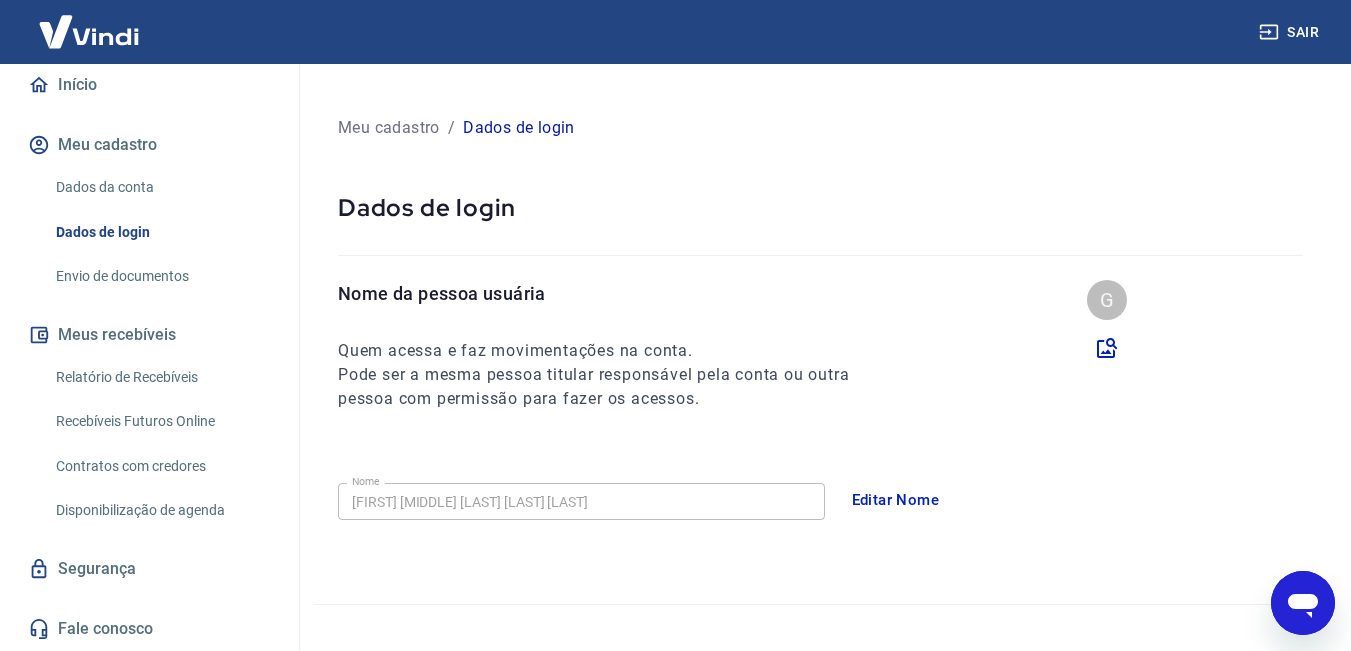 click on "Meu cadastro" at bounding box center [149, 145] 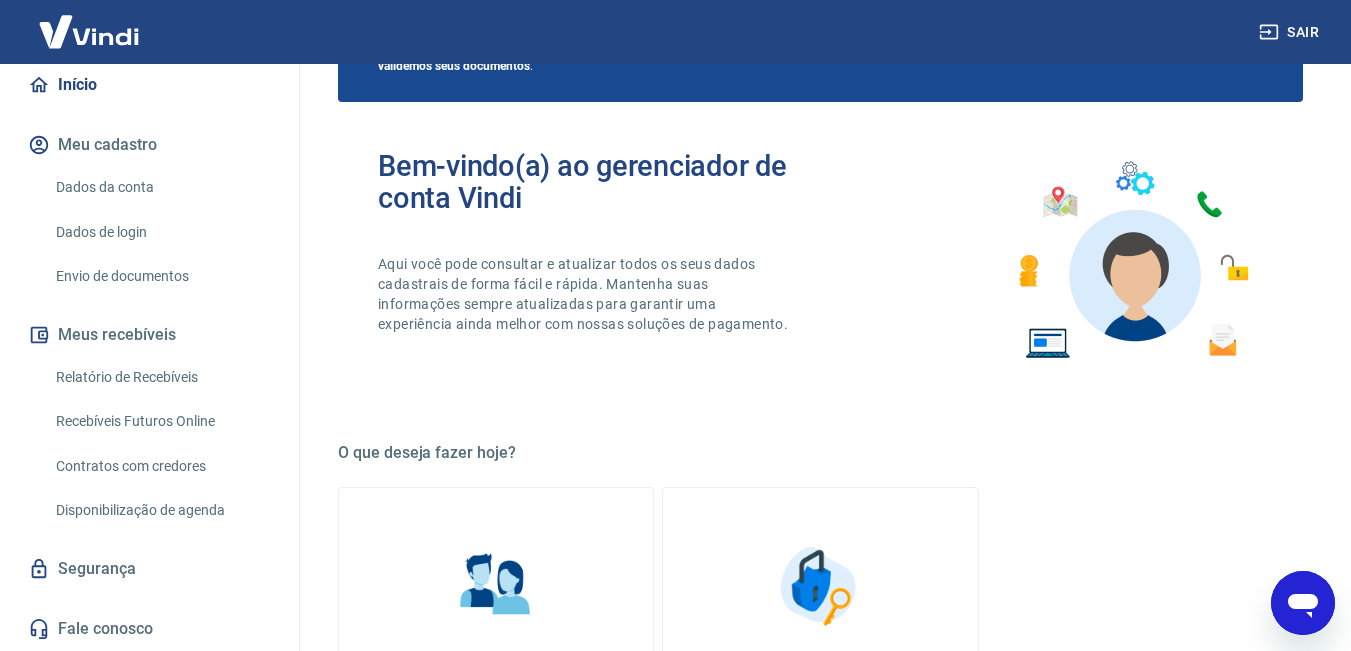 scroll, scrollTop: 0, scrollLeft: 0, axis: both 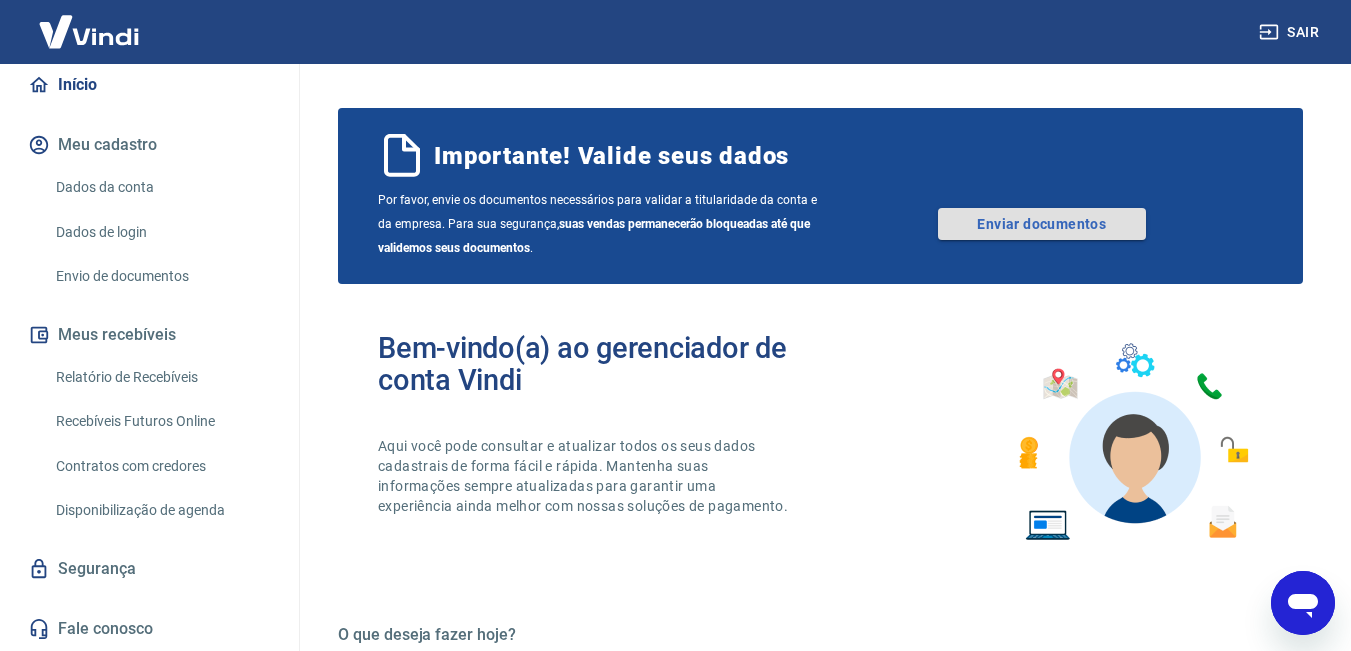 click on "Enviar documentos" at bounding box center (1042, 224) 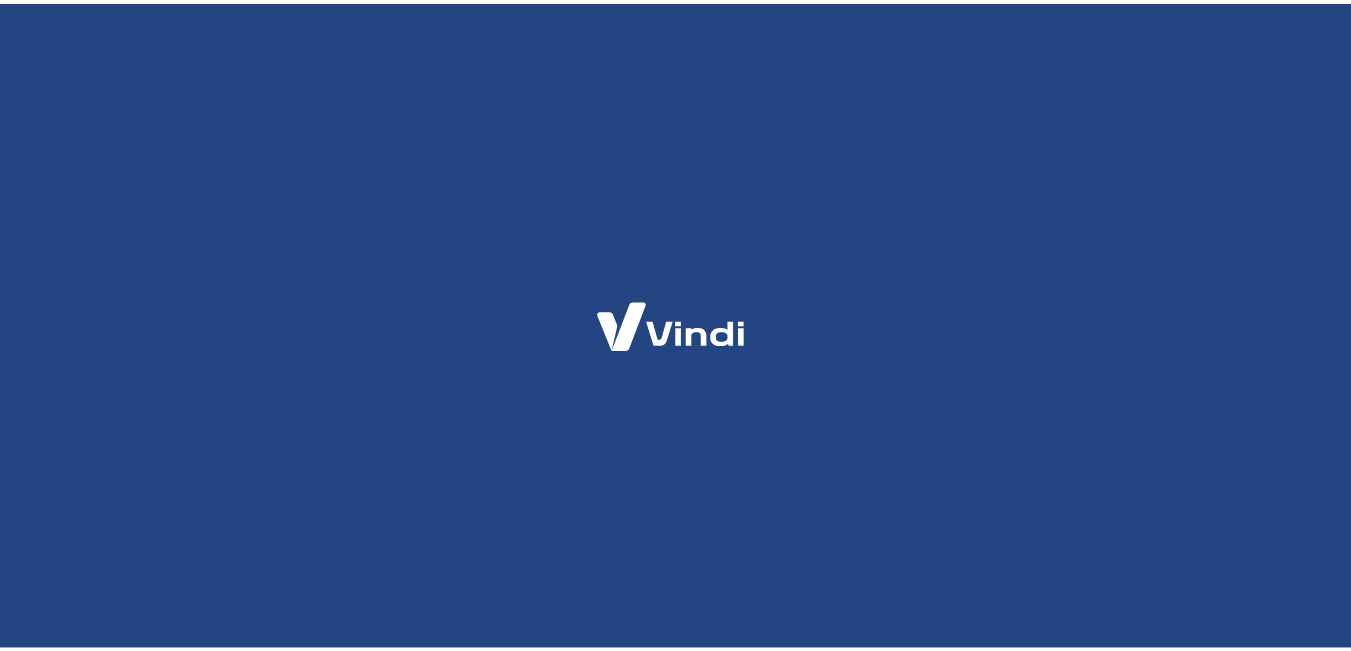 scroll, scrollTop: 0, scrollLeft: 0, axis: both 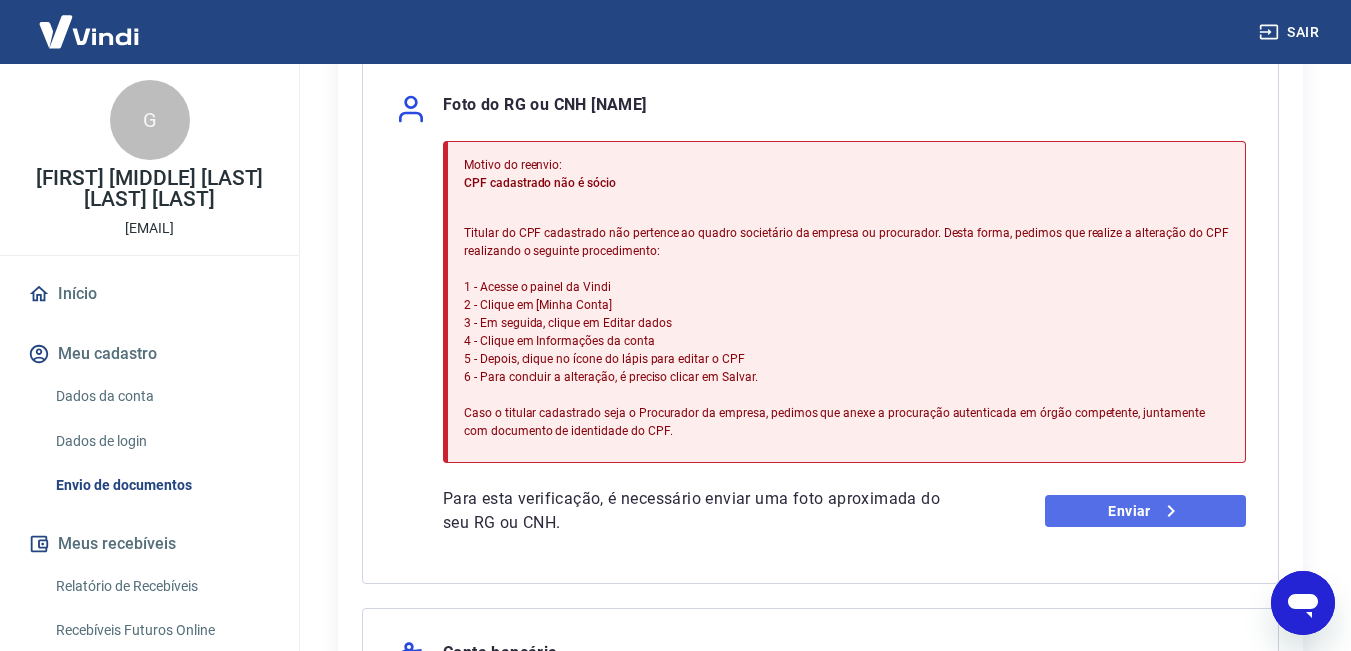 click 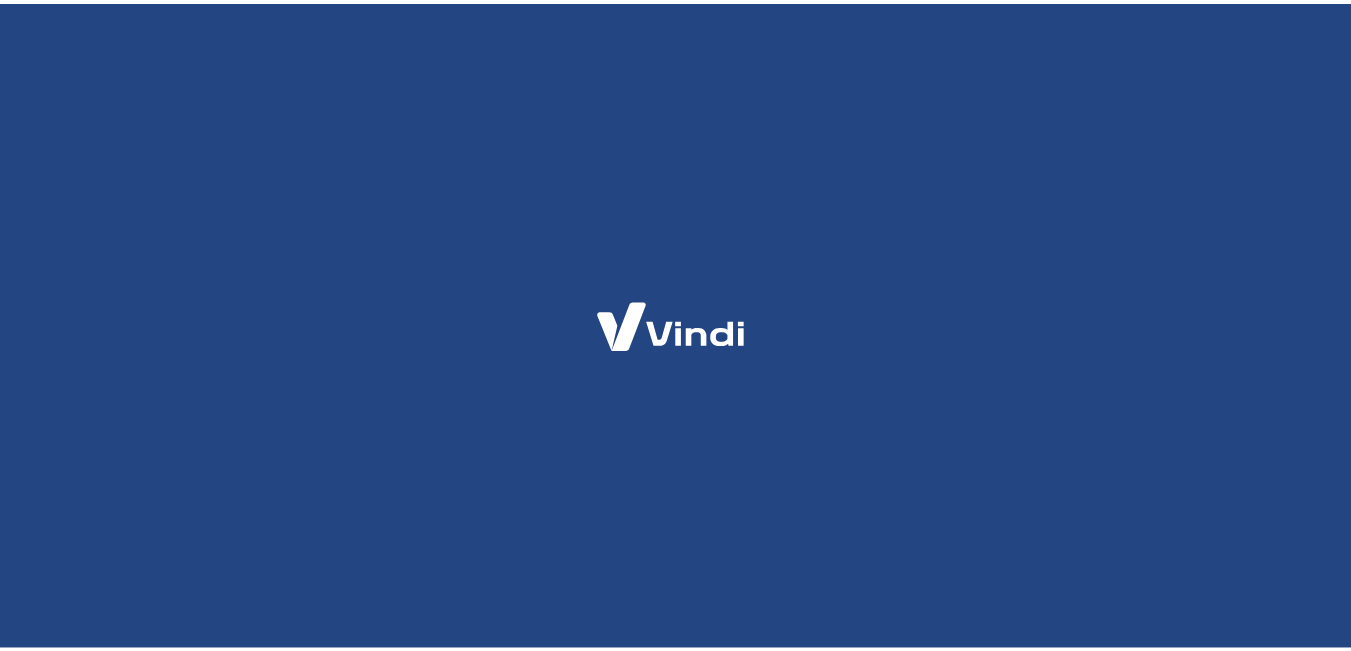 scroll, scrollTop: 0, scrollLeft: 0, axis: both 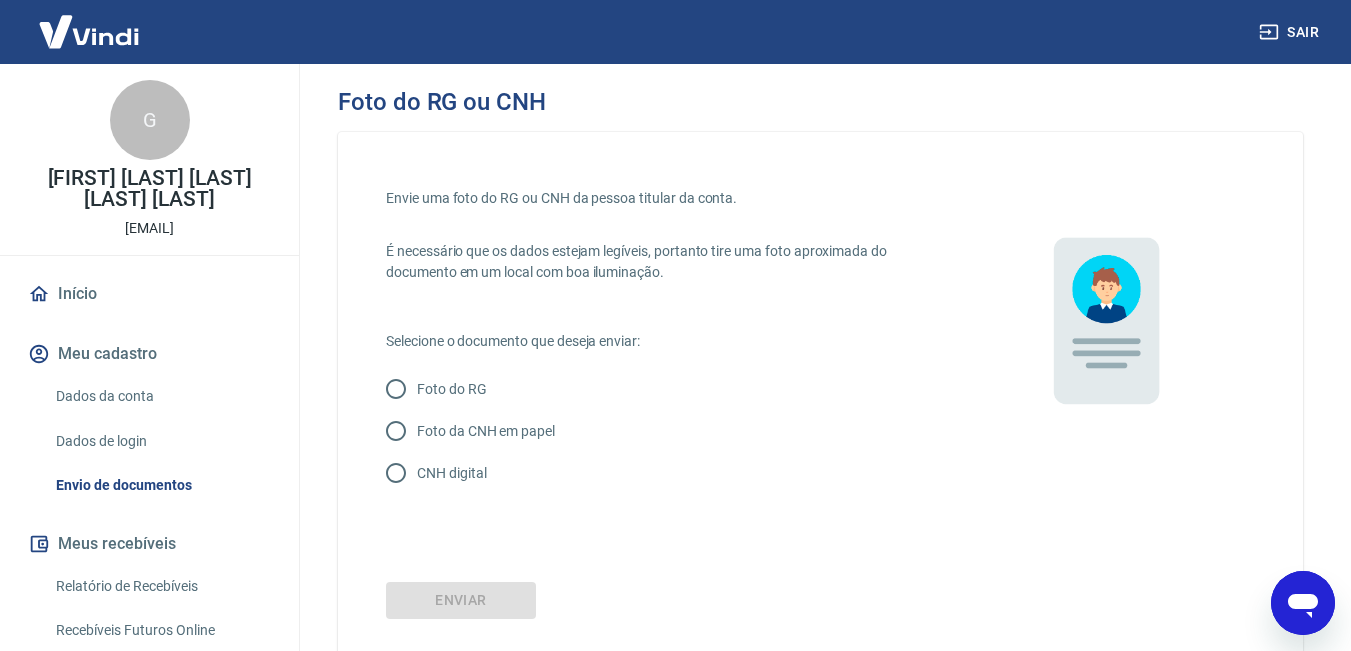 click on "Foto do RG" at bounding box center [452, 389] 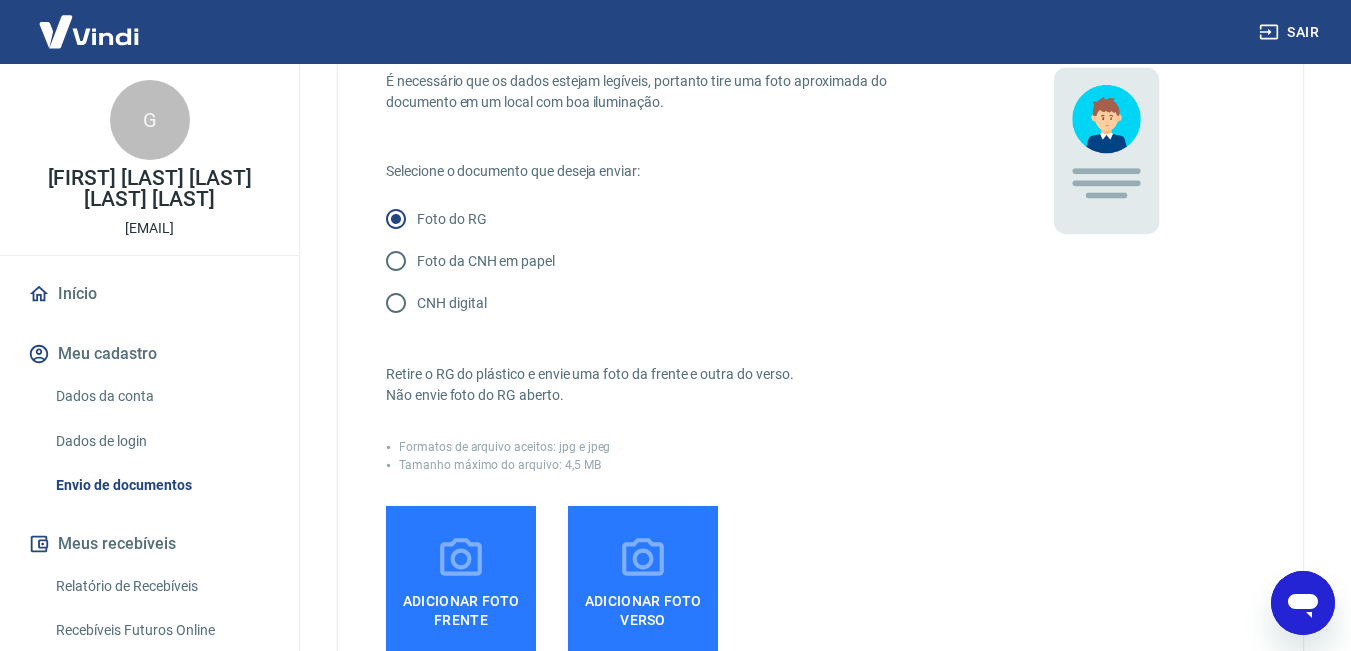 scroll, scrollTop: 400, scrollLeft: 0, axis: vertical 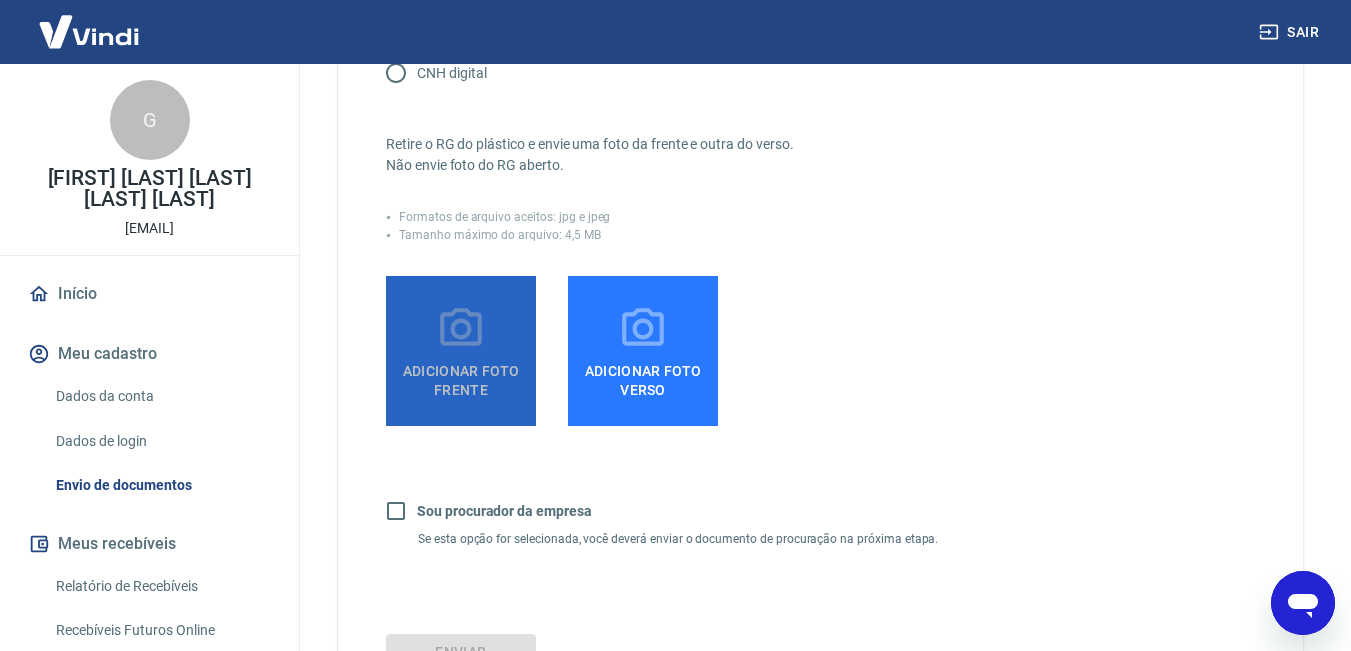 click on "Adicionar foto frente" at bounding box center (461, 376) 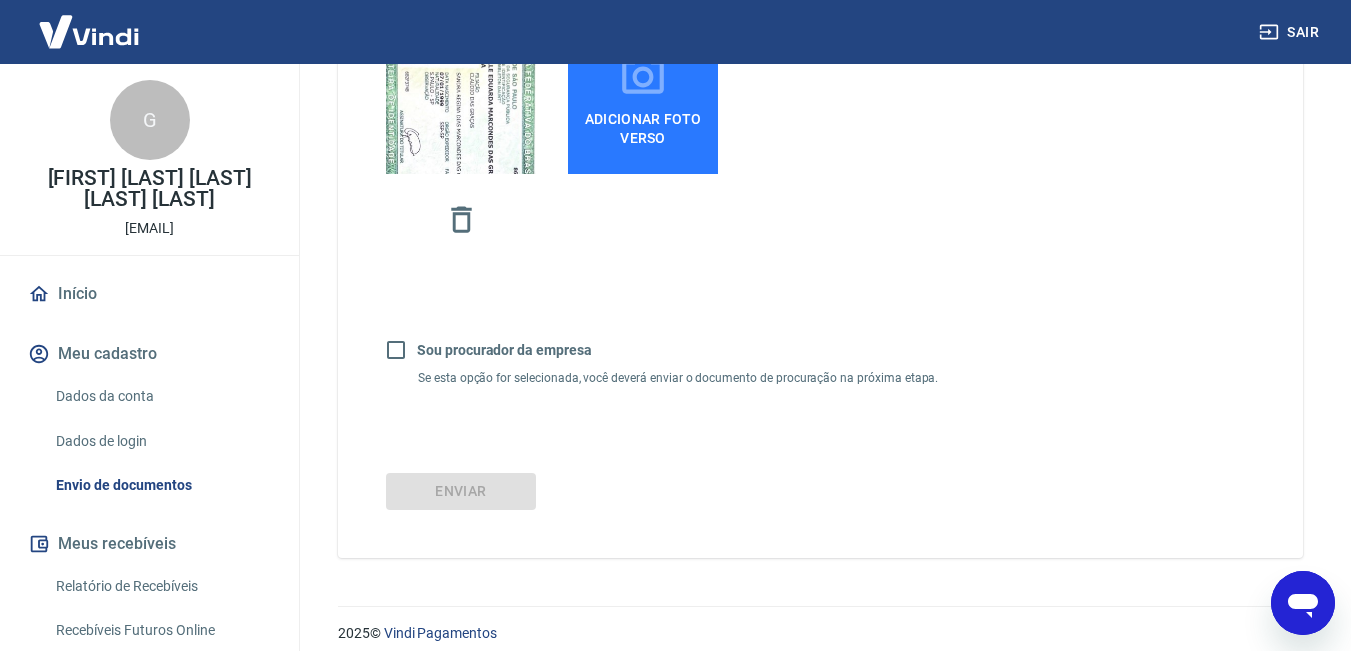 scroll, scrollTop: 669, scrollLeft: 0, axis: vertical 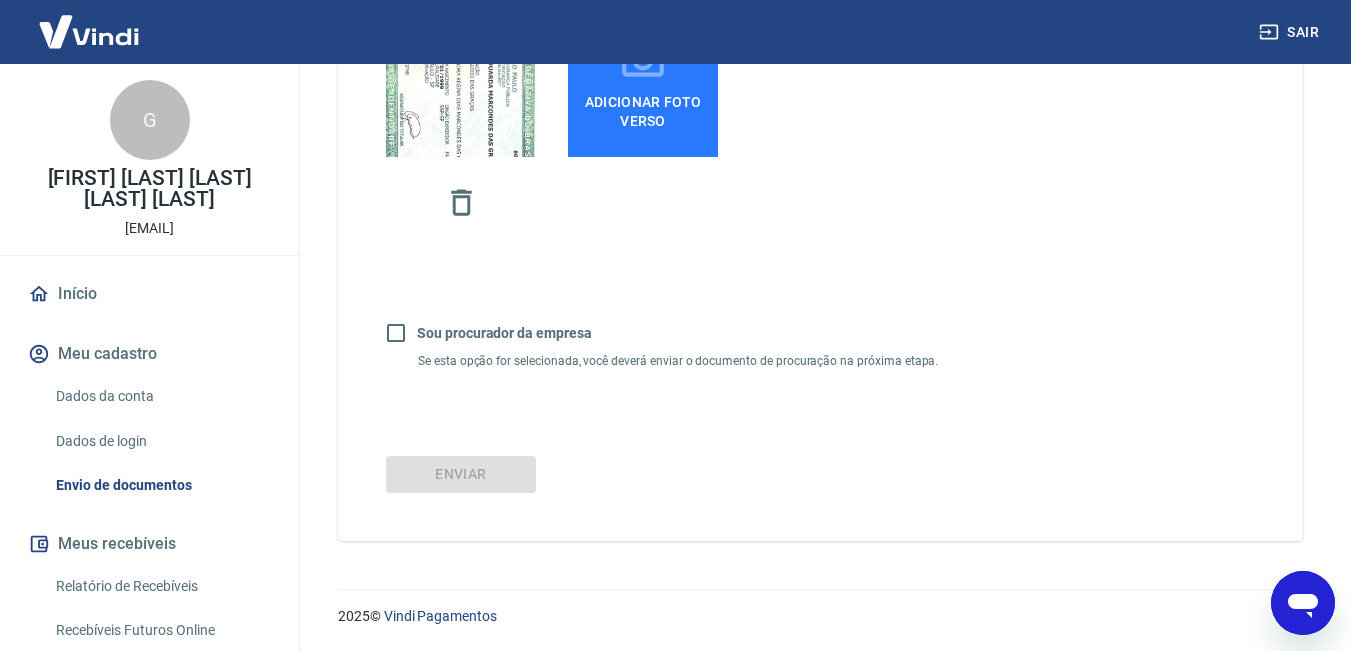 click on "Adicionar foto verso" at bounding box center (643, 82) 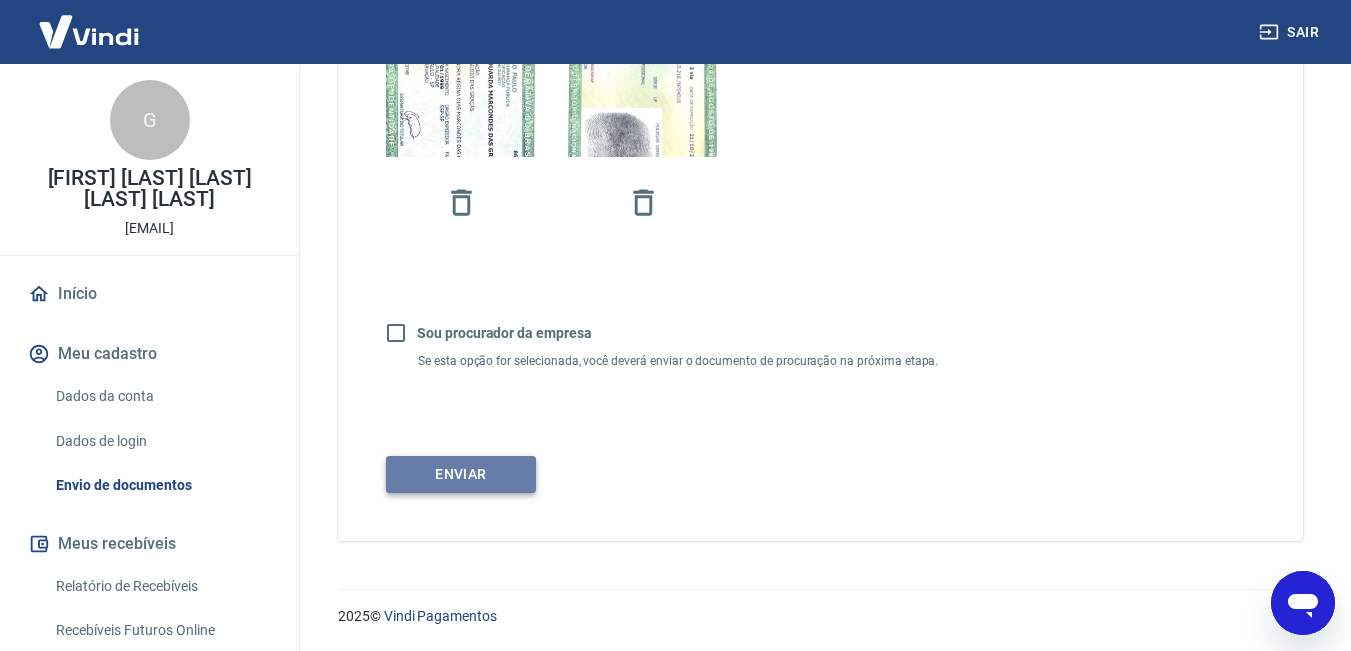 click on "Enviar" at bounding box center [461, 474] 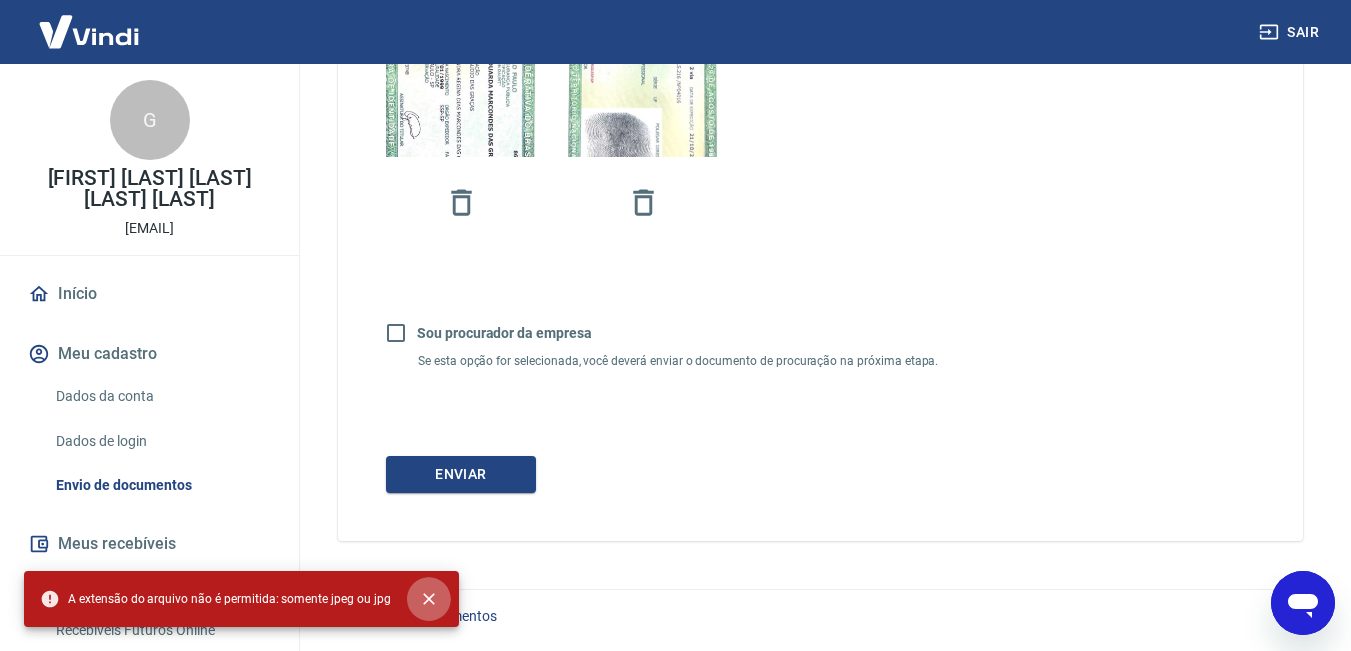 click at bounding box center [429, 599] 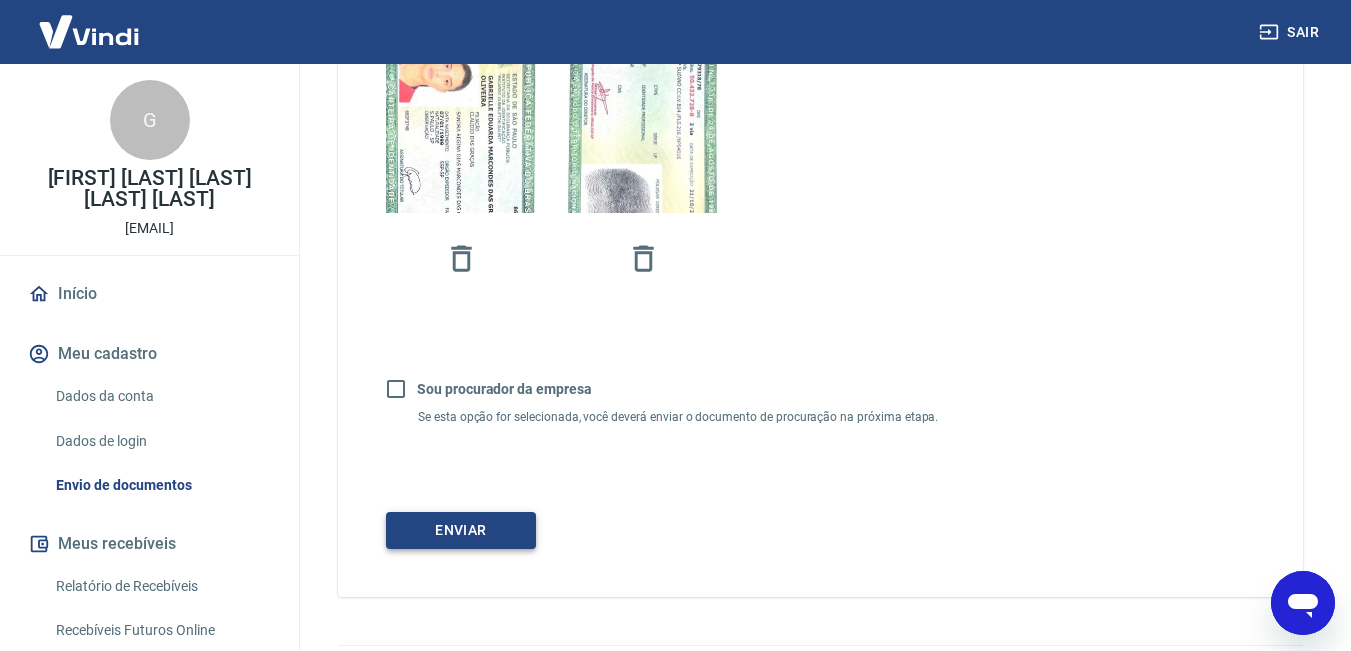 scroll, scrollTop: 569, scrollLeft: 0, axis: vertical 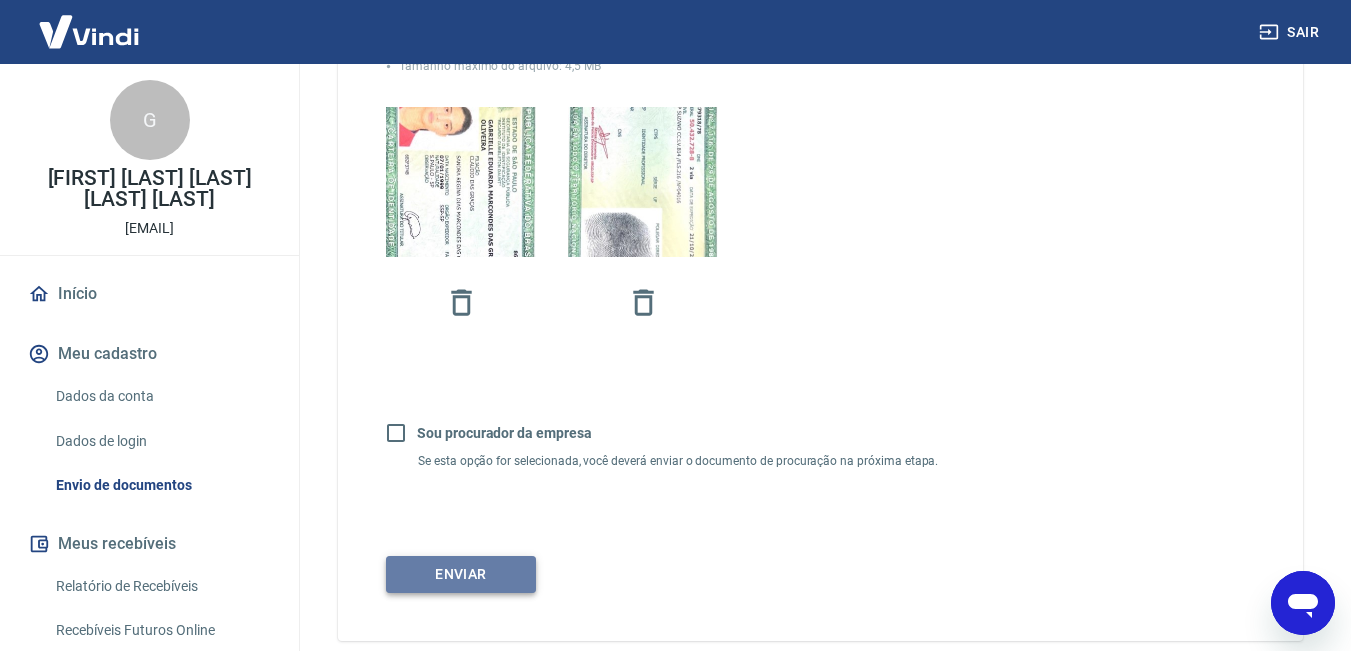 click on "Enviar" at bounding box center [461, 574] 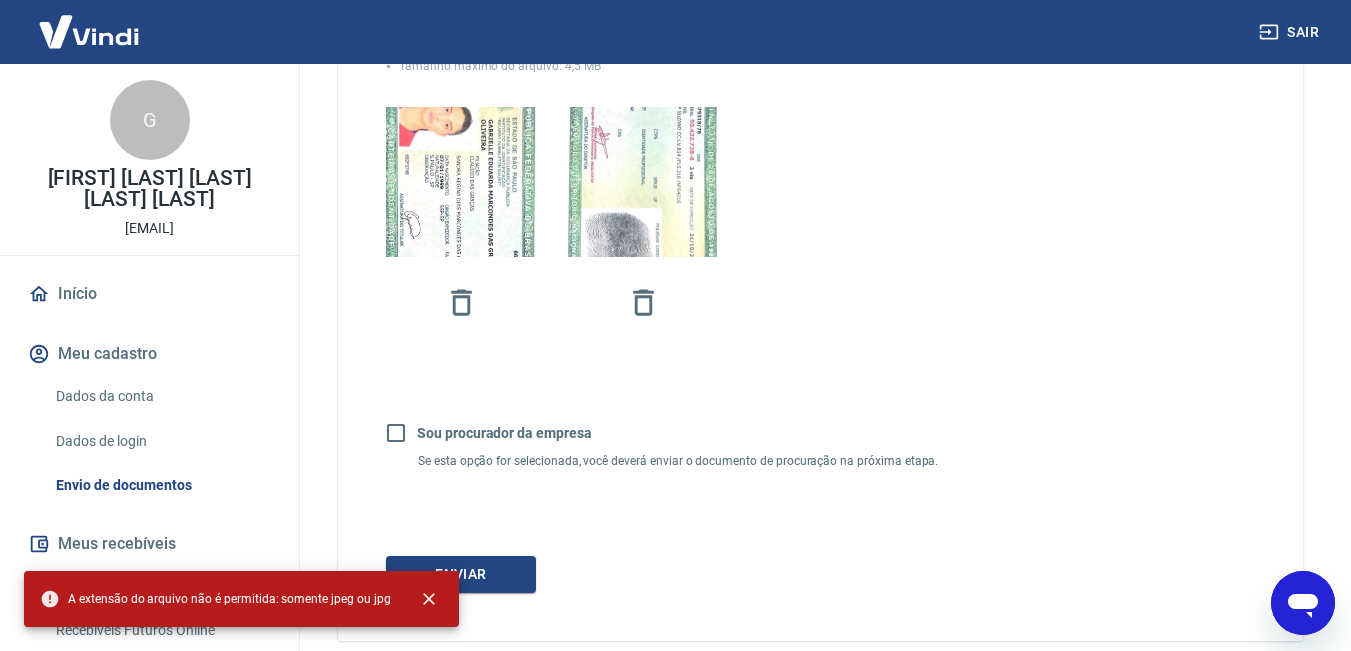 click 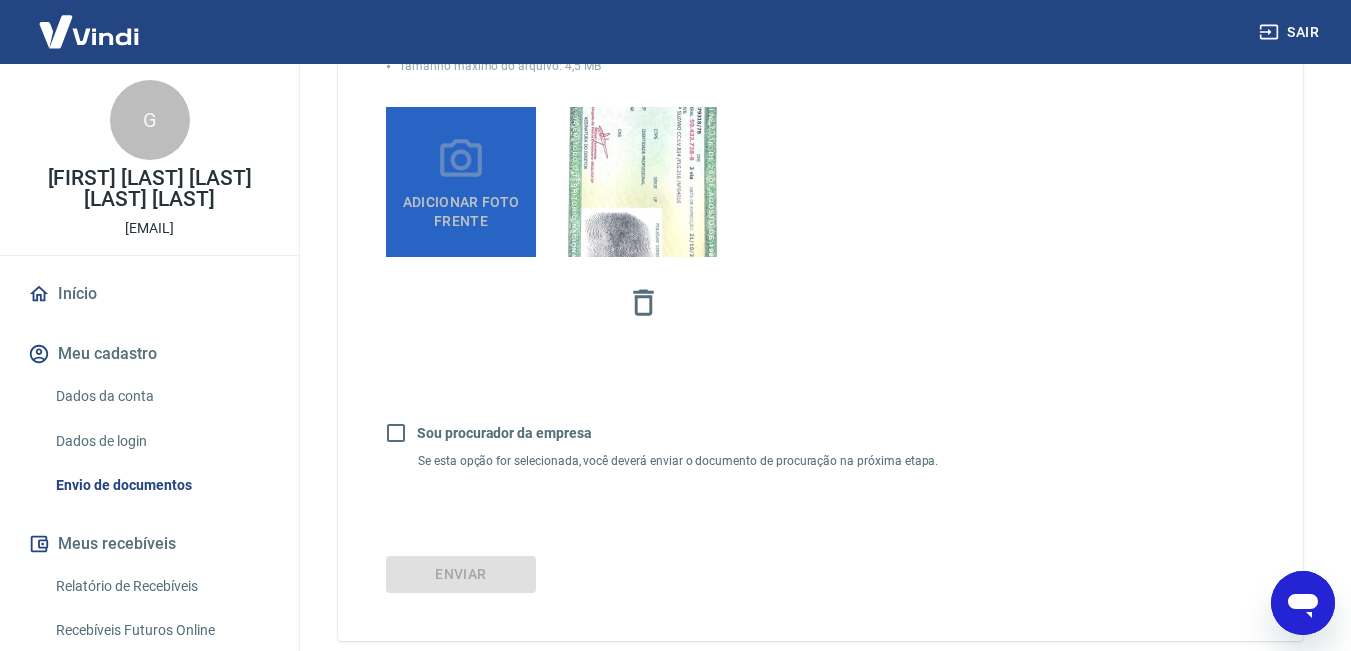 click 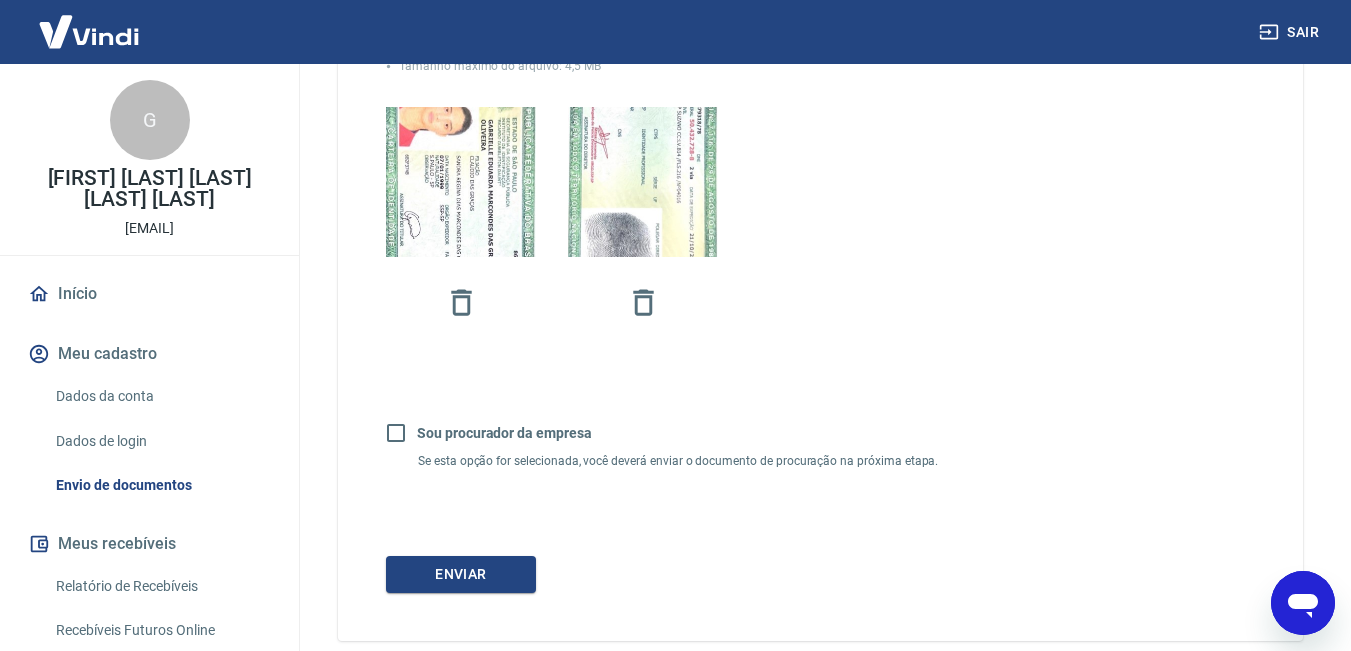 drag, startPoint x: 647, startPoint y: 304, endPoint x: -97, endPoint y: 533, distance: 778.44525 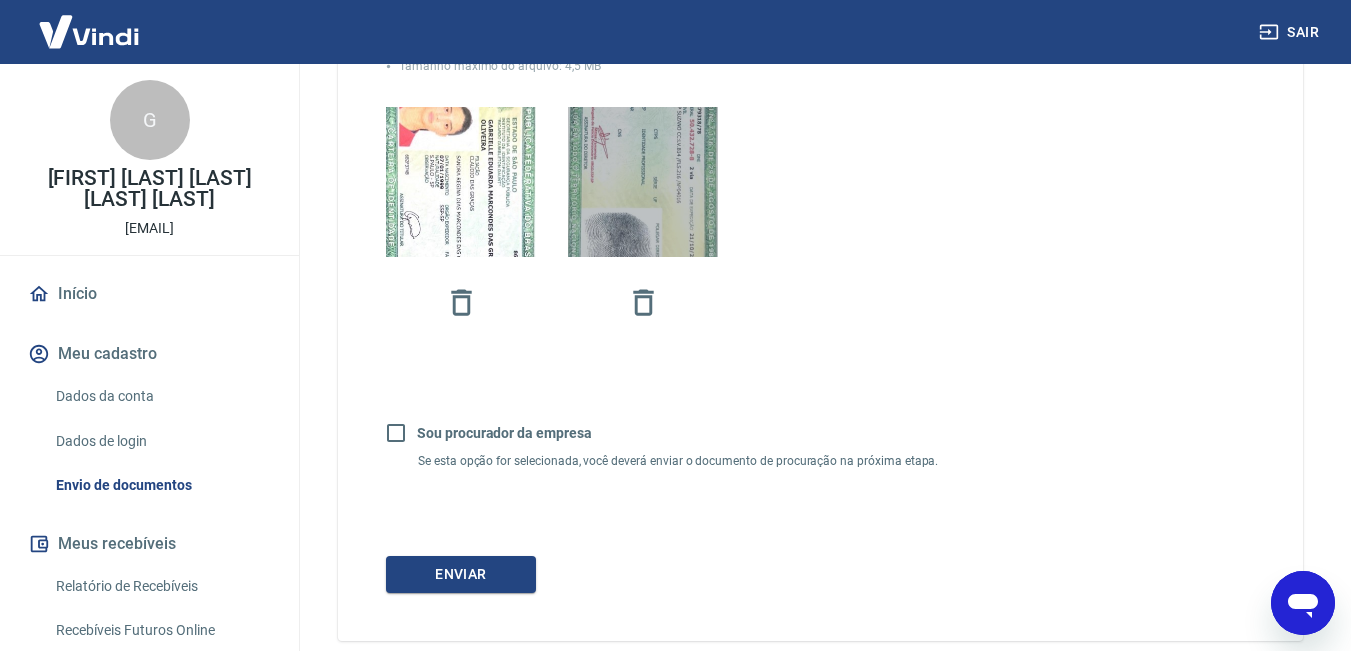 click at bounding box center (643, 182) 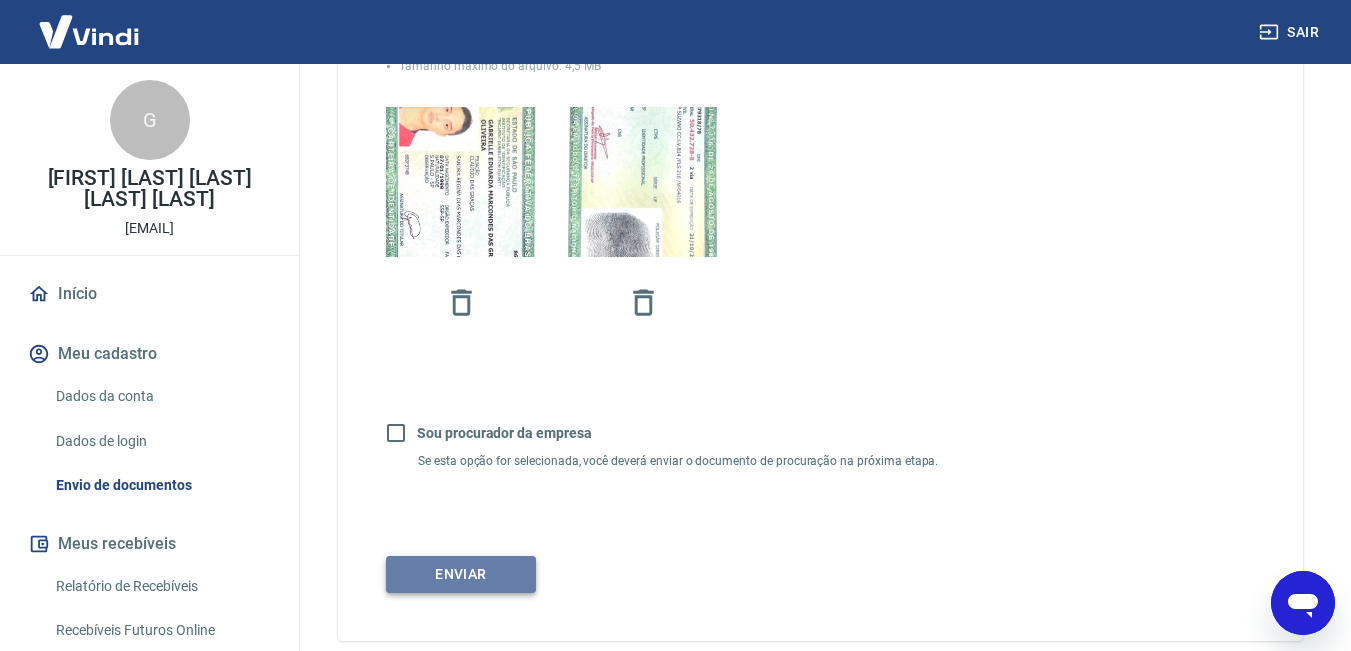 click on "Enviar" at bounding box center (461, 574) 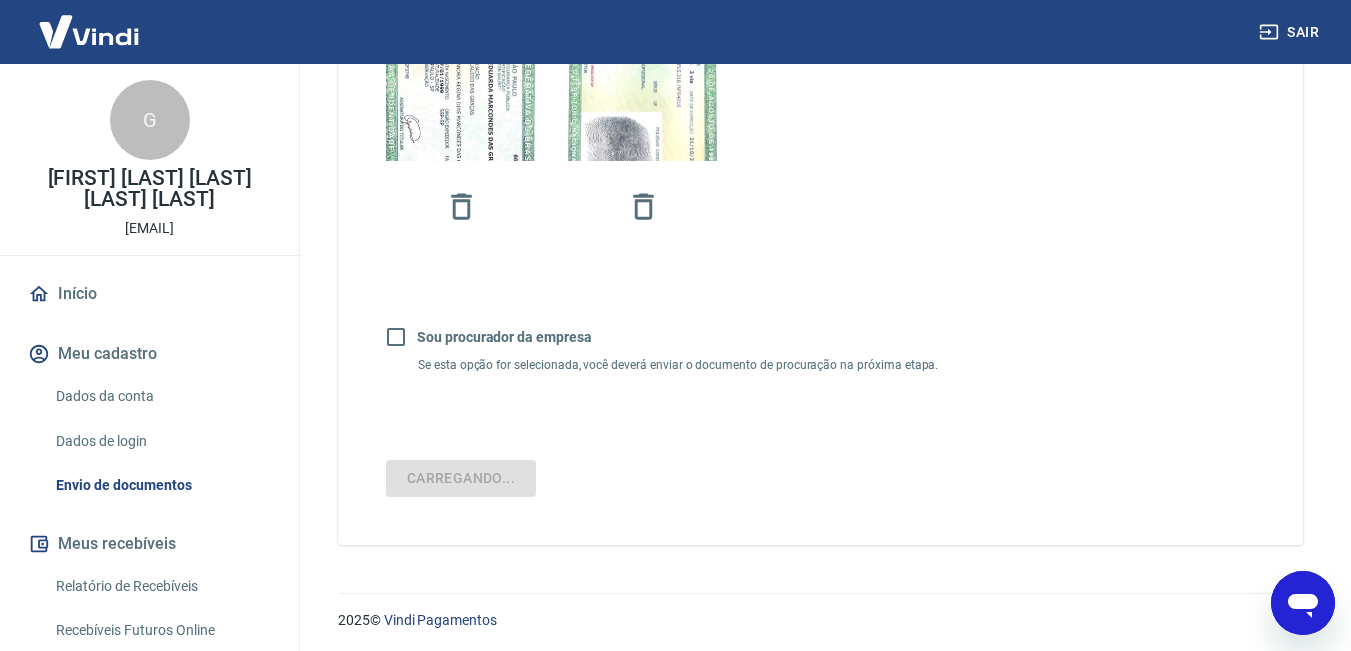 scroll, scrollTop: 669, scrollLeft: 0, axis: vertical 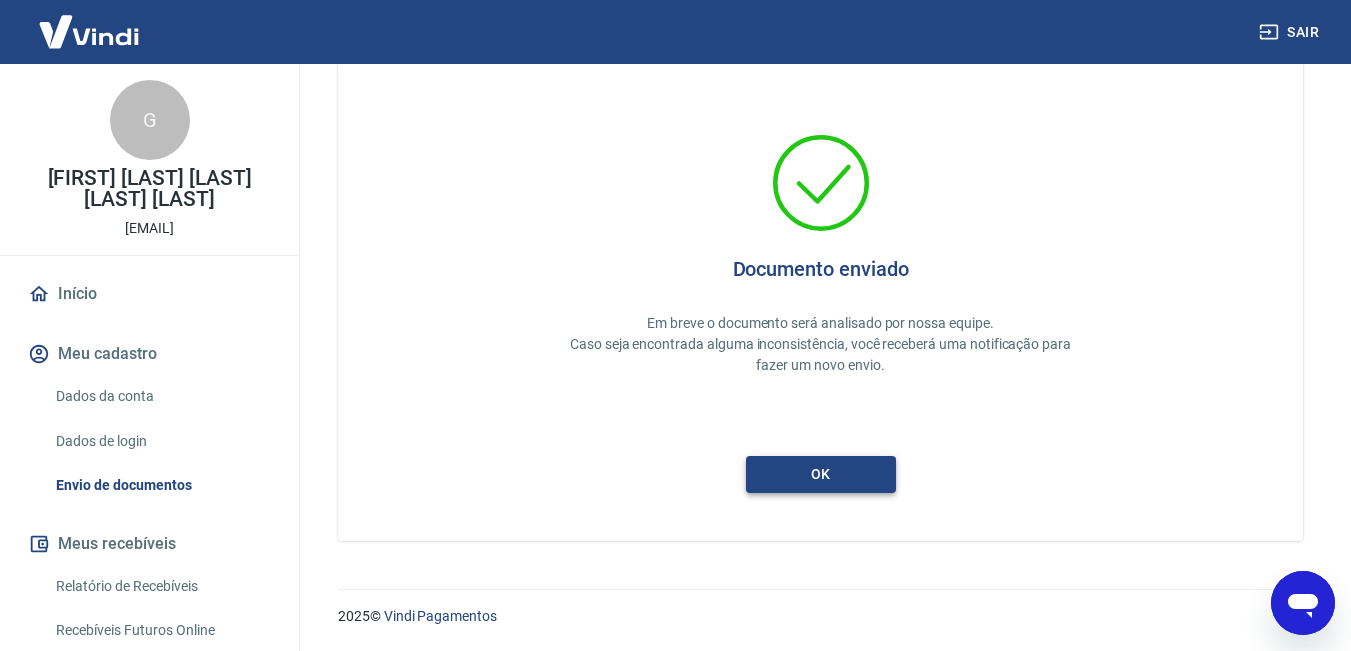 click on "ok" at bounding box center (821, 474) 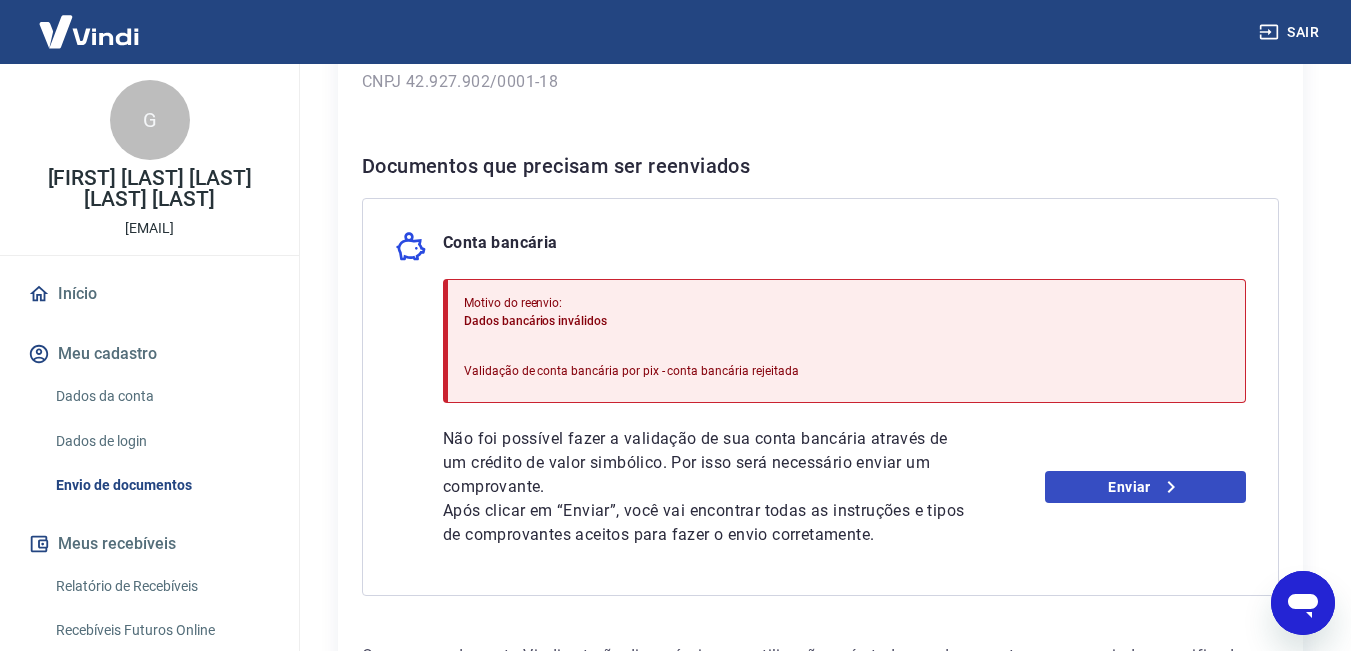 scroll, scrollTop: 400, scrollLeft: 0, axis: vertical 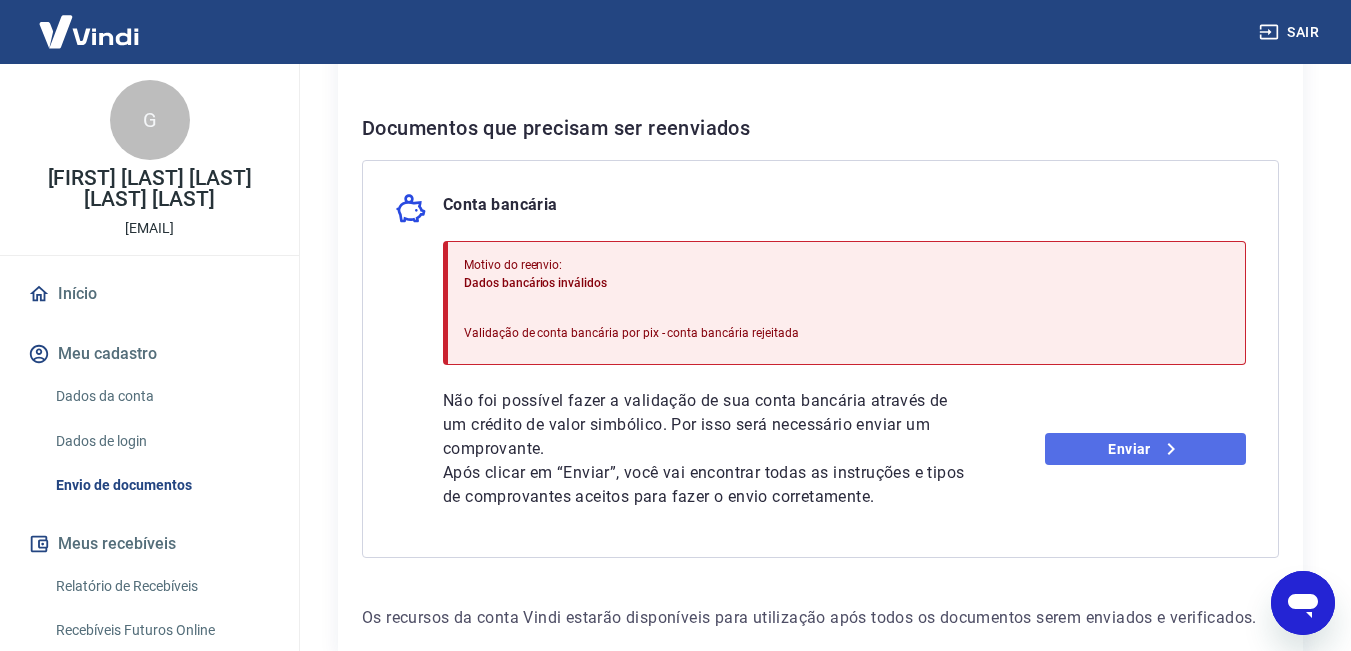 click on "Enviar" at bounding box center [1145, 449] 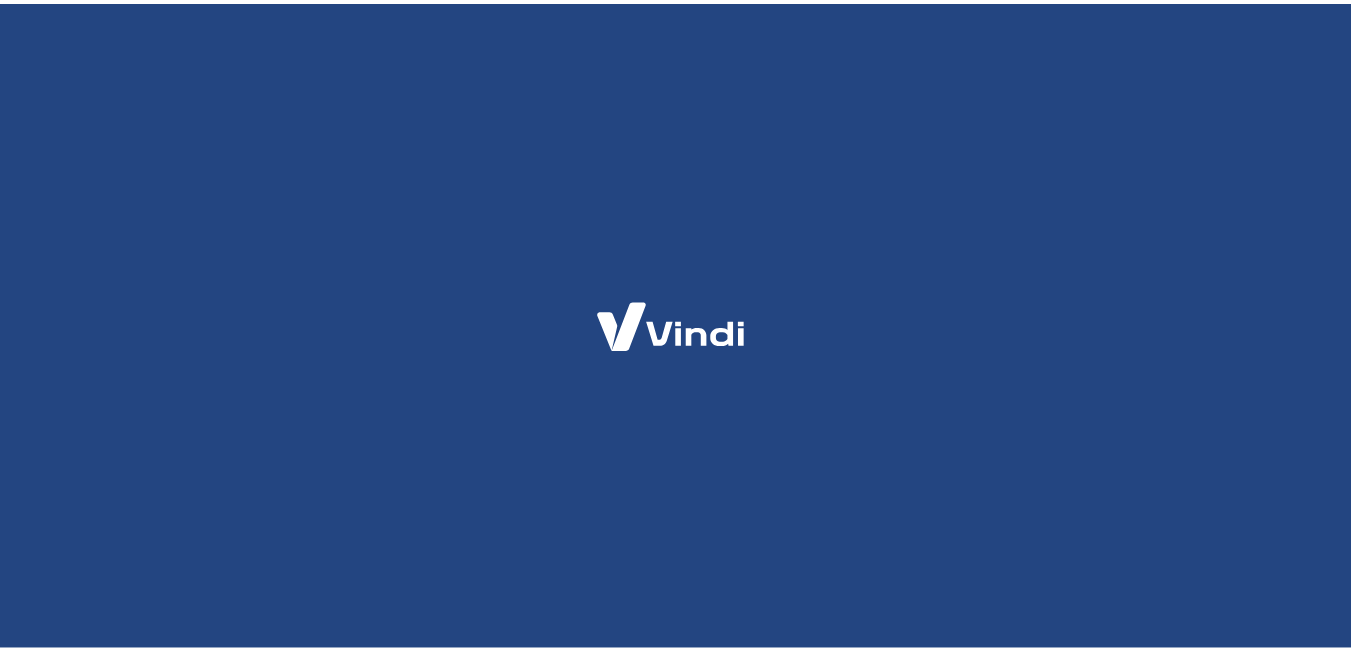 scroll, scrollTop: 0, scrollLeft: 0, axis: both 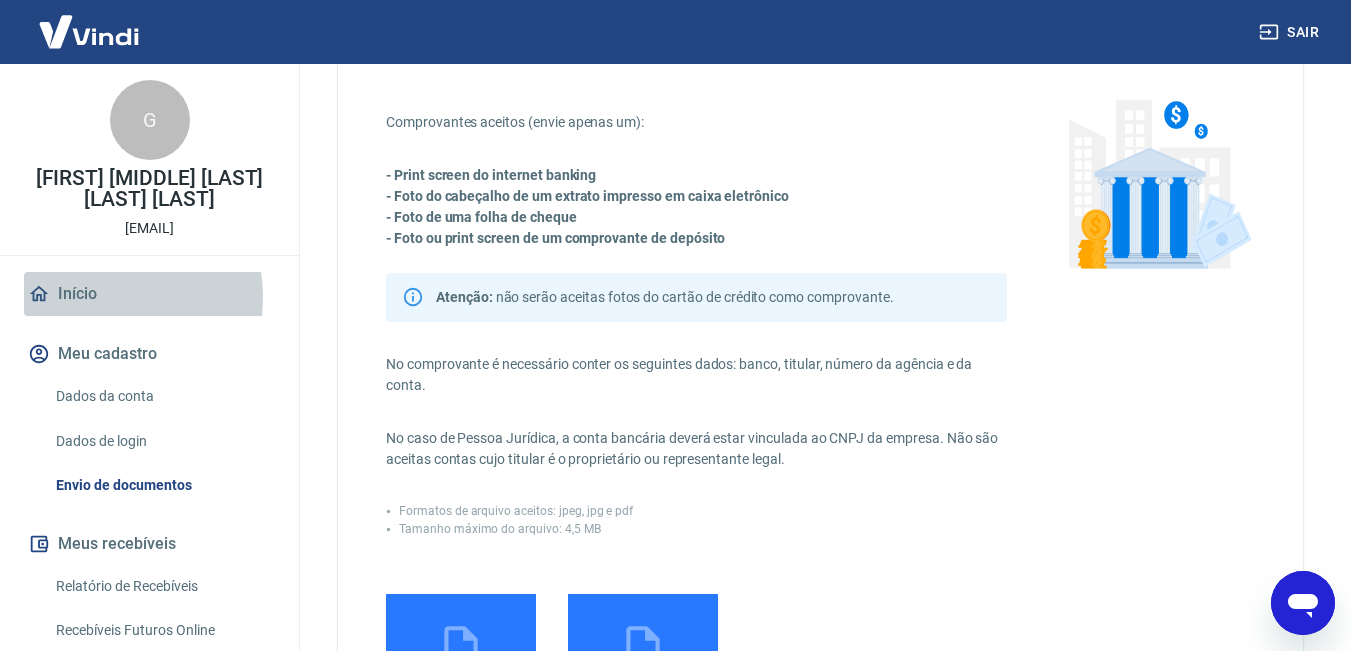 click on "Início" at bounding box center [149, 294] 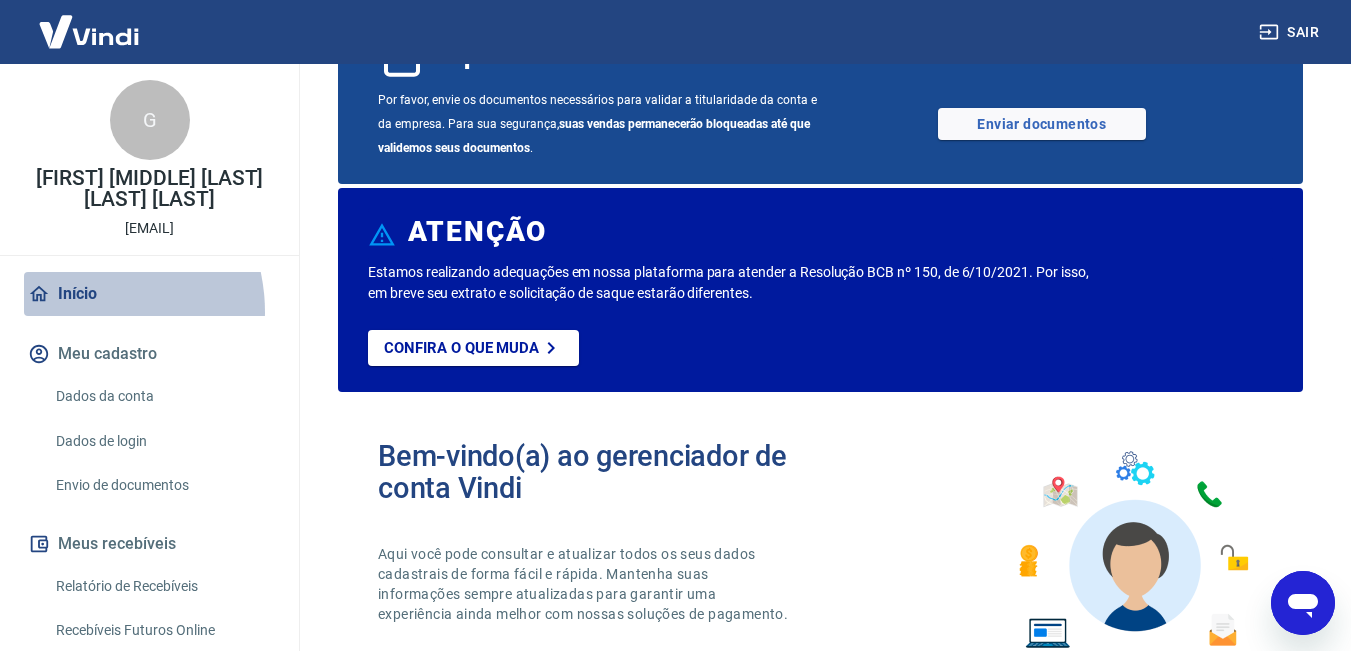 click on "Início" at bounding box center [149, 294] 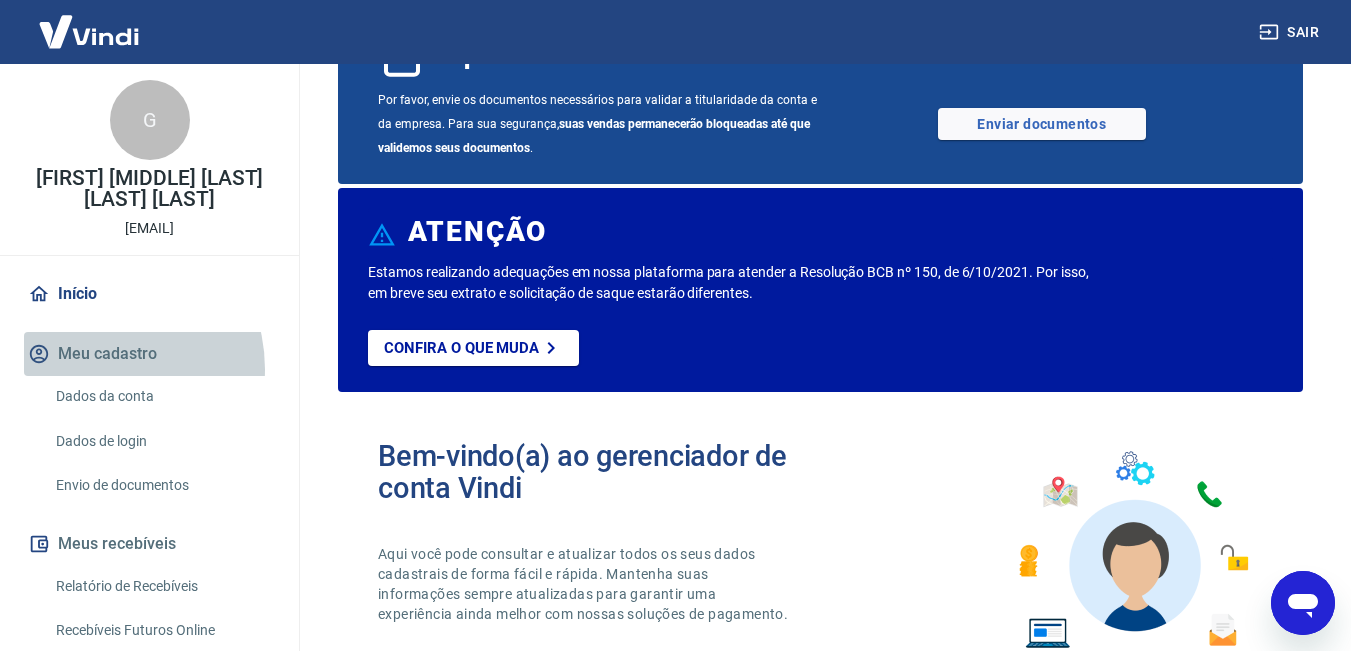 click on "Meu cadastro" at bounding box center [149, 354] 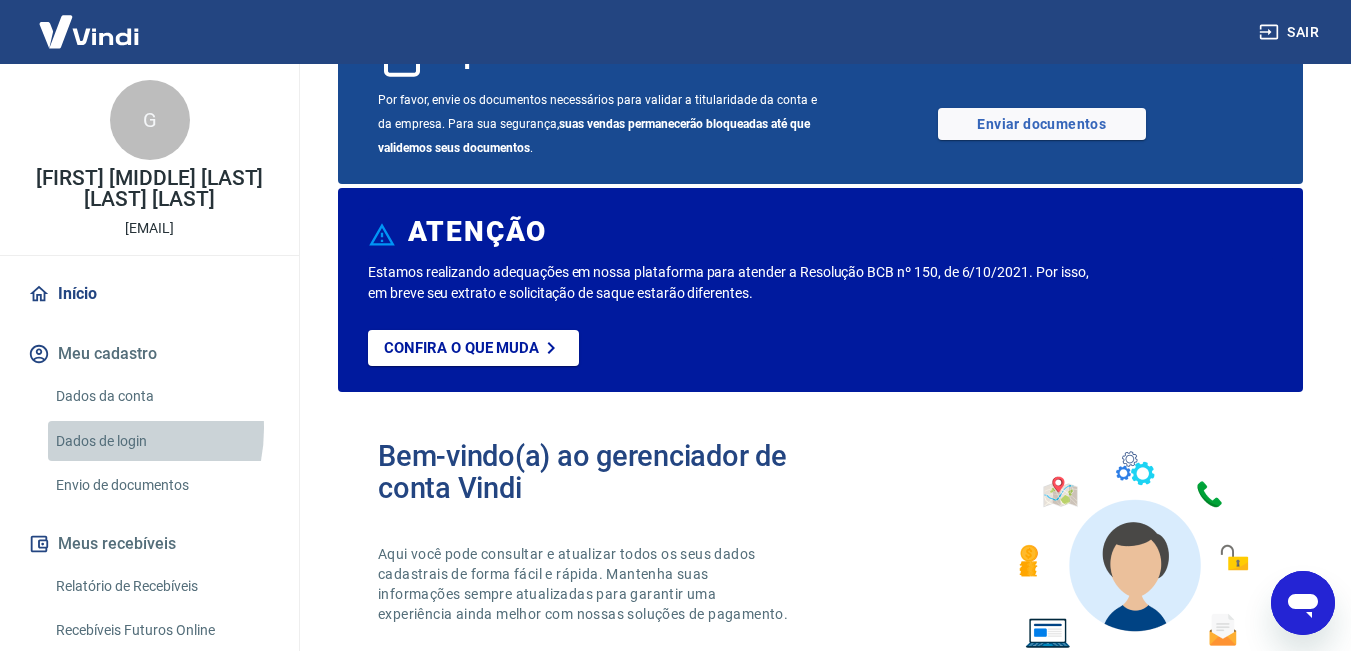 click on "Dados de login" at bounding box center [161, 441] 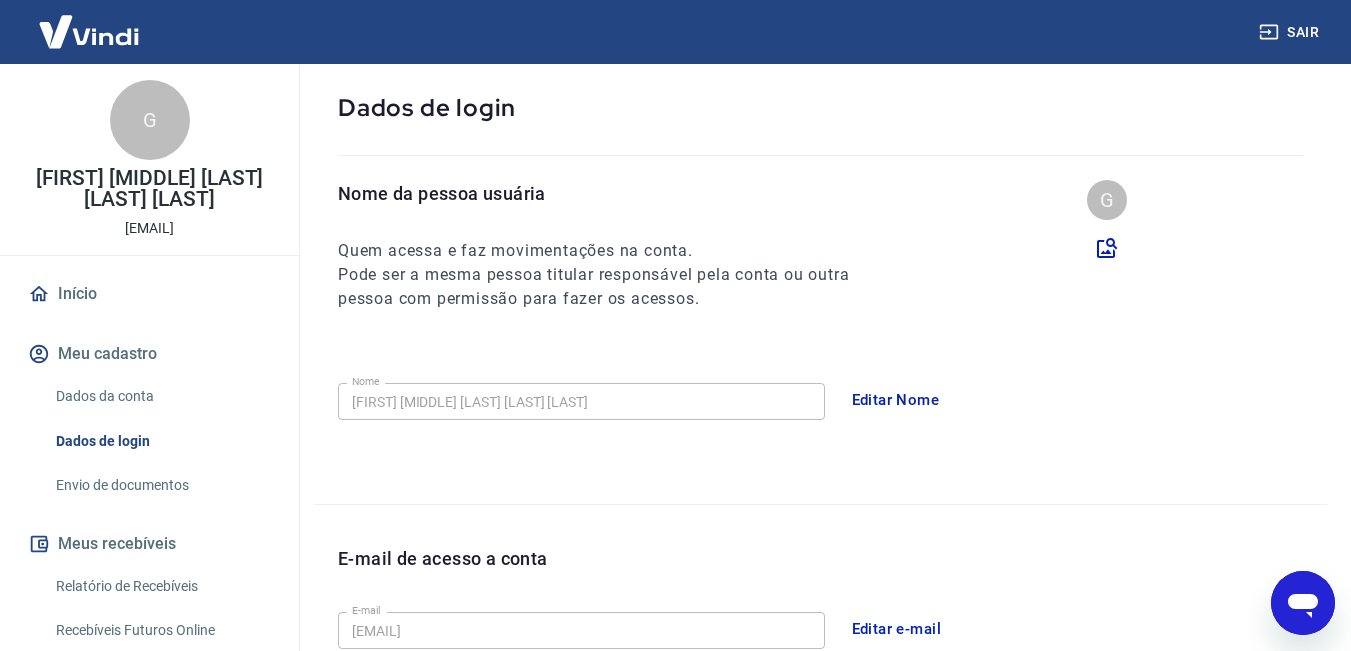 click on "Envio de documentos" at bounding box center (161, 485) 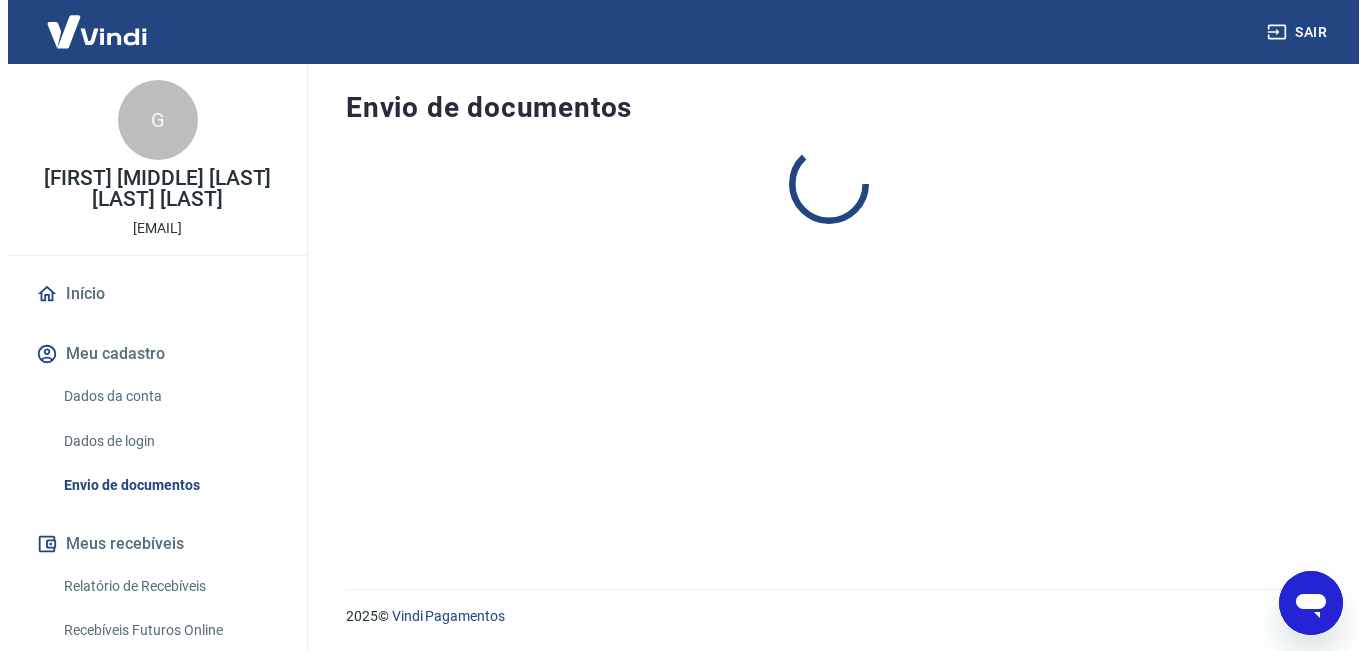 scroll, scrollTop: 0, scrollLeft: 0, axis: both 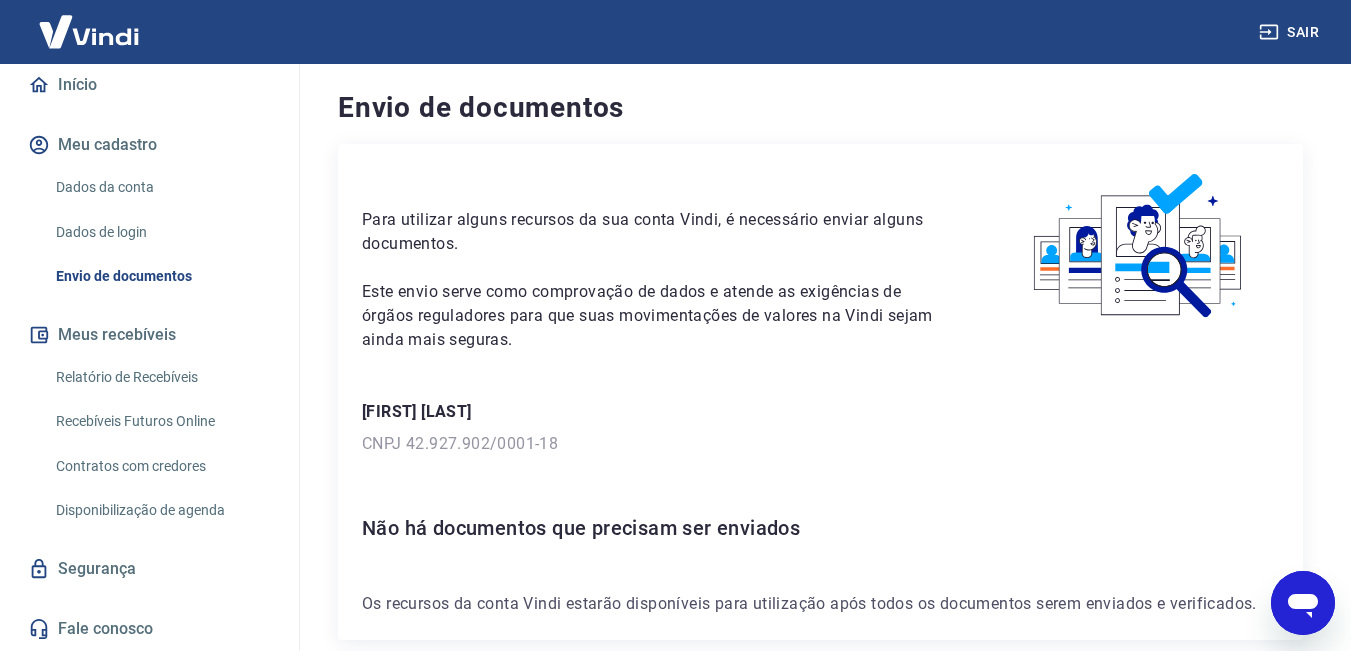 click on "Relatório de Recebíveis" at bounding box center (161, 377) 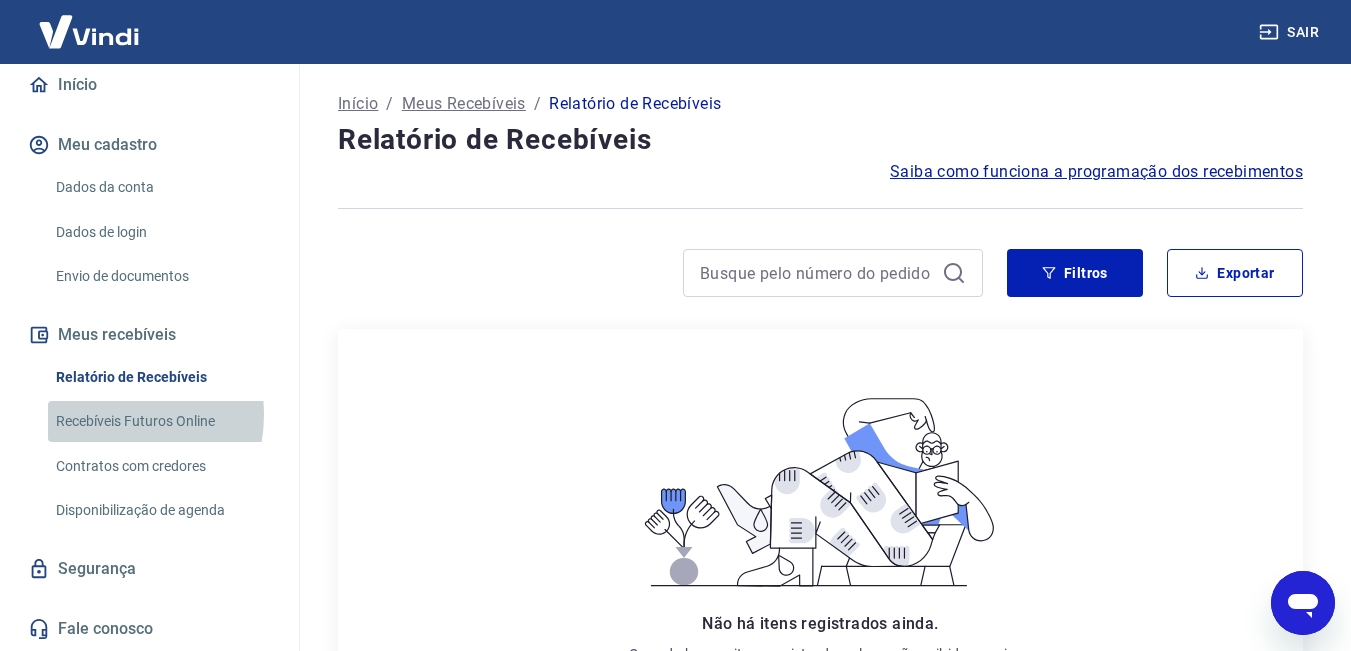 click on "Recebíveis Futuros Online" at bounding box center (161, 421) 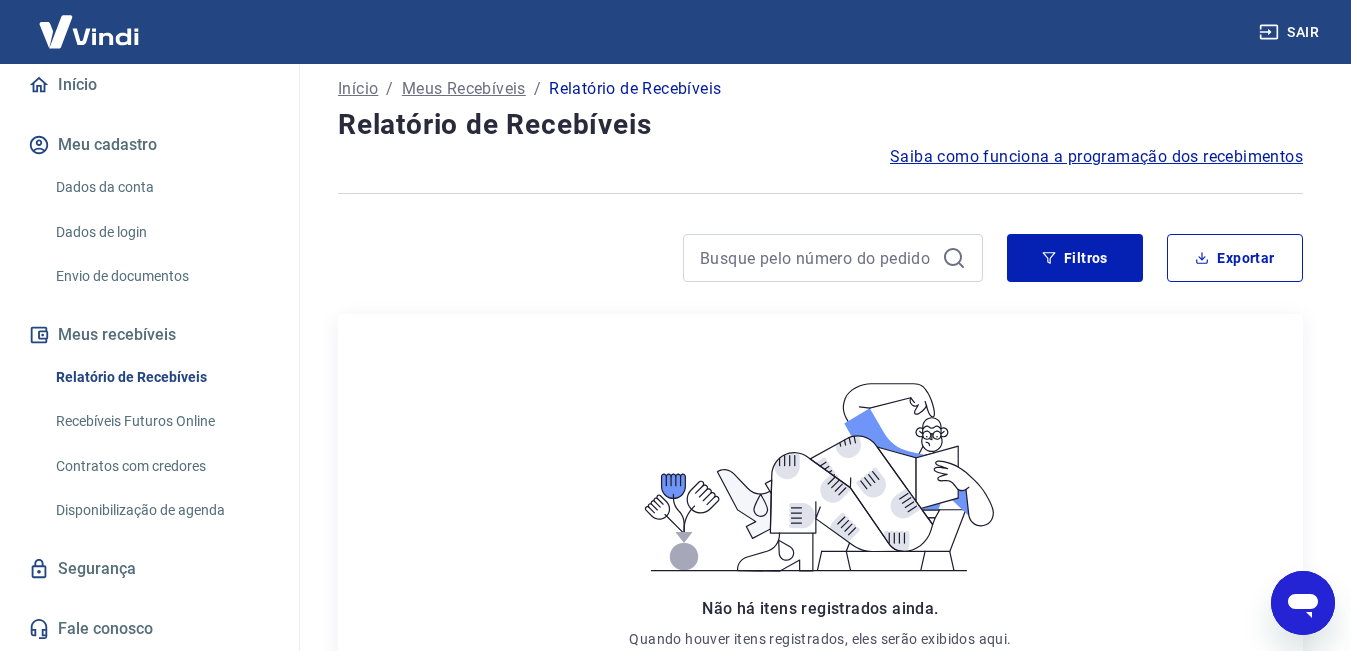scroll, scrollTop: 0, scrollLeft: 0, axis: both 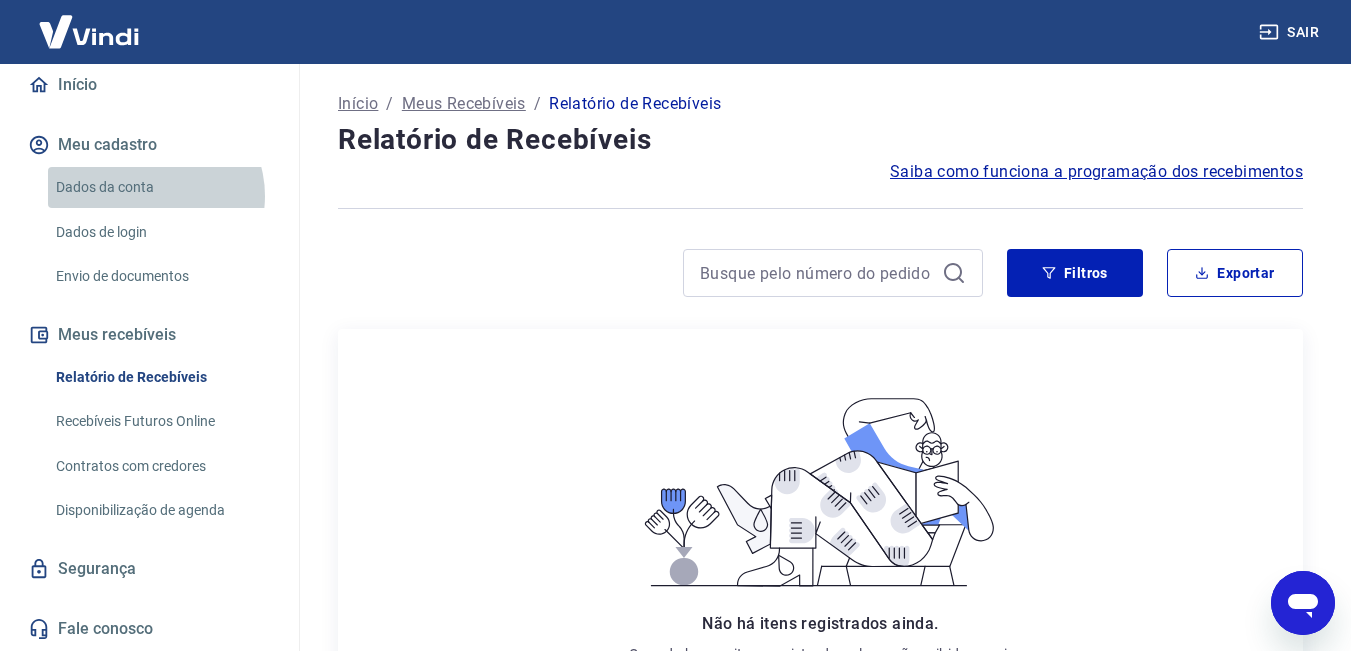 click on "Dados da conta" at bounding box center (161, 187) 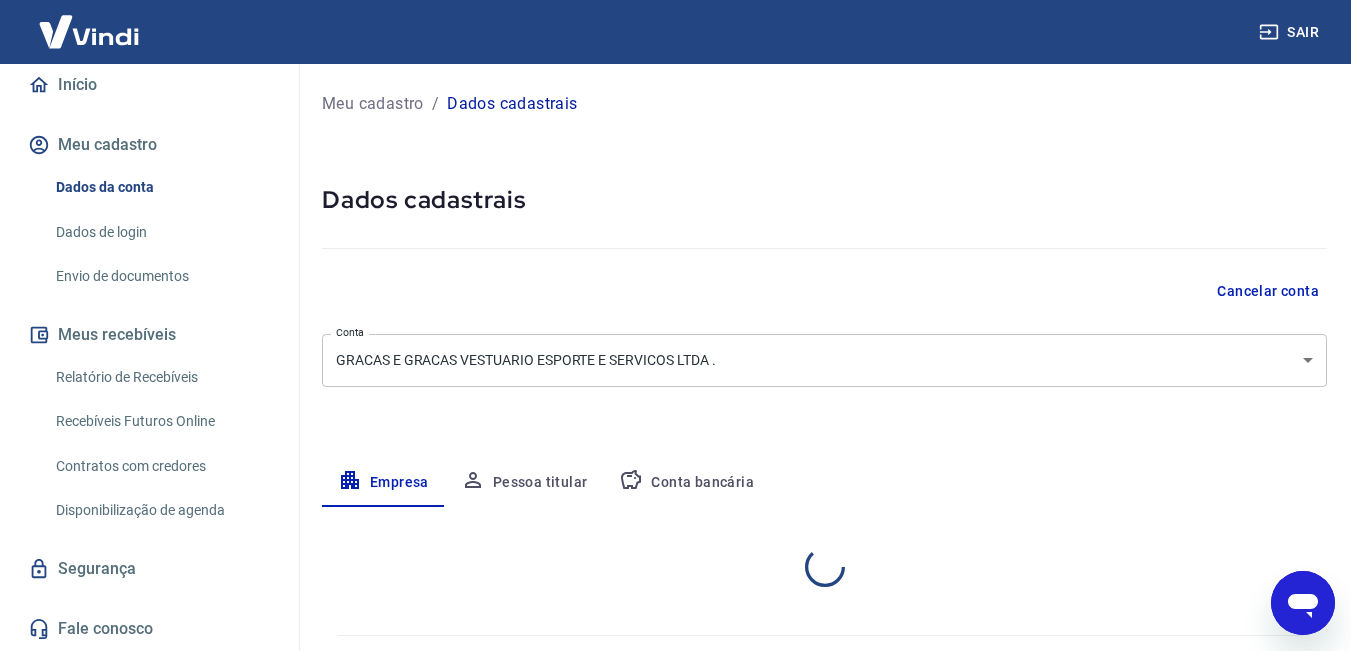 select on "SP" 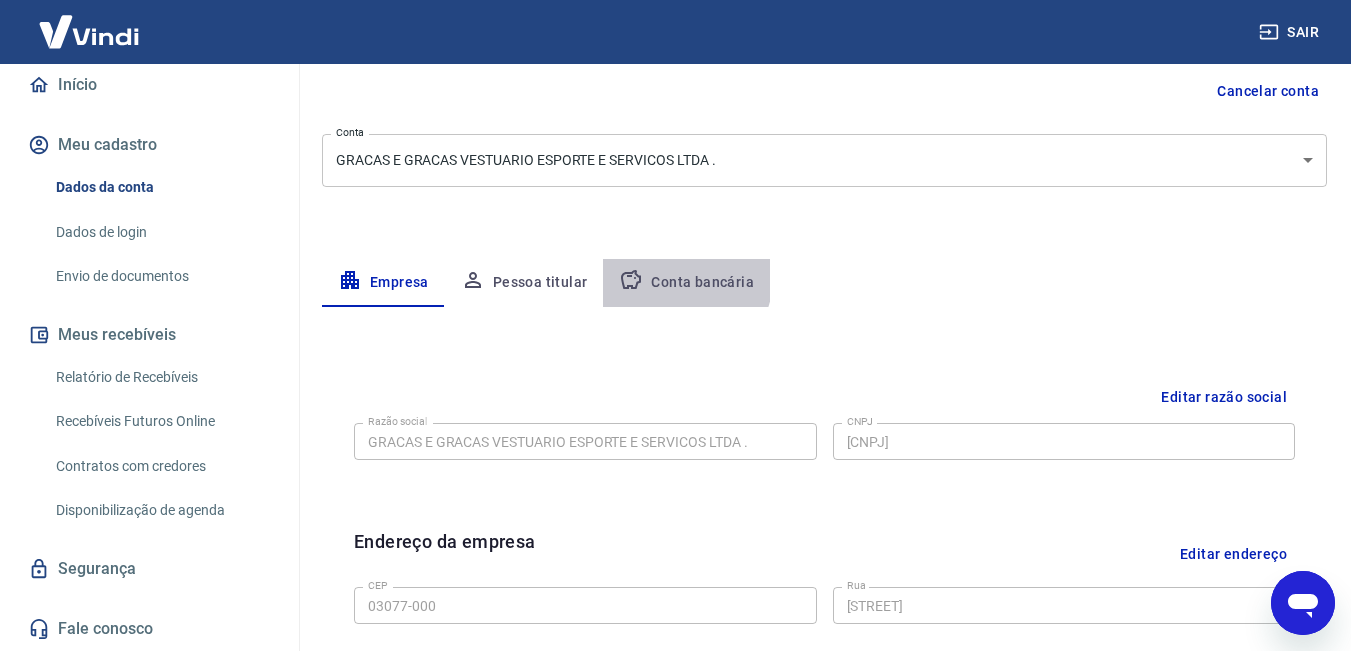 click on "Conta bancária" at bounding box center [686, 283] 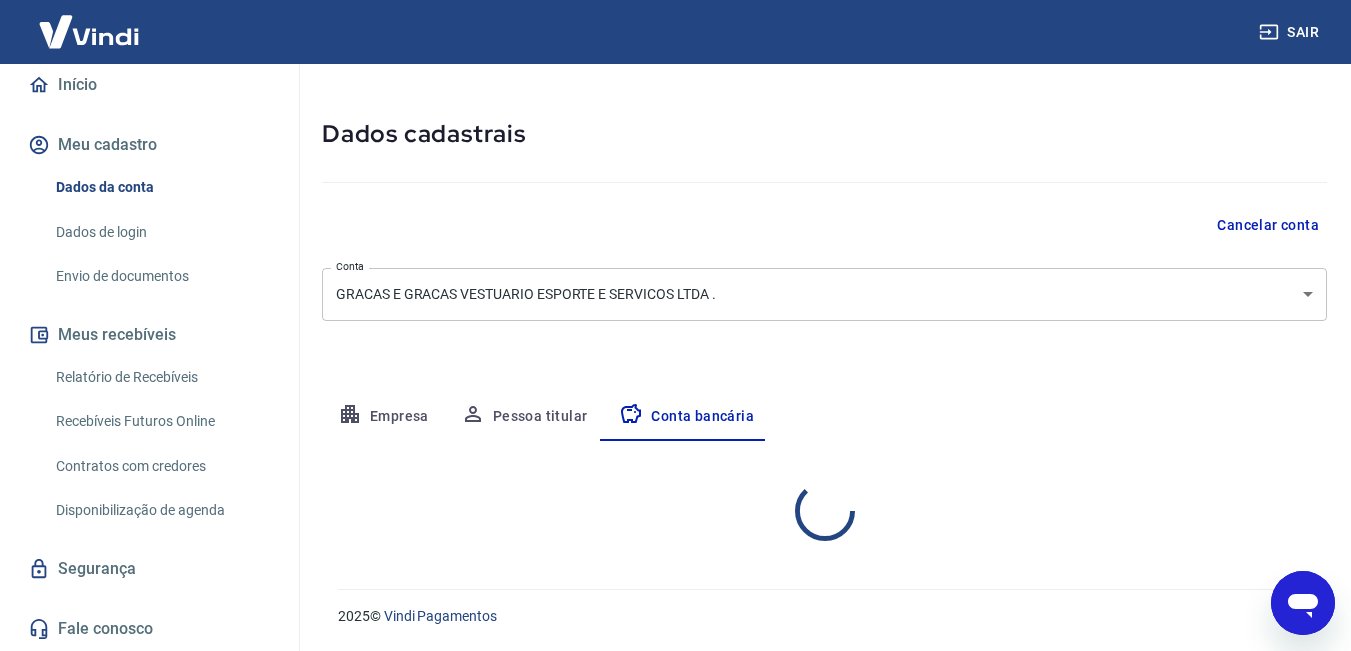 select on "1" 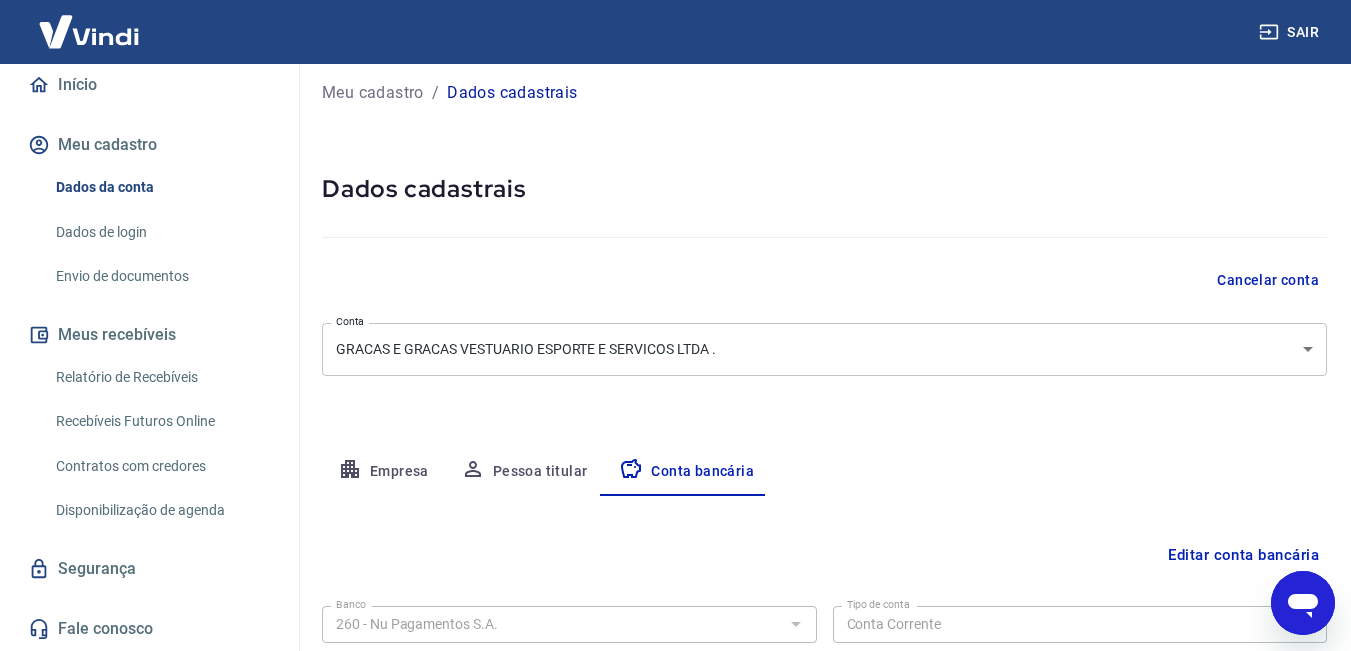 scroll, scrollTop: 0, scrollLeft: 0, axis: both 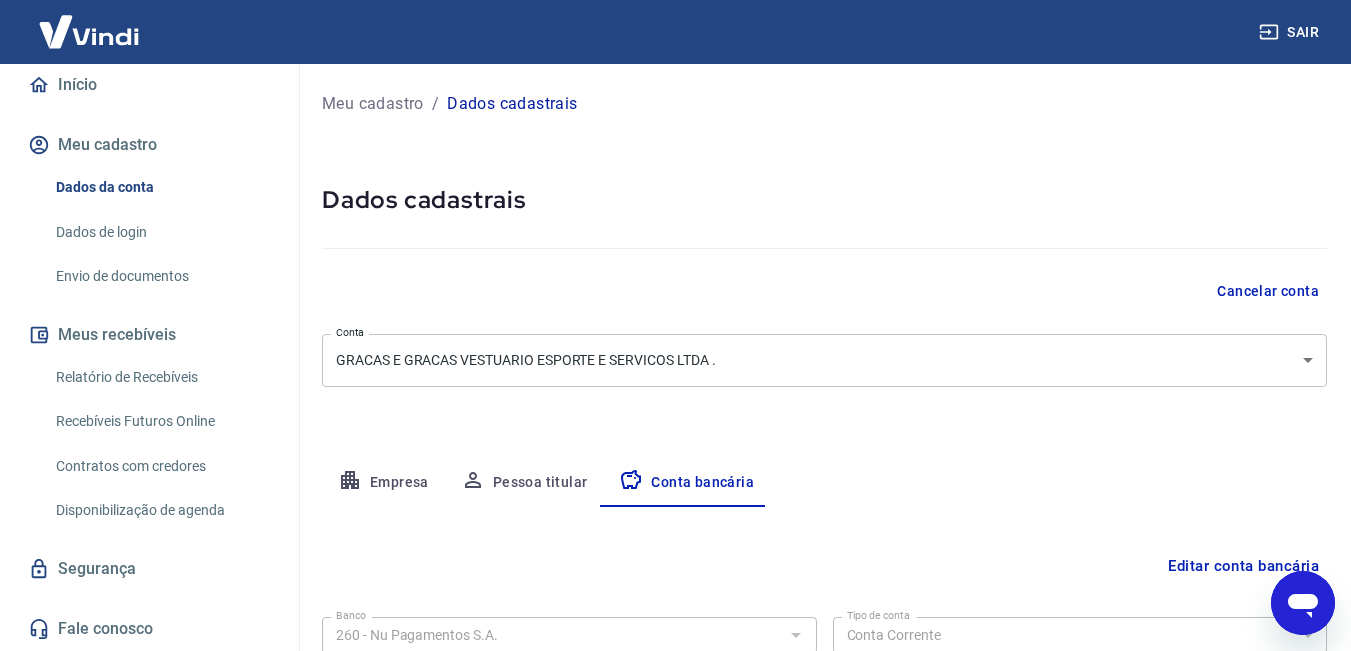 click on "Meu cadastro" at bounding box center (373, 104) 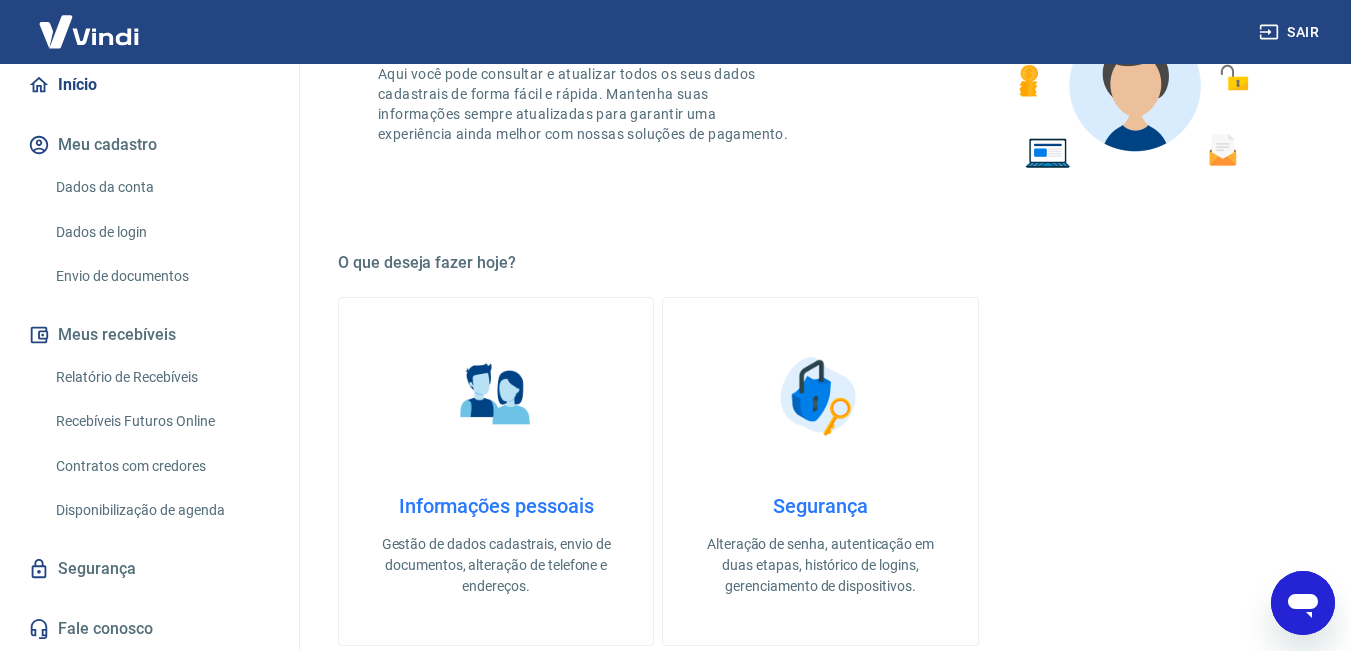 scroll, scrollTop: 0, scrollLeft: 0, axis: both 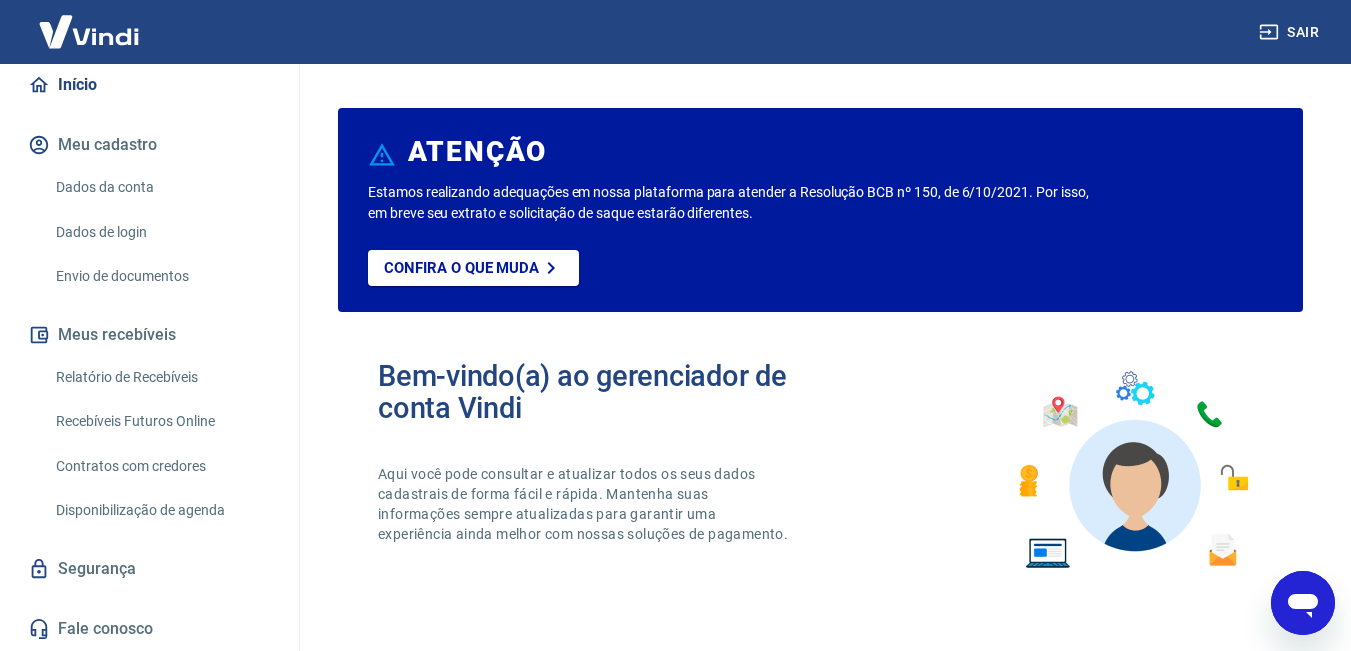 click on "Meu cadastro" at bounding box center [149, 145] 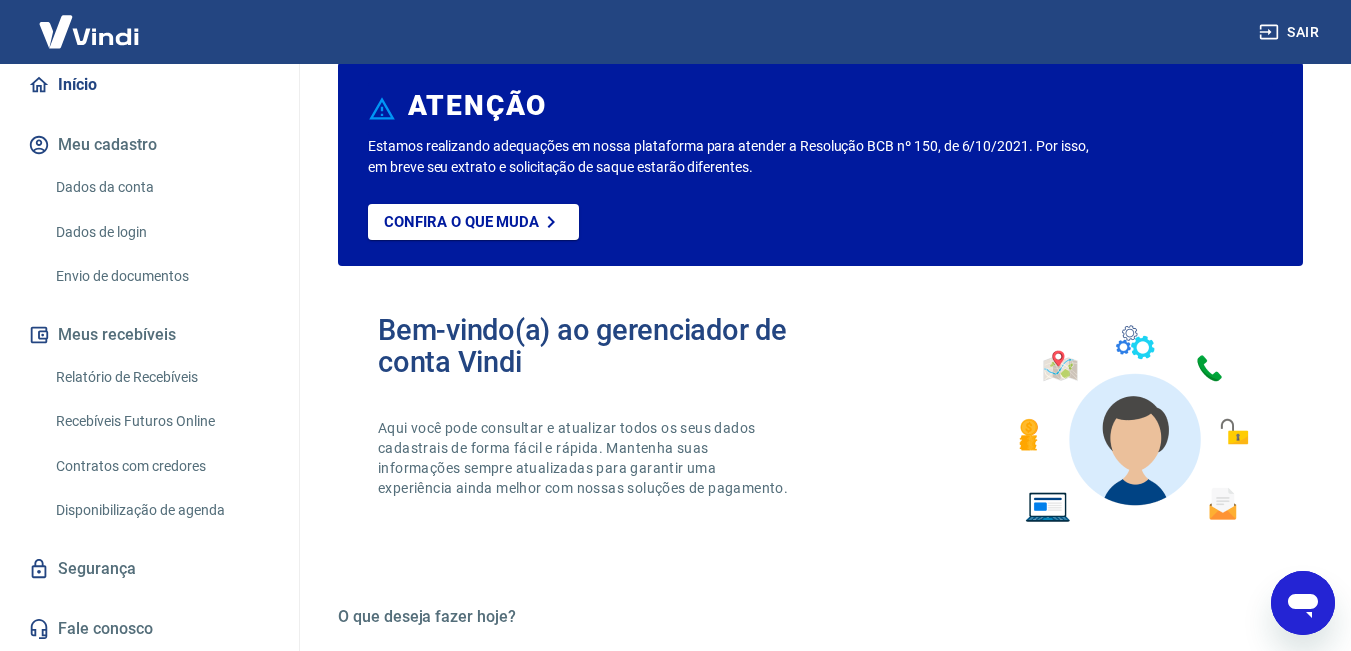 scroll, scrollTop: 0, scrollLeft: 0, axis: both 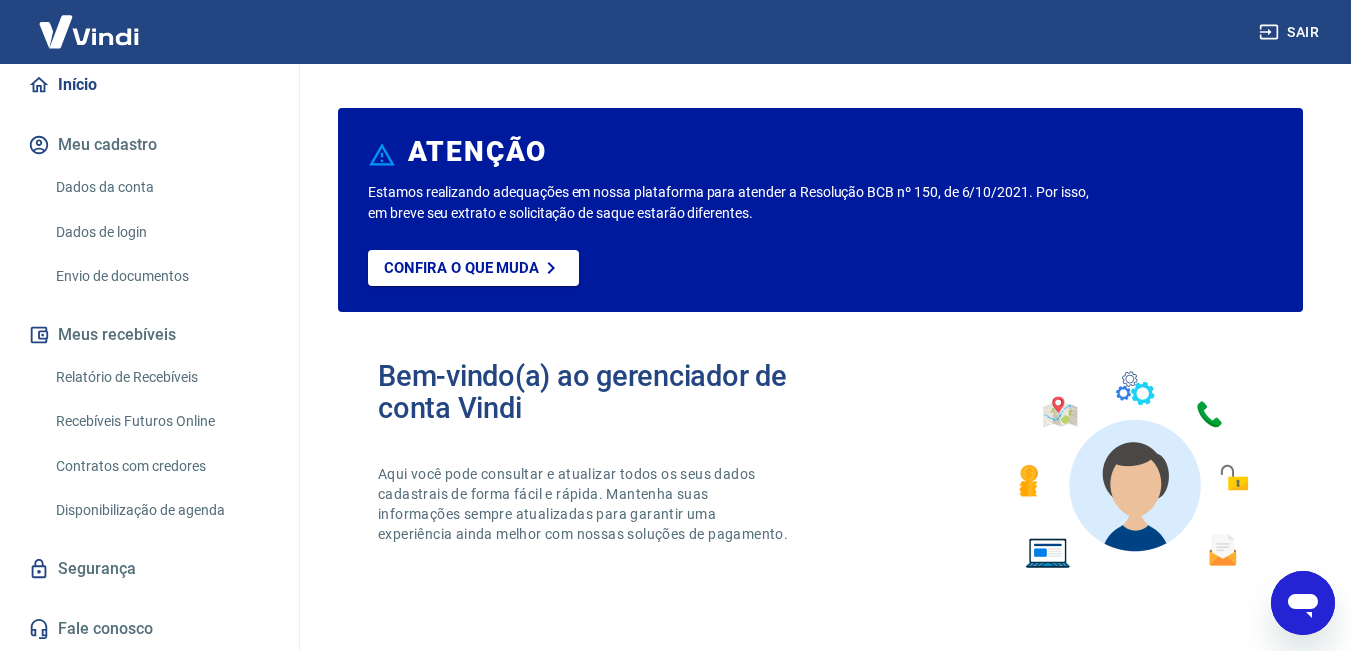 click on "Dados da conta" at bounding box center (161, 187) 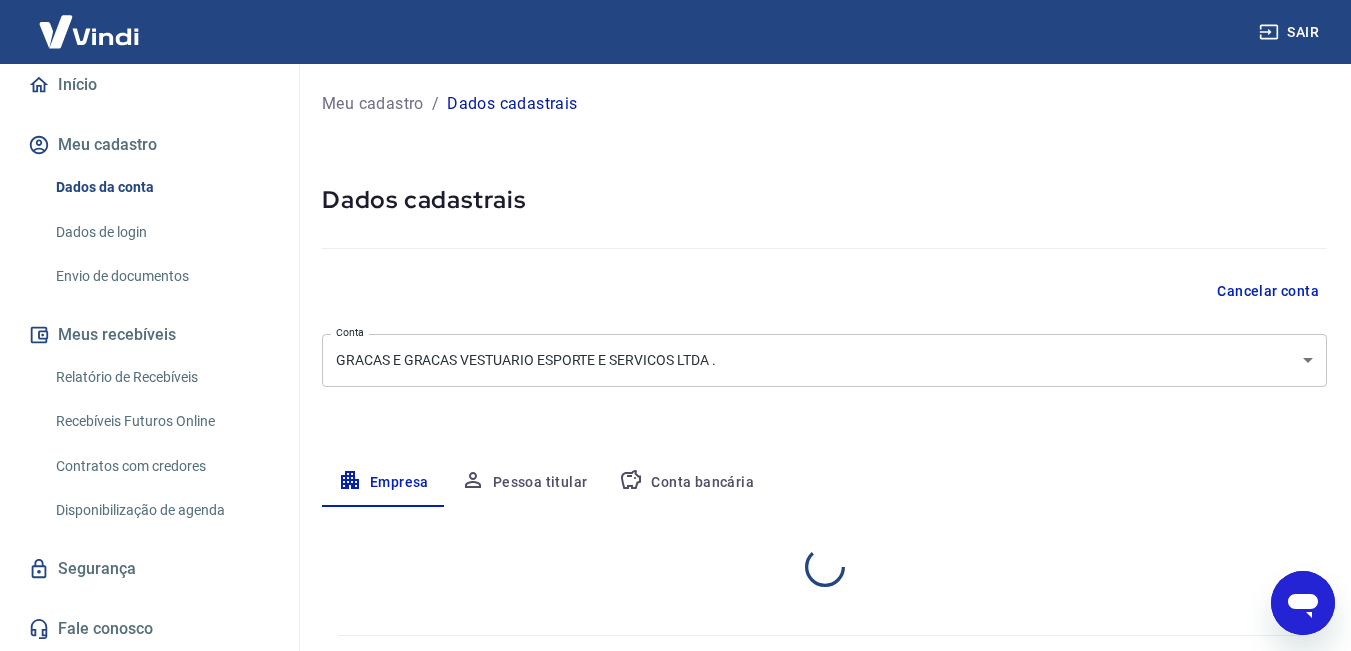 select on "SP" 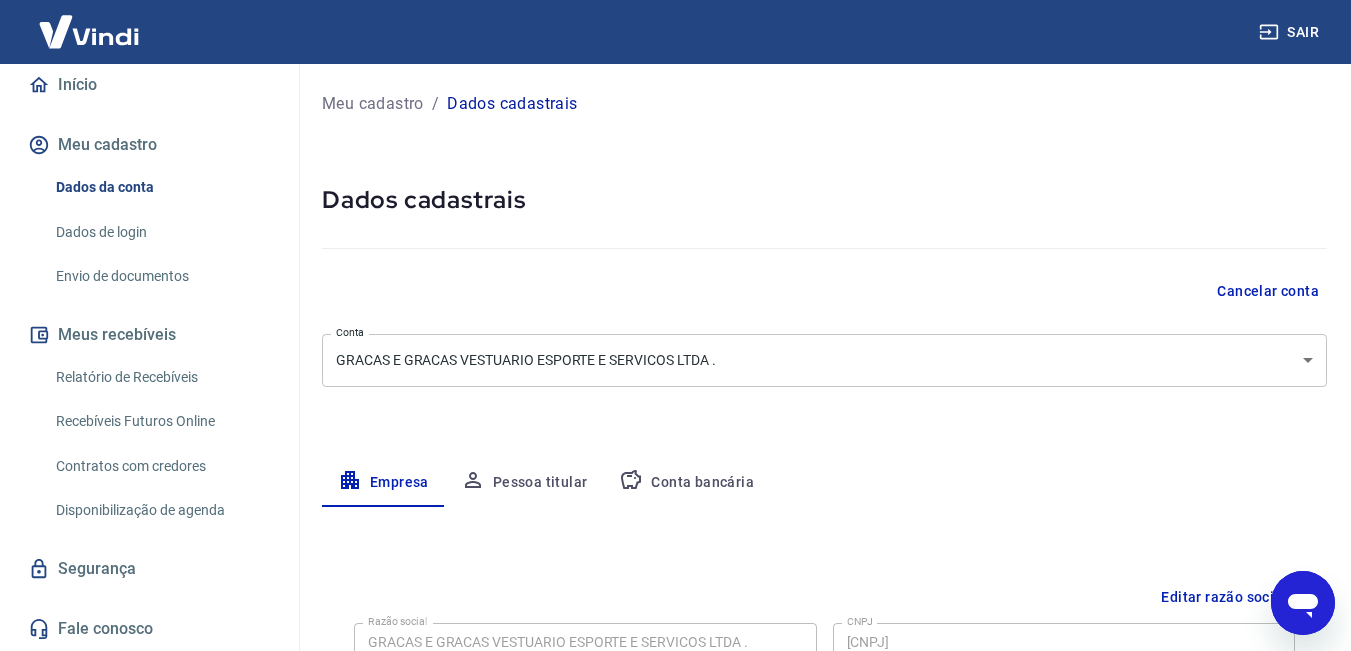 click on "Meu cadastro" at bounding box center [149, 145] 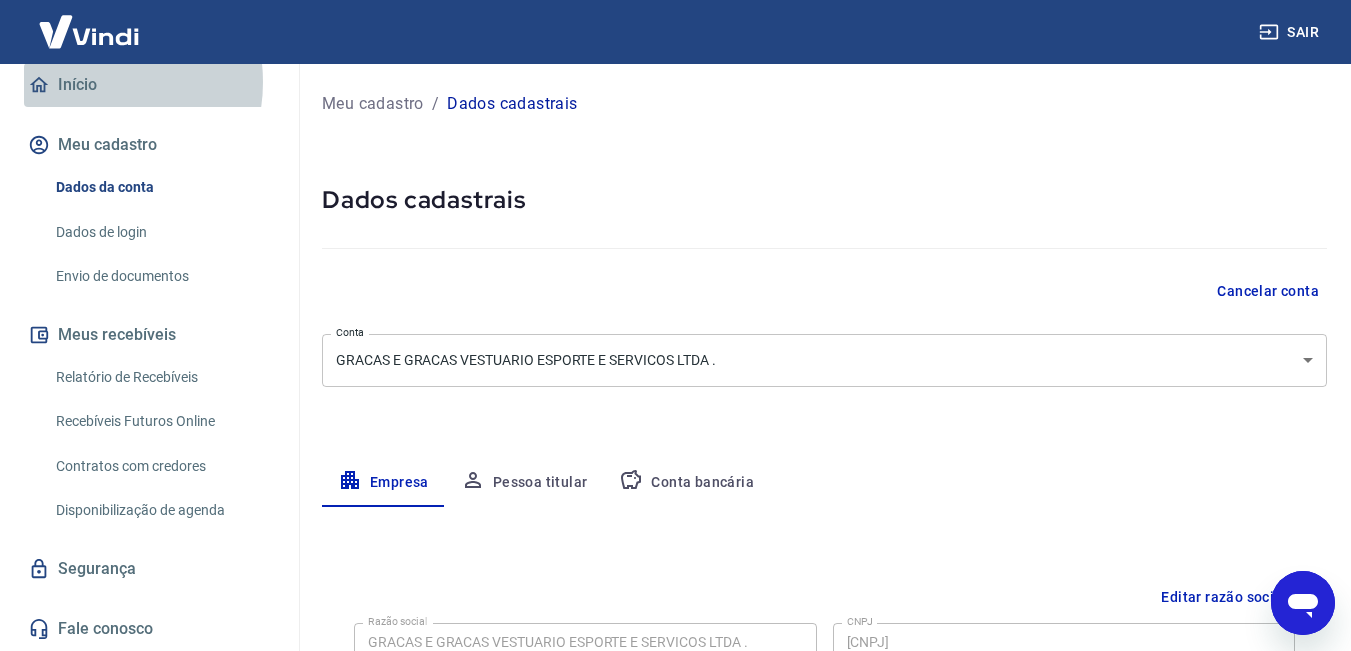 click on "Início" at bounding box center [149, 85] 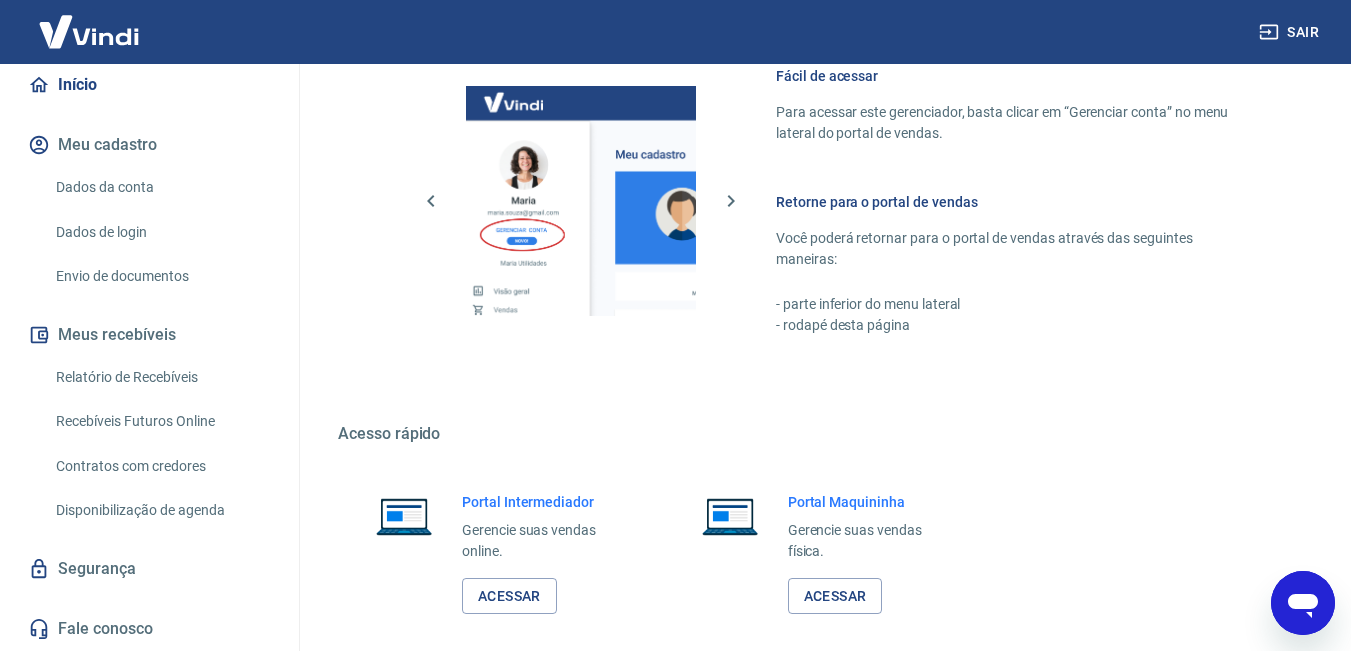 scroll, scrollTop: 600, scrollLeft: 0, axis: vertical 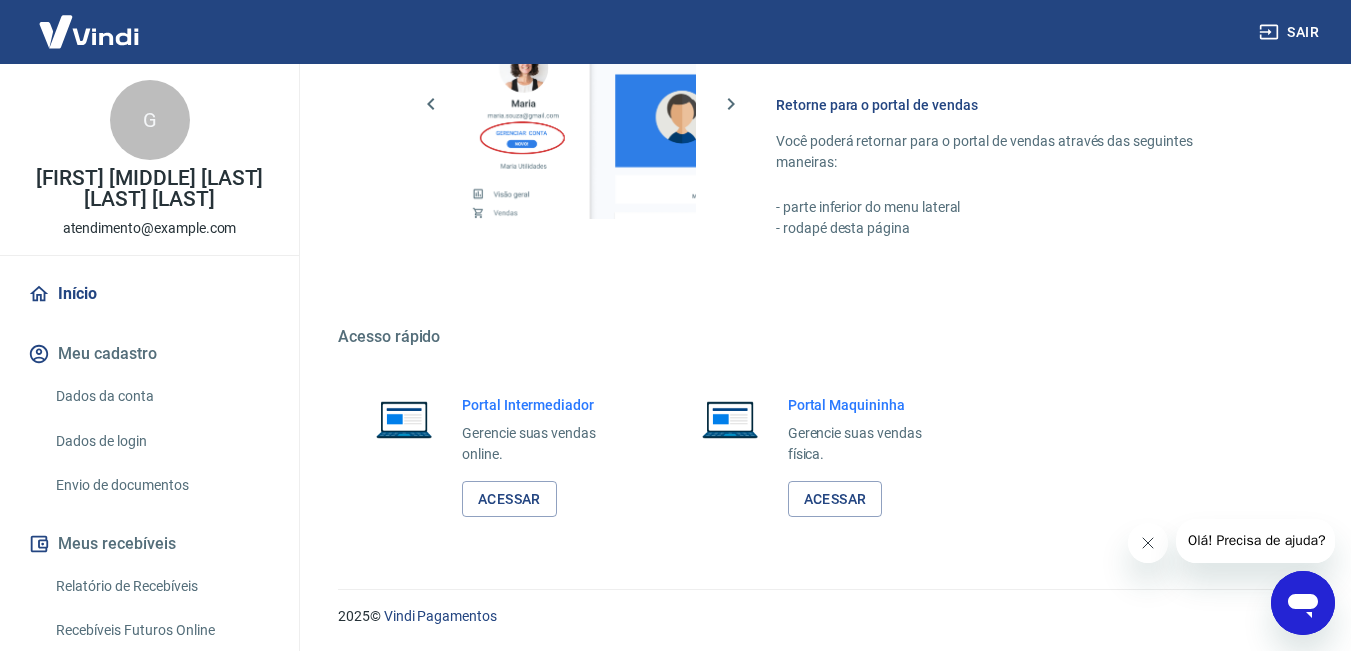 click on "Início" at bounding box center [149, 294] 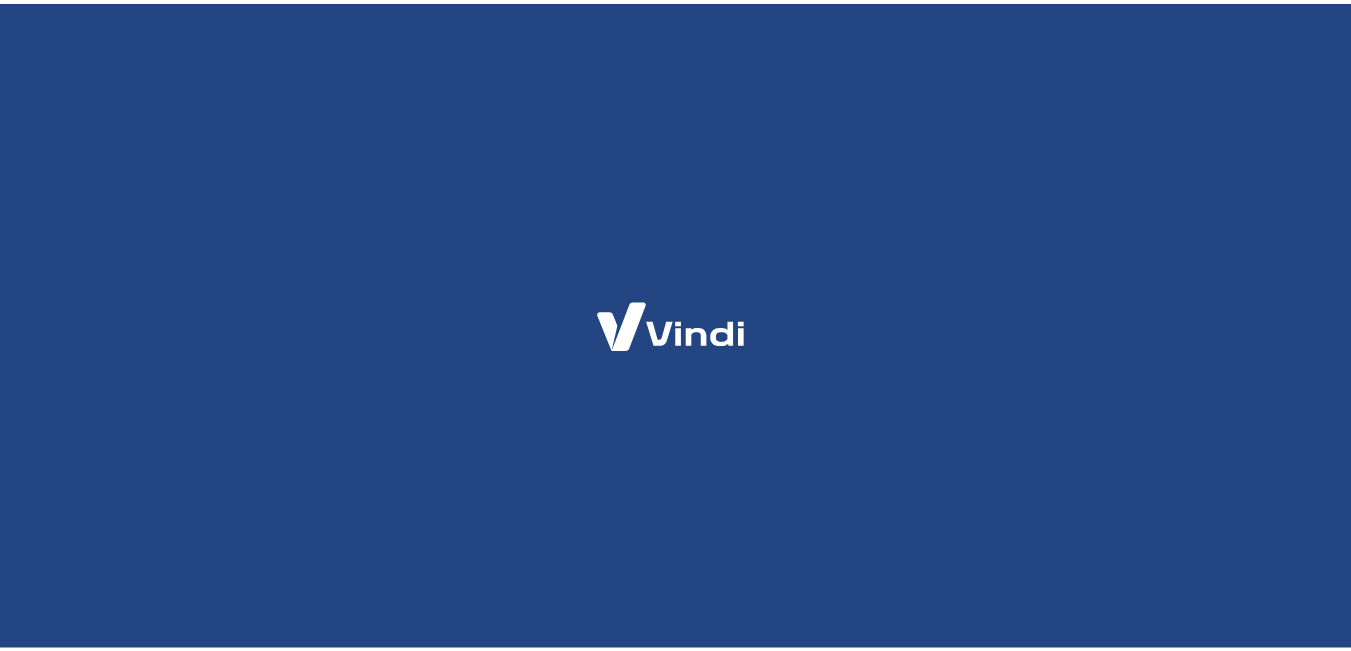 scroll, scrollTop: 0, scrollLeft: 0, axis: both 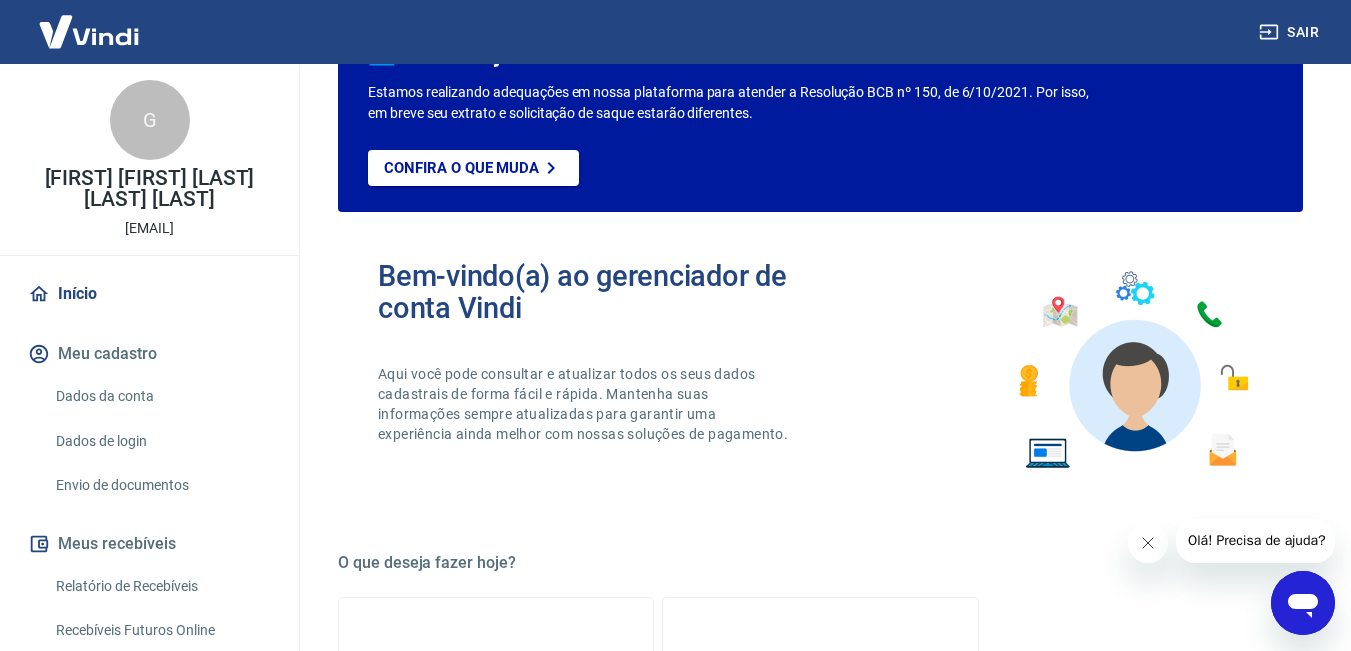 click on "Dados da conta" at bounding box center (161, 396) 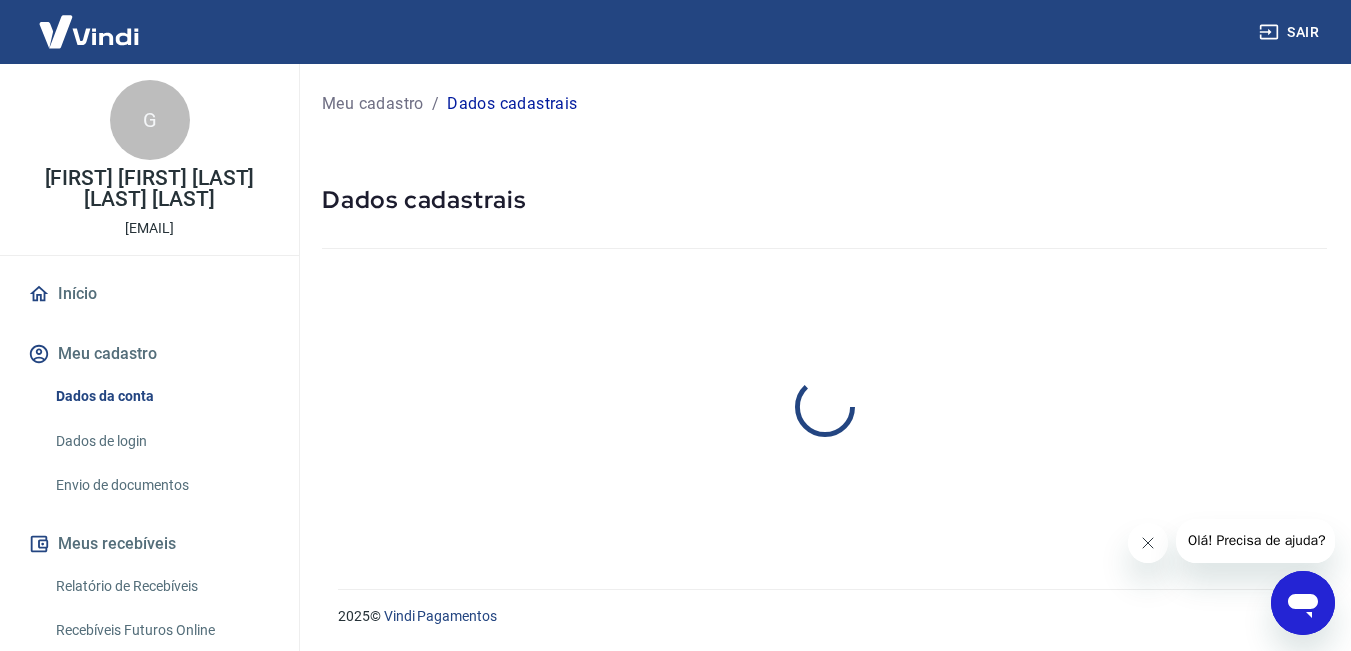 scroll, scrollTop: 0, scrollLeft: 0, axis: both 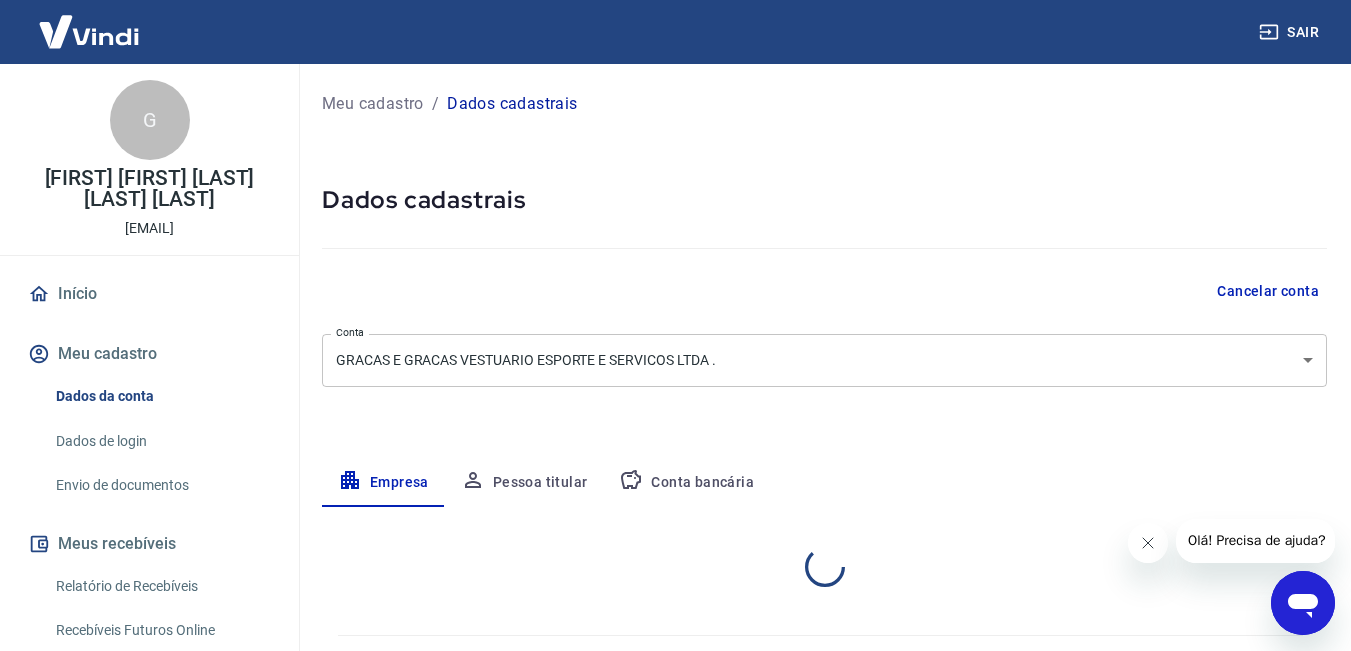 select on "SP" 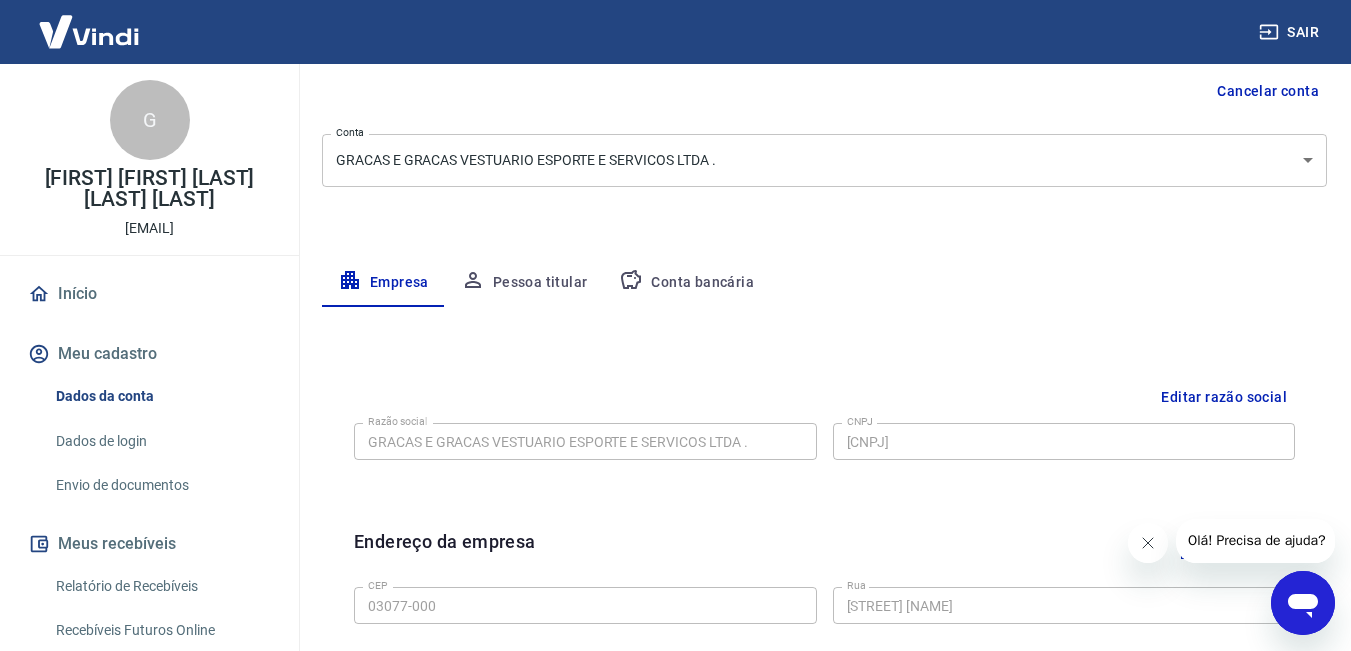 click on "Pessoa titular" at bounding box center [524, 283] 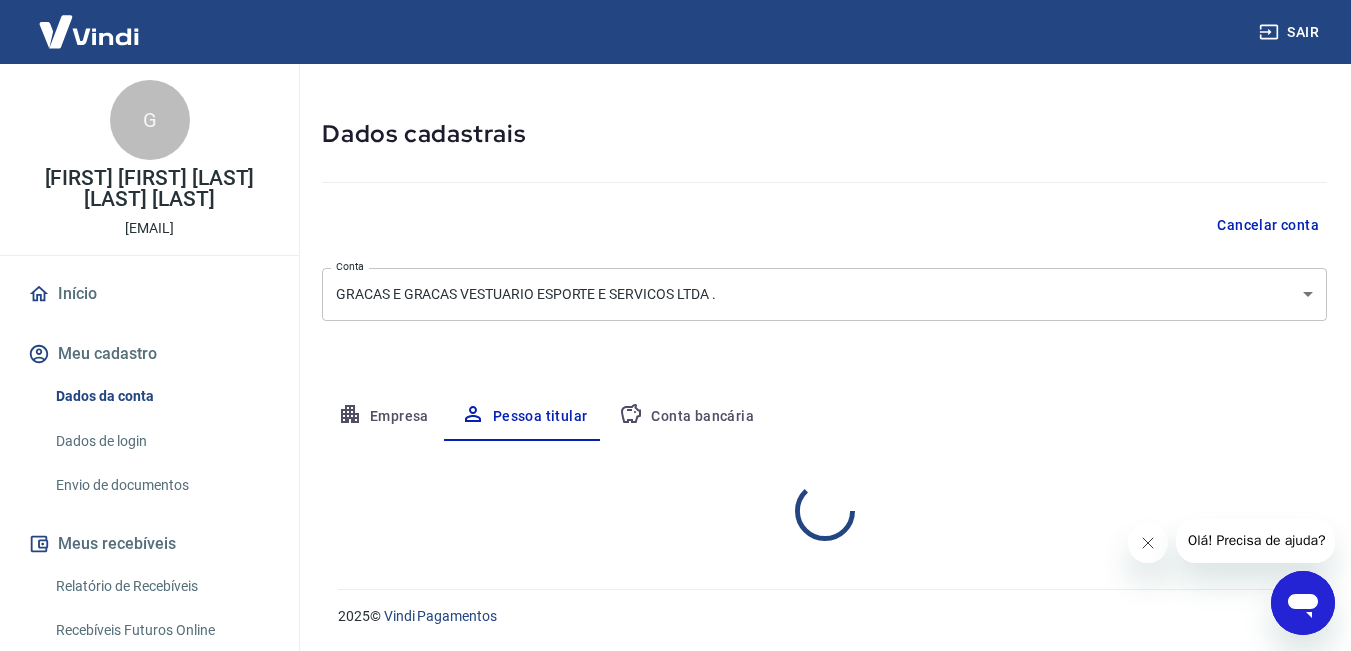 scroll, scrollTop: 149, scrollLeft: 0, axis: vertical 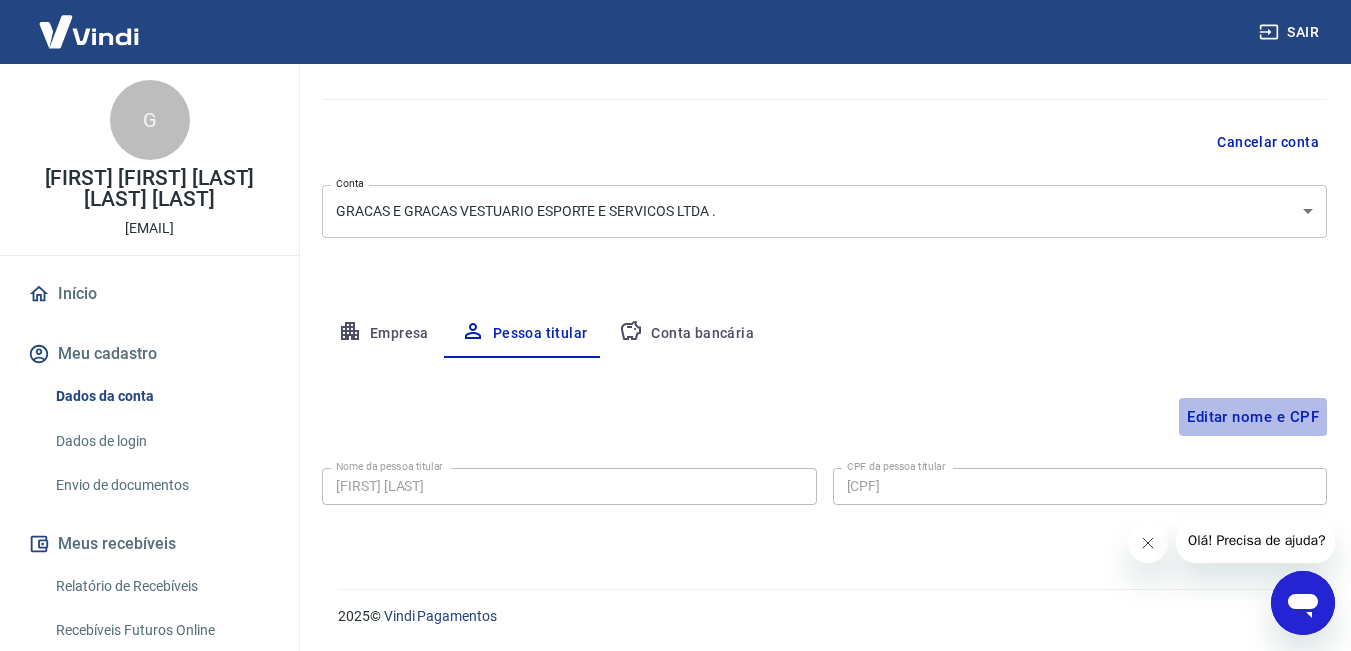 click on "Editar nome e CPF" at bounding box center [1253, 417] 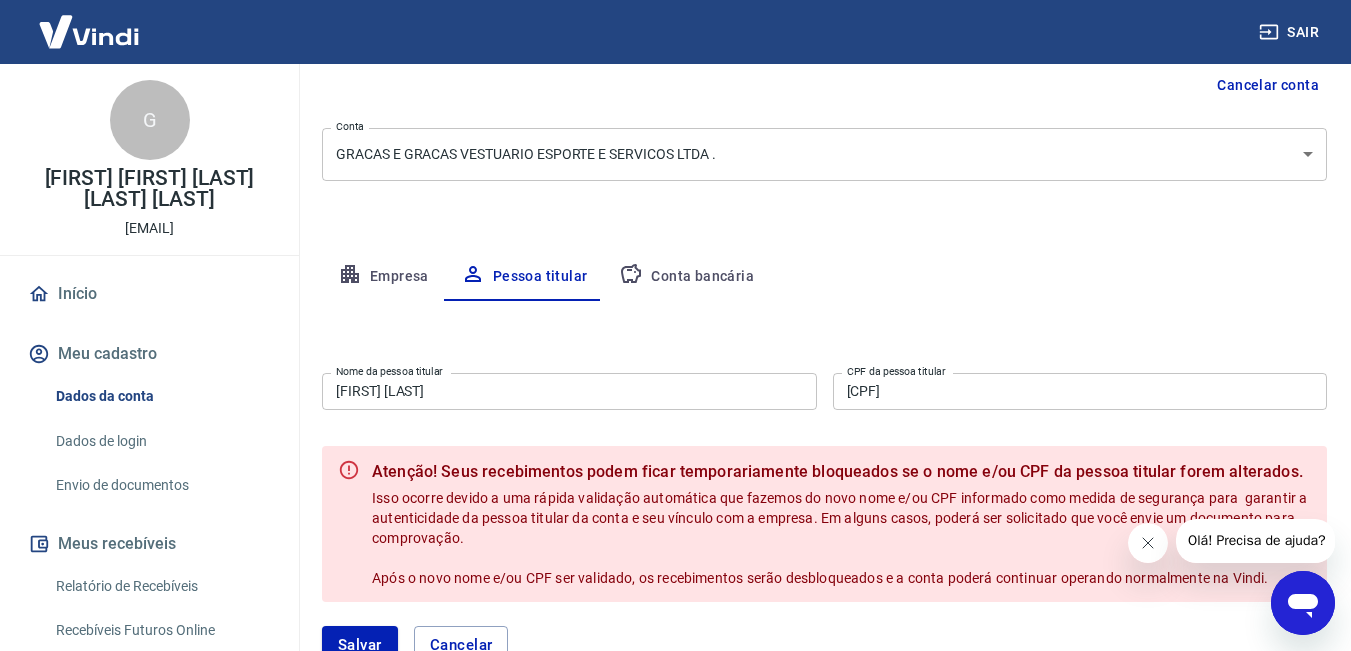 scroll, scrollTop: 249, scrollLeft: 0, axis: vertical 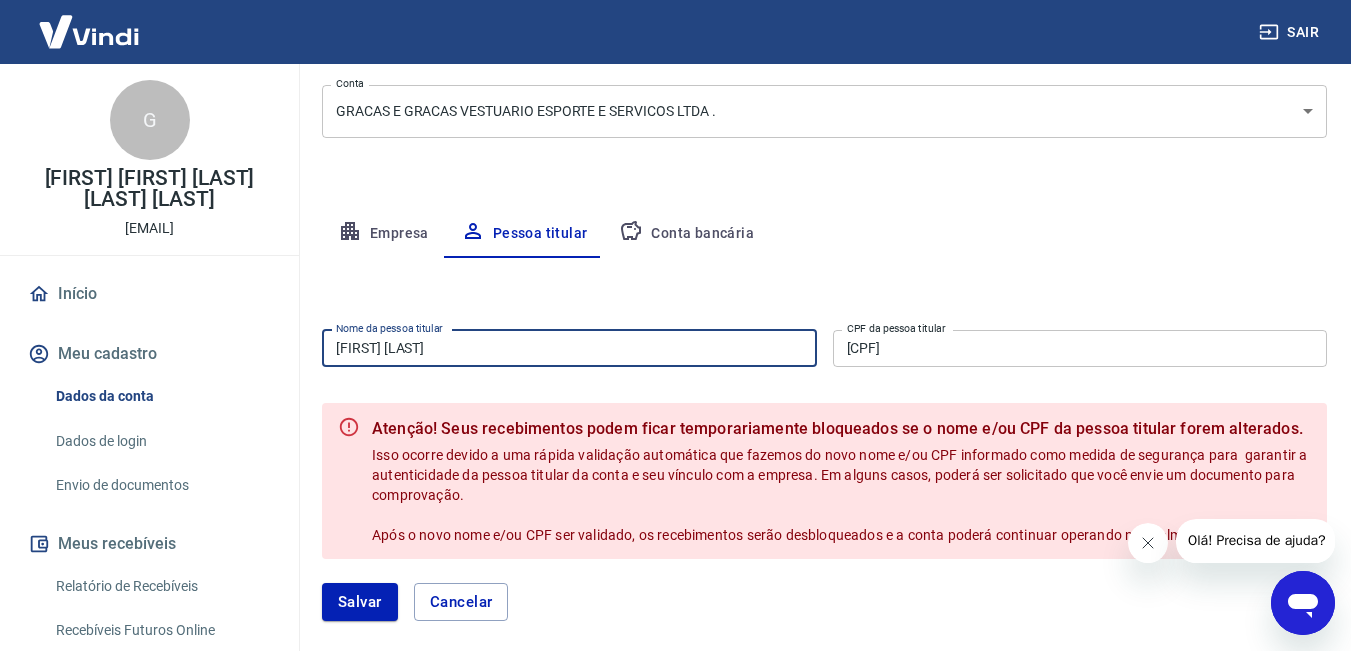 click on "[FIRST] [LAST]" at bounding box center [569, 348] 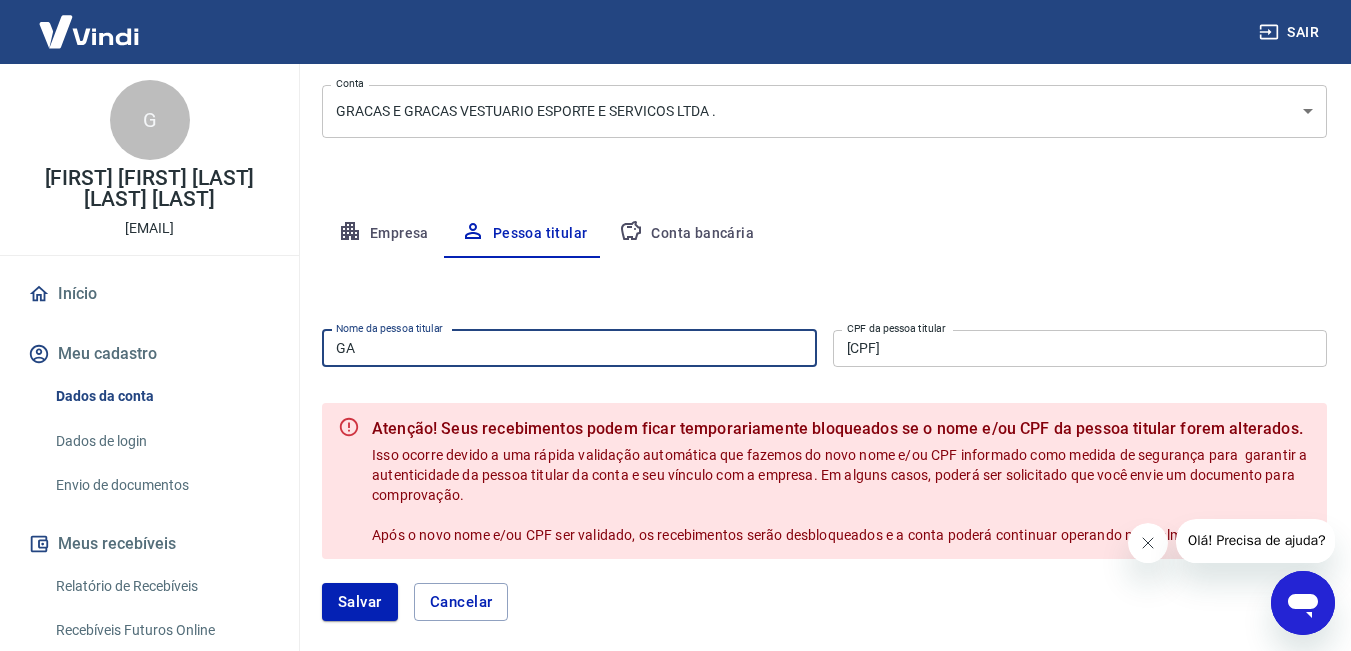 type on "[FIRST] [FIRST] [LAST] [LAST] [LAST]" 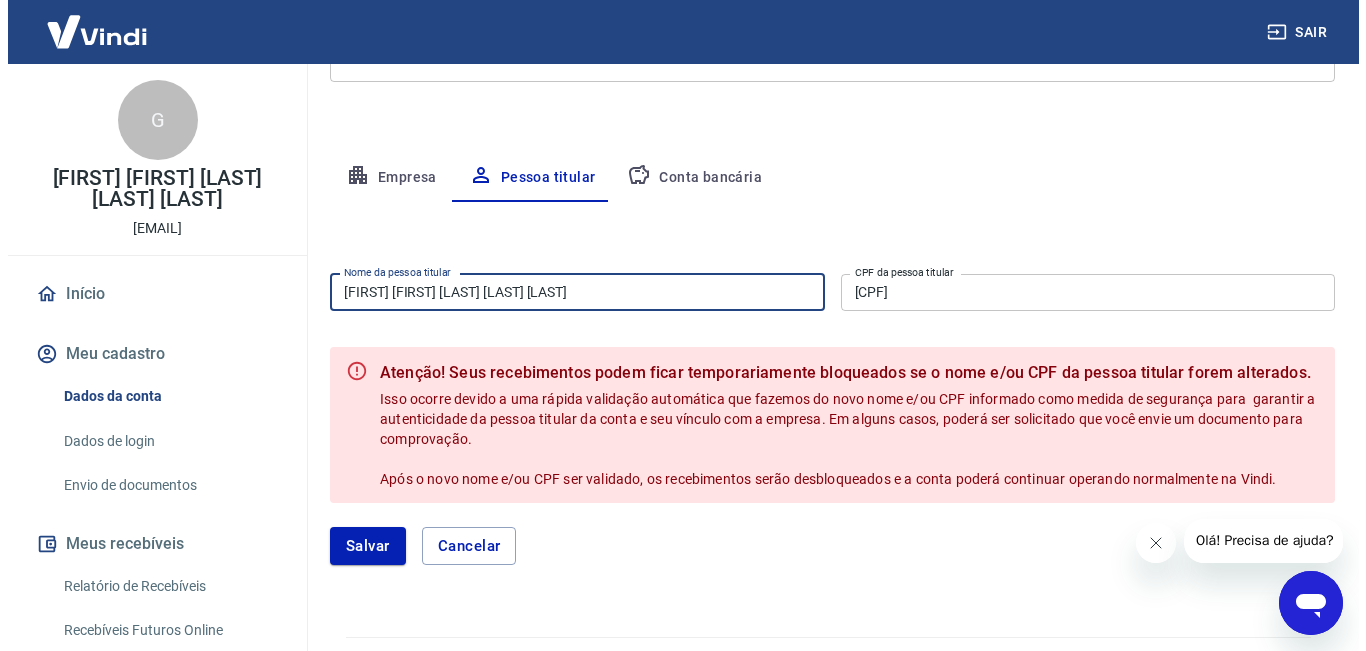 scroll, scrollTop: 349, scrollLeft: 0, axis: vertical 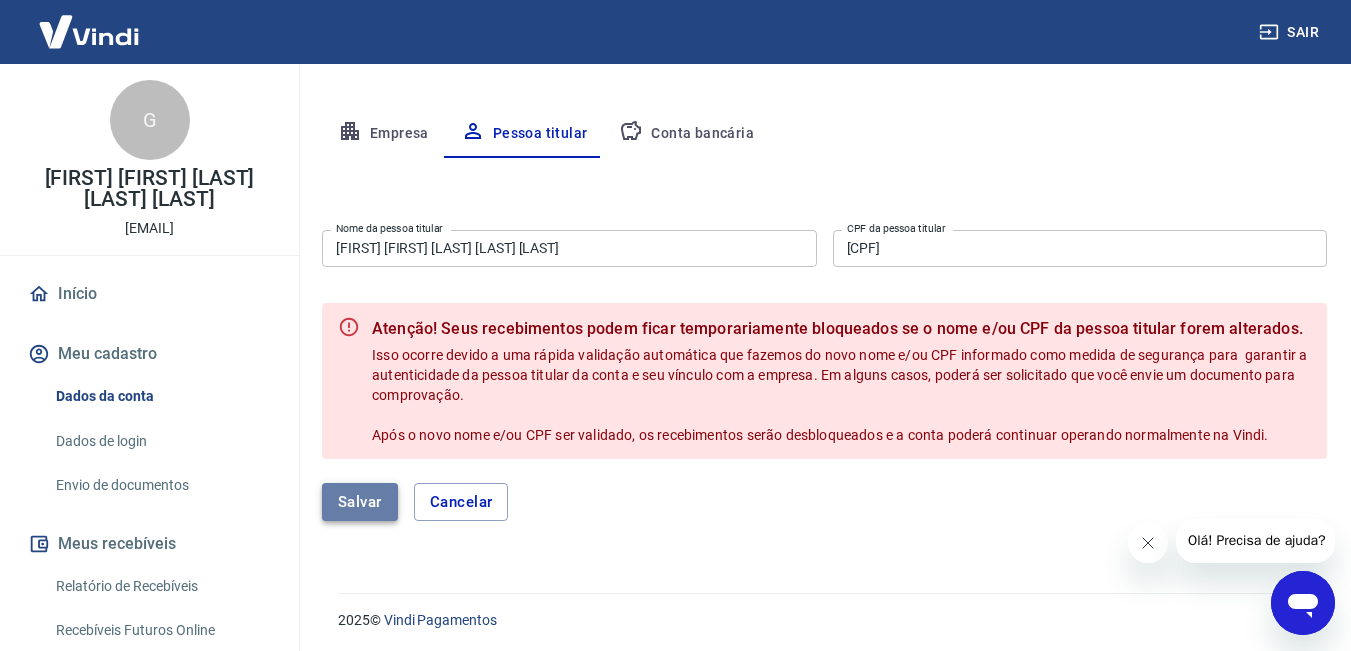 click on "Salvar" at bounding box center [360, 502] 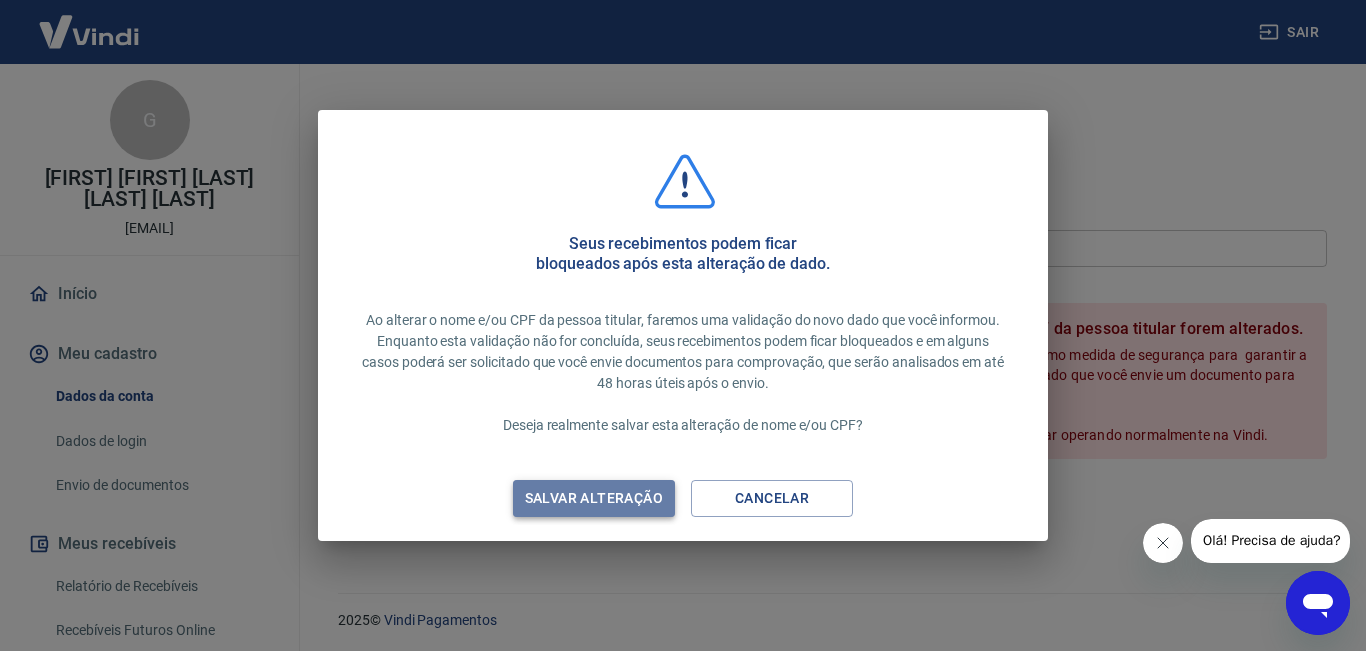 click on "Salvar alteração" at bounding box center [594, 498] 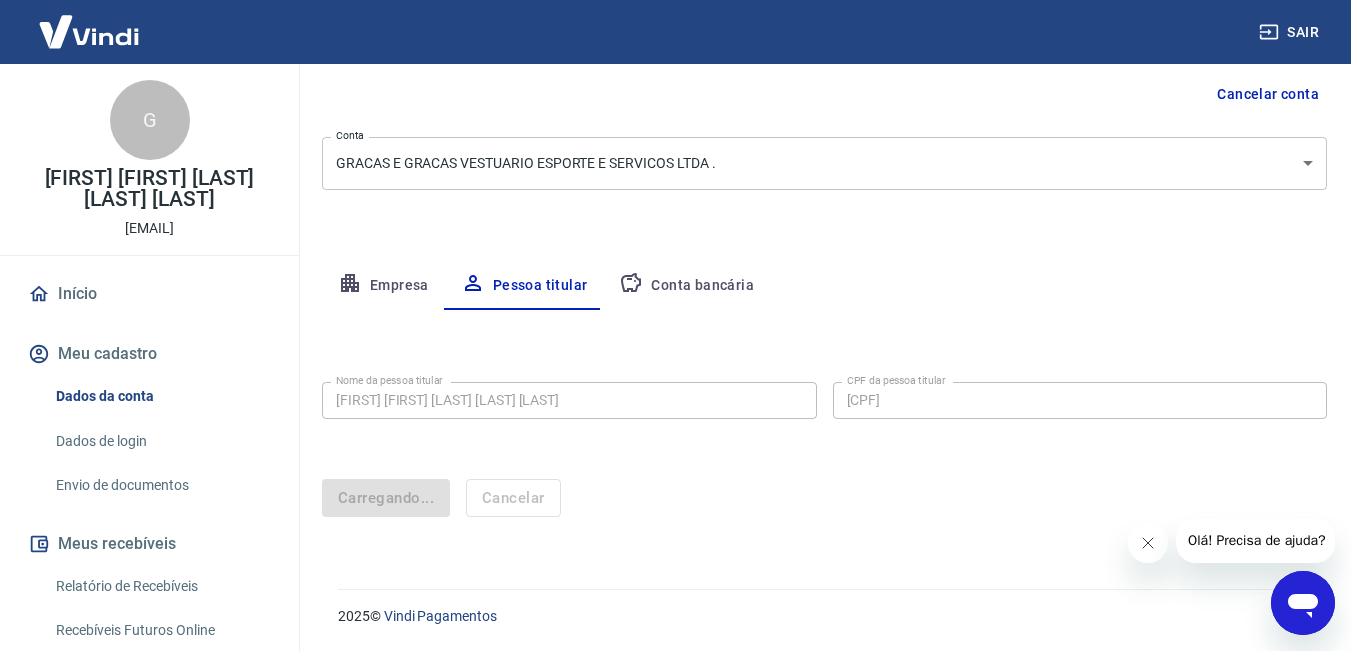 scroll, scrollTop: 197, scrollLeft: 0, axis: vertical 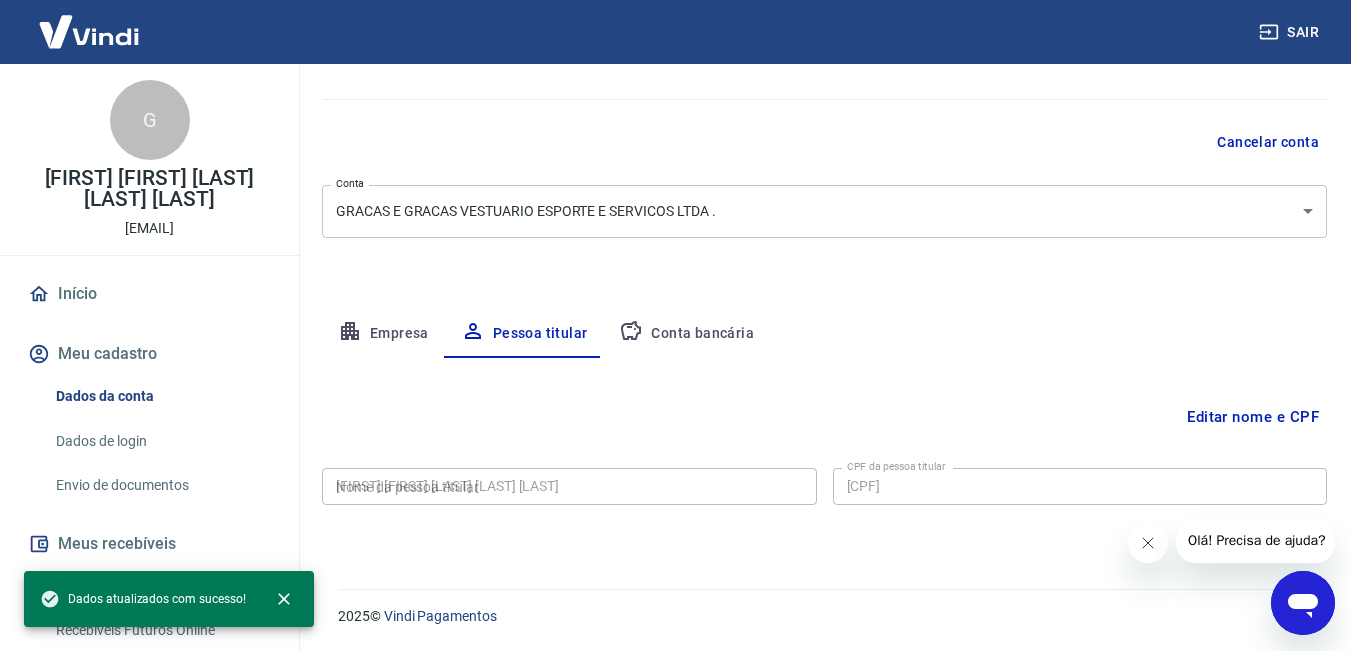 type on "[CPF]" 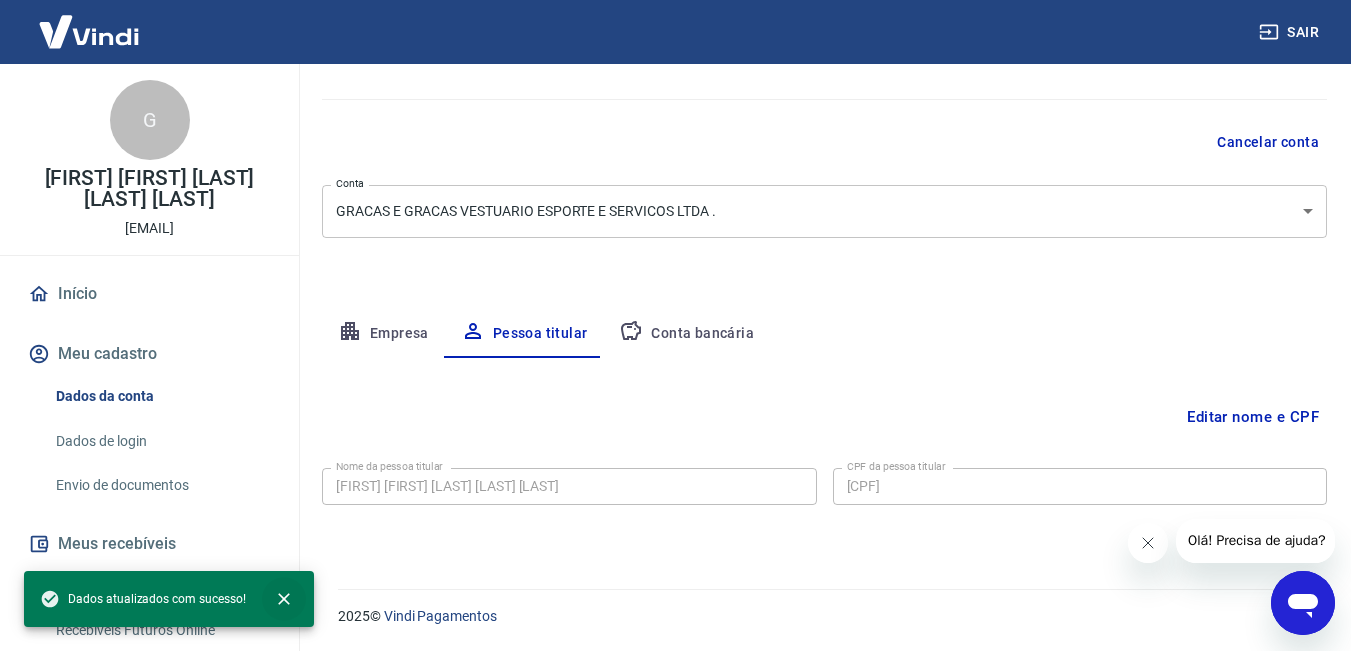 click 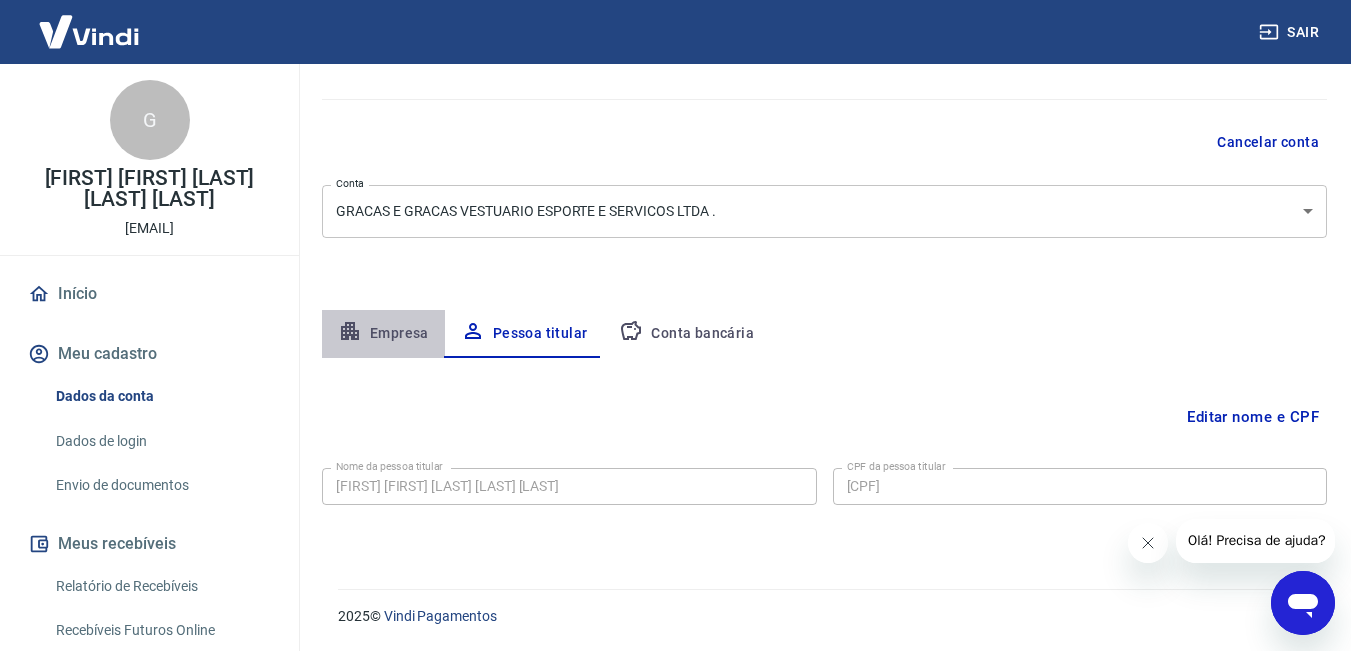 click on "Empresa" at bounding box center (383, 334) 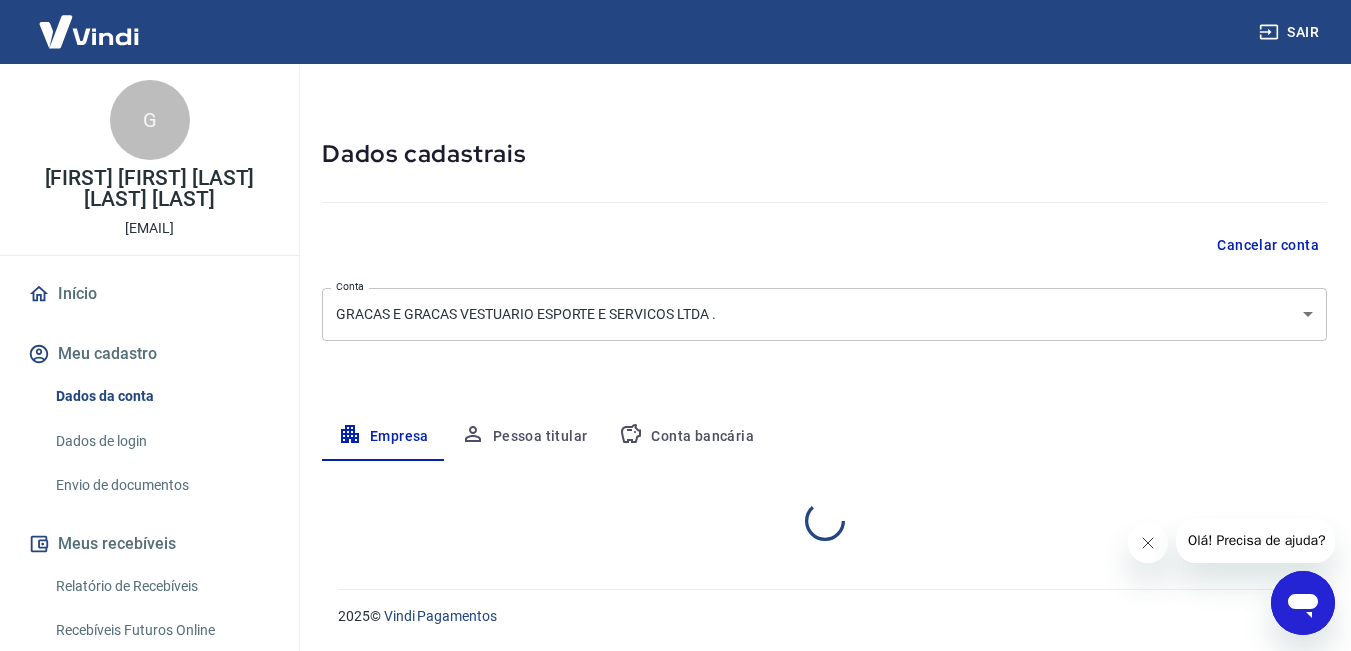 scroll, scrollTop: 149, scrollLeft: 0, axis: vertical 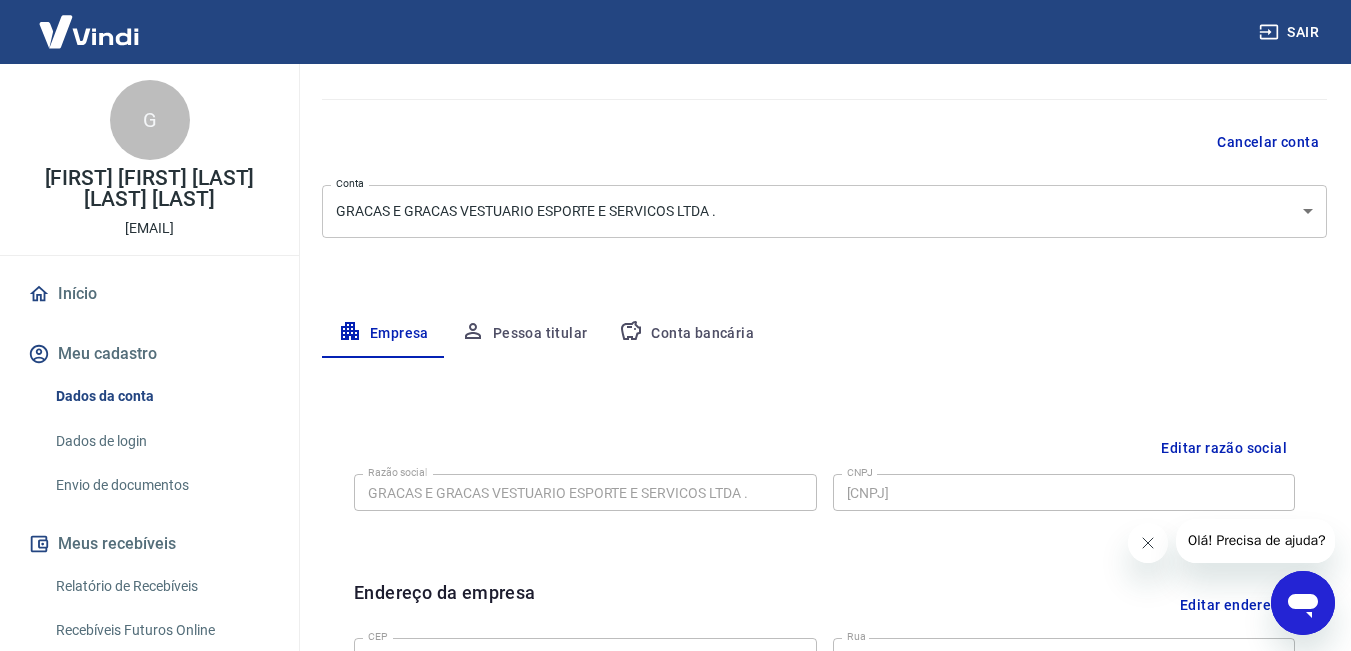 click on "Pessoa titular" at bounding box center [524, 334] 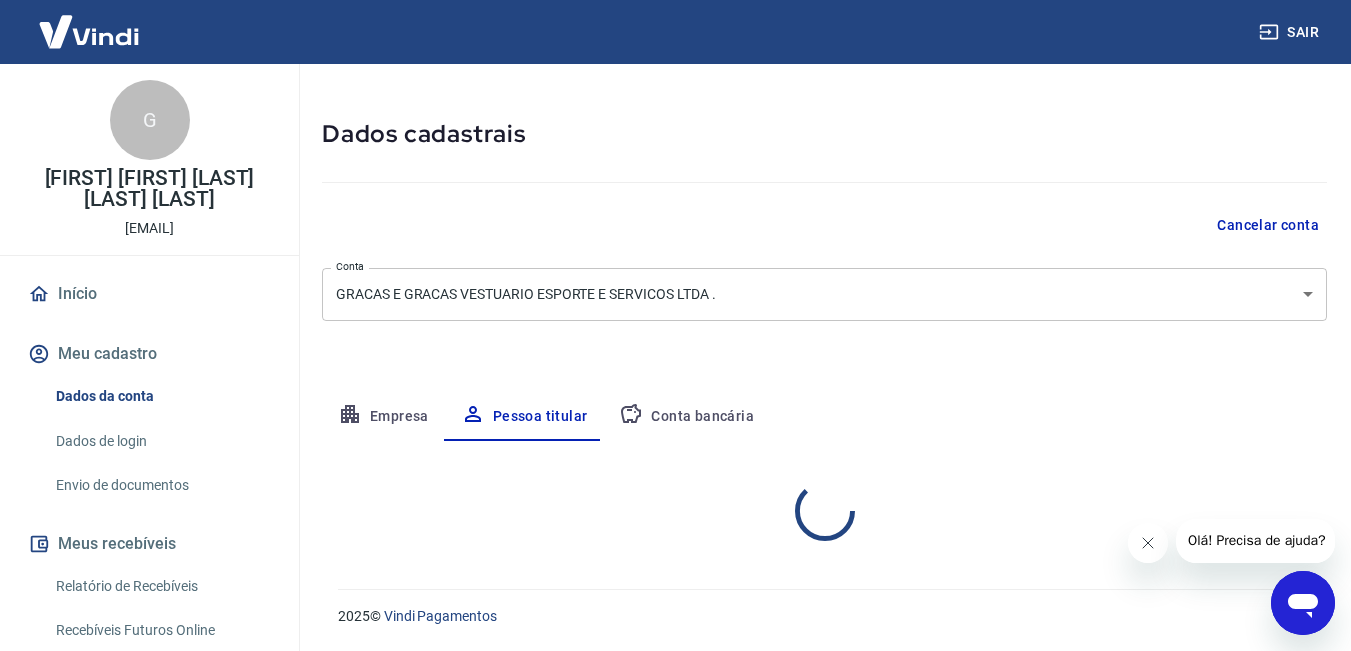 scroll, scrollTop: 149, scrollLeft: 0, axis: vertical 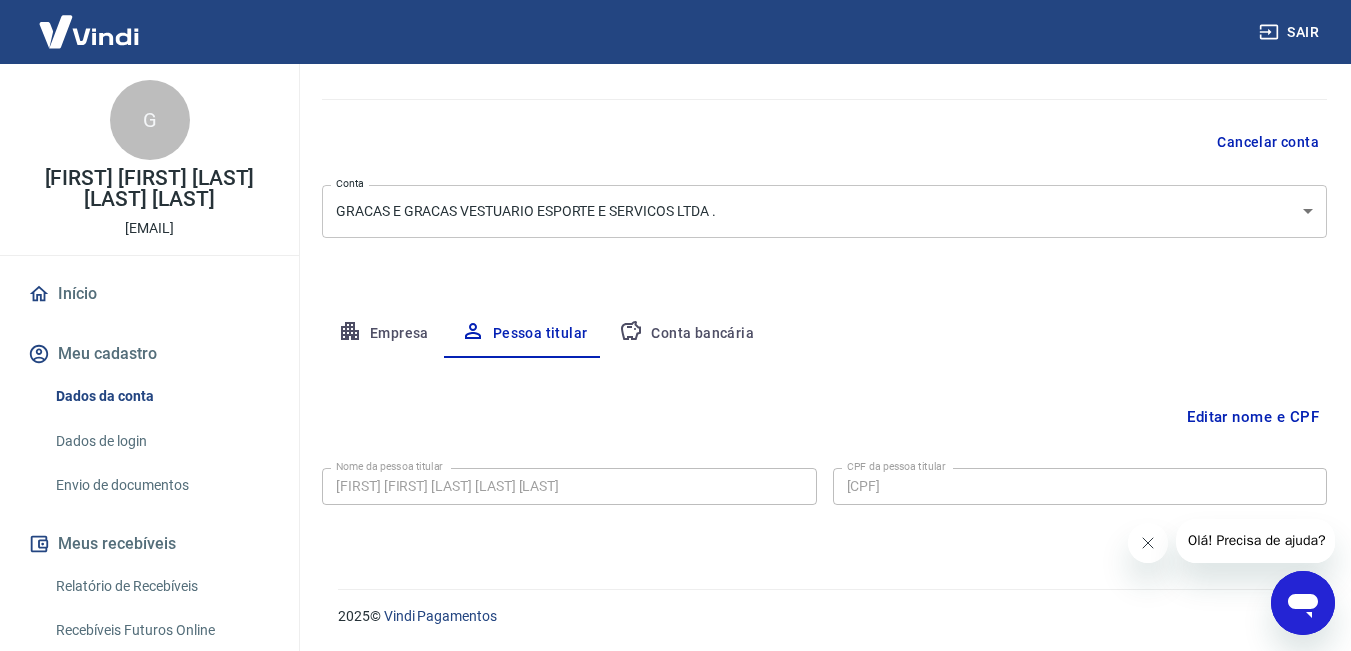 click on "Conta bancária" at bounding box center [686, 334] 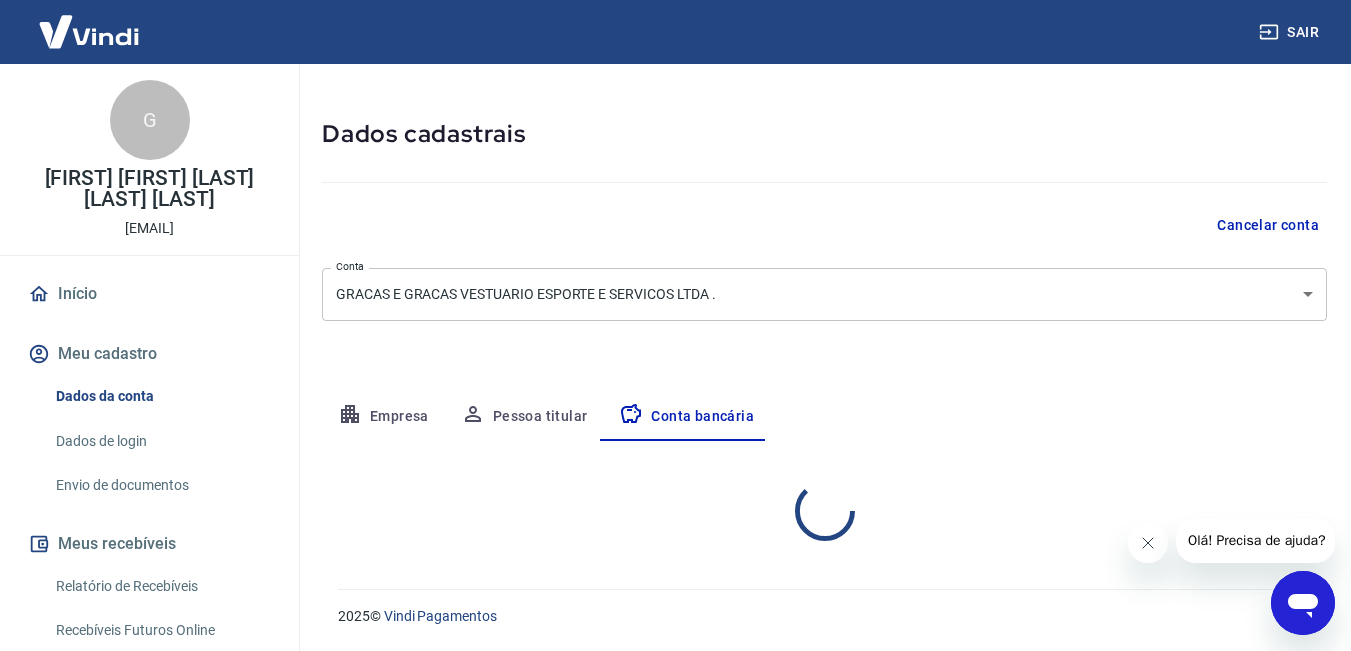 select on "1" 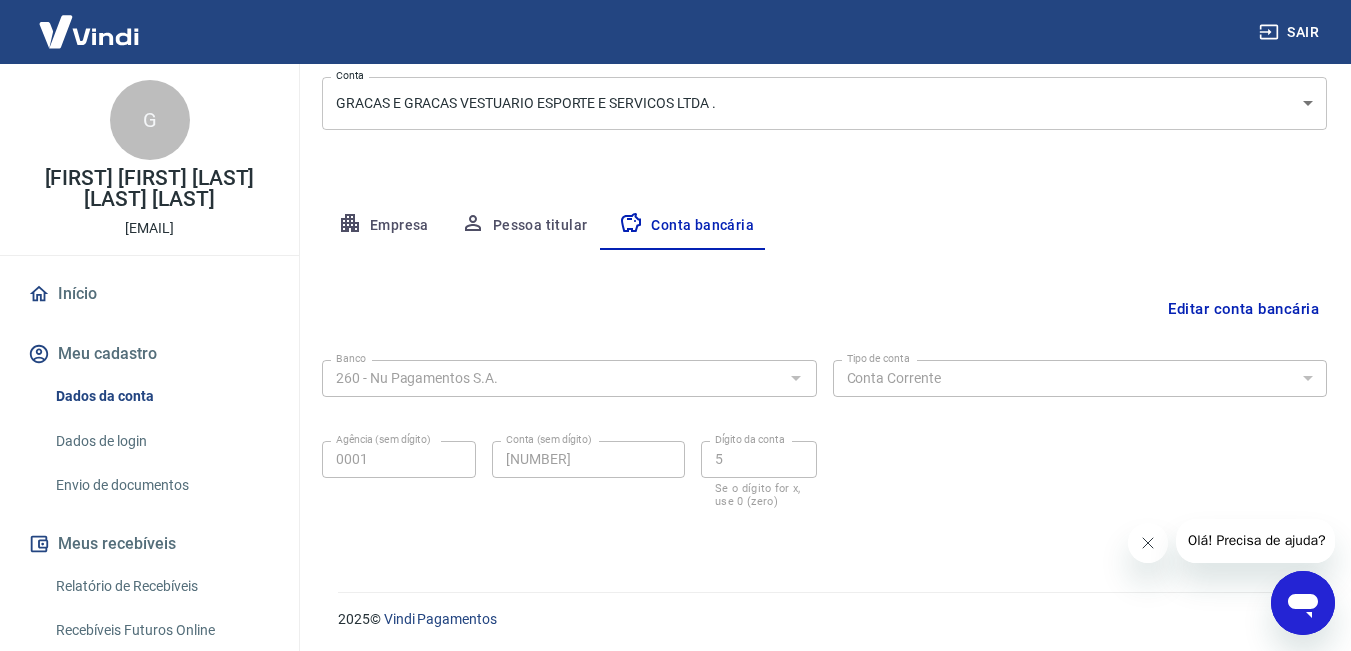 scroll, scrollTop: 260, scrollLeft: 0, axis: vertical 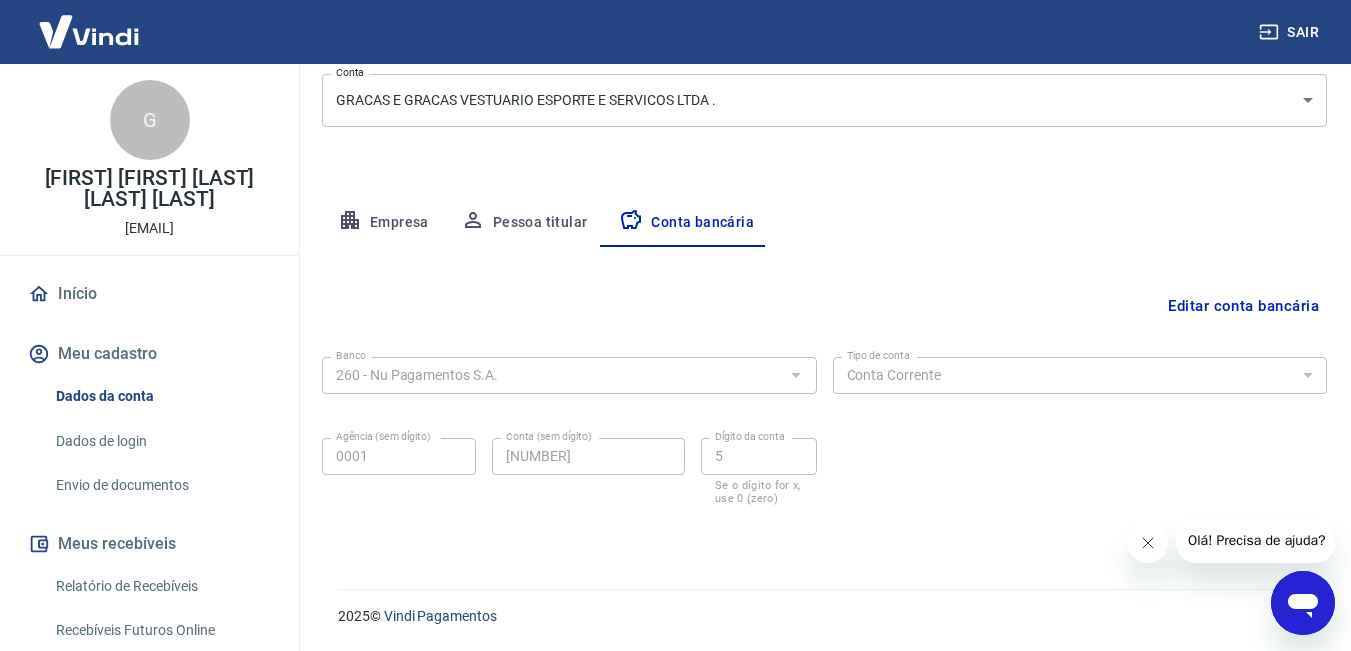 click on "G" at bounding box center (150, 120) 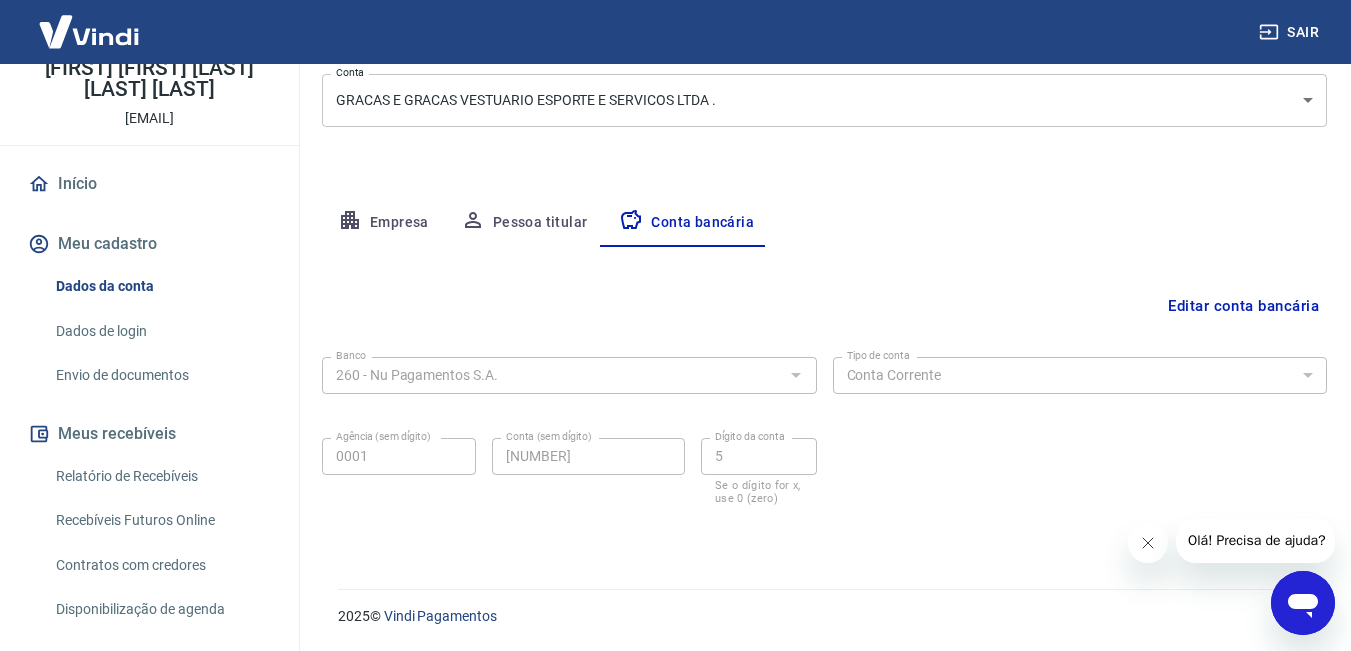 scroll, scrollTop: 230, scrollLeft: 0, axis: vertical 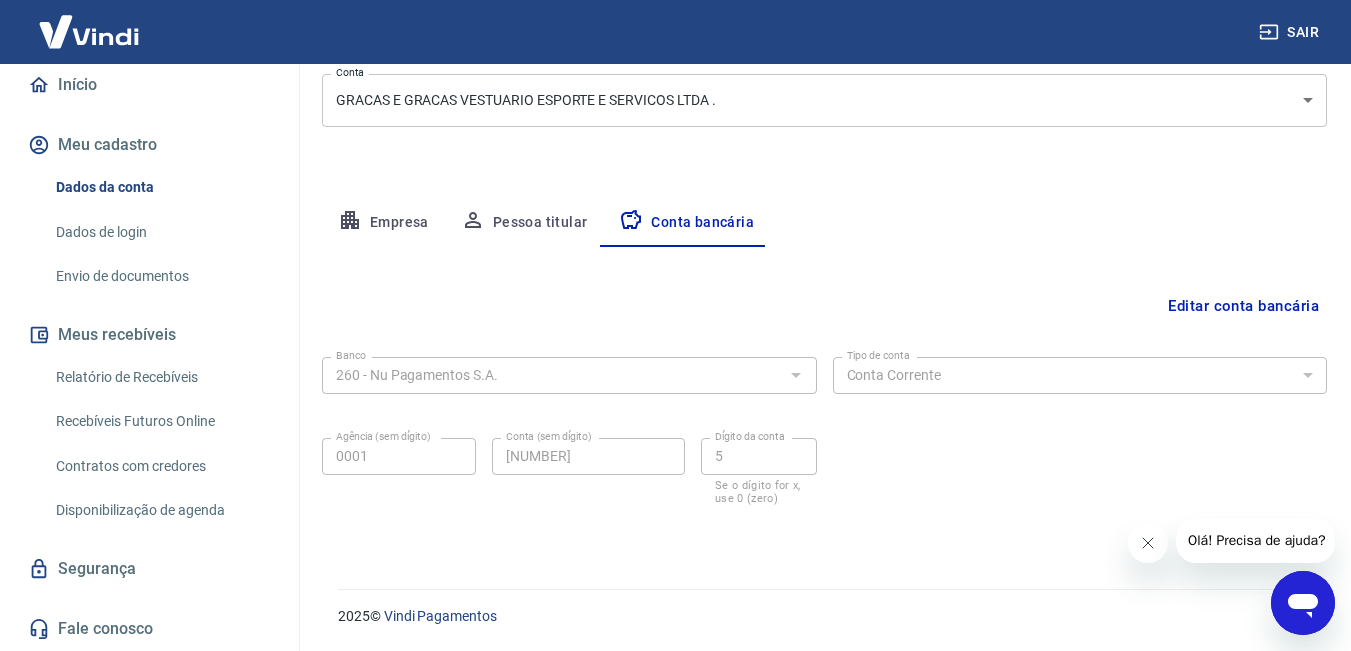 click on "Fale conosco" at bounding box center (149, 629) 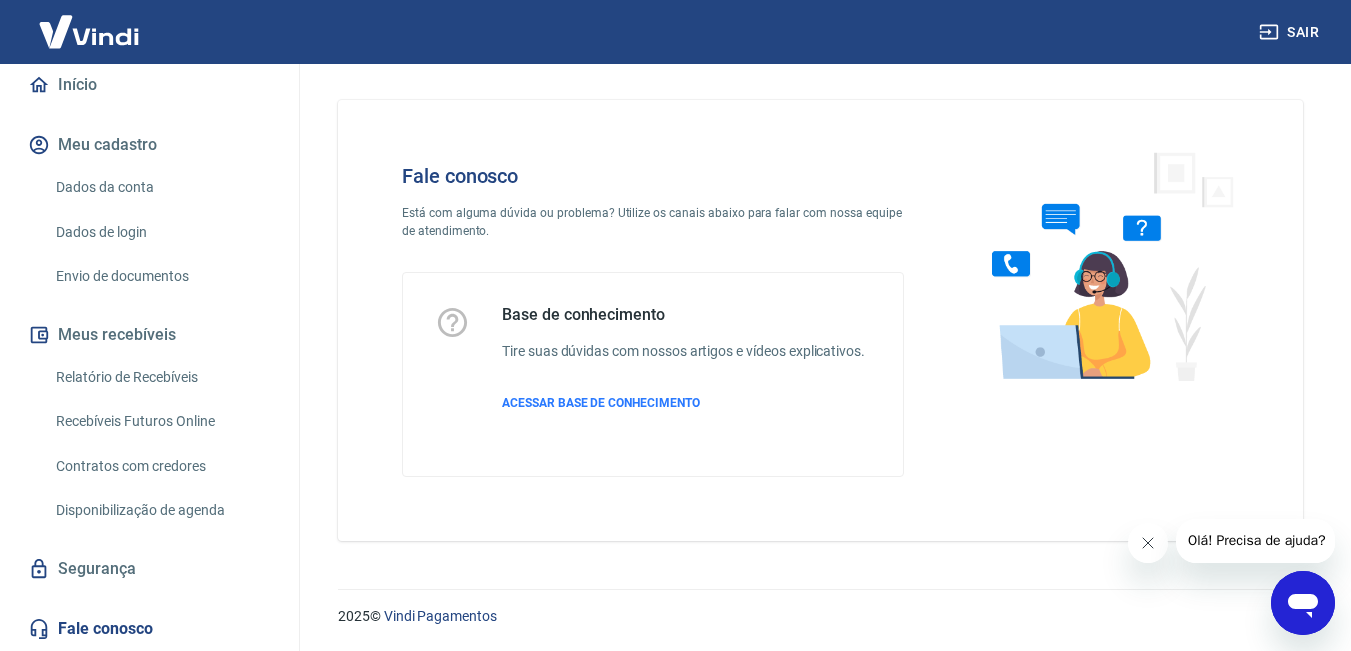 scroll, scrollTop: 4, scrollLeft: 0, axis: vertical 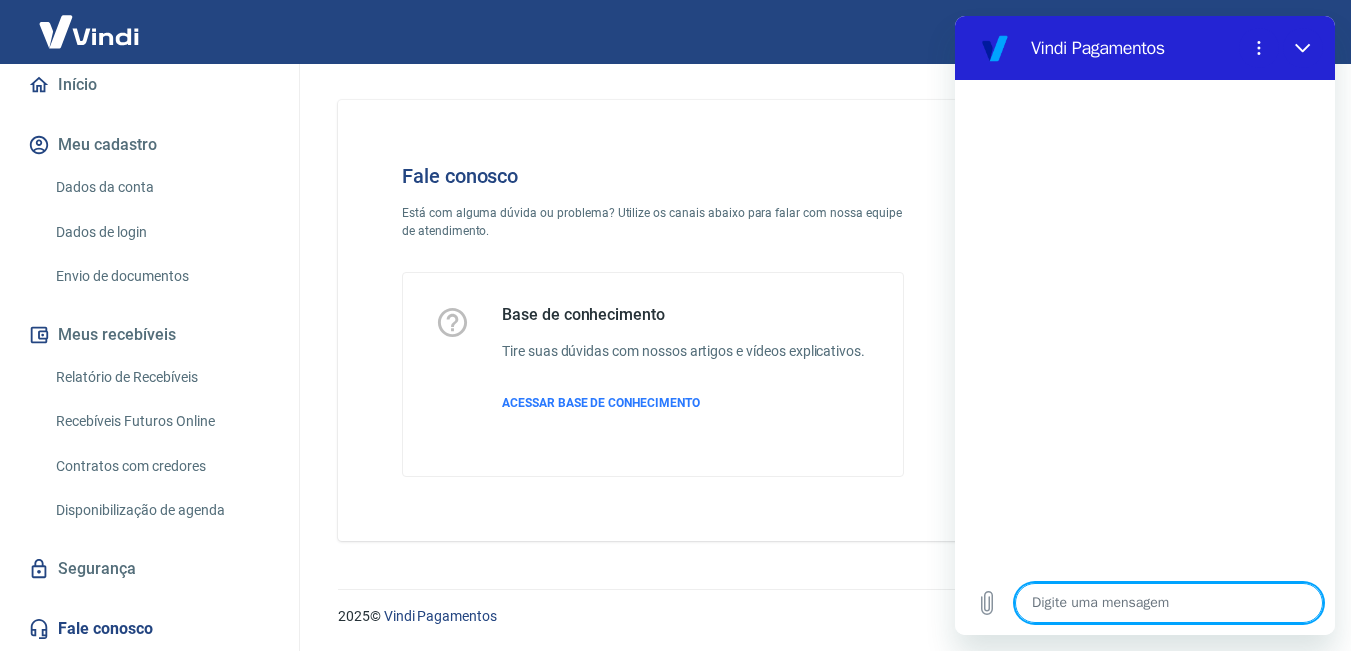 click at bounding box center [1169, 603] 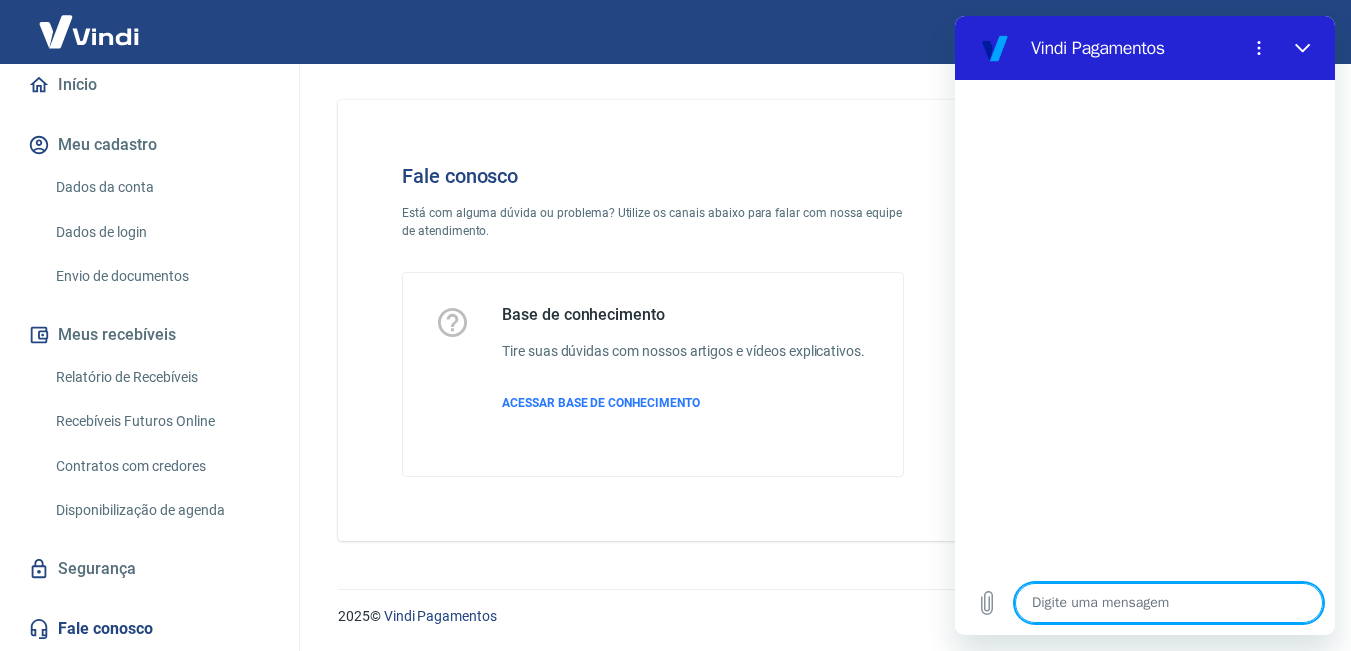 type on "C" 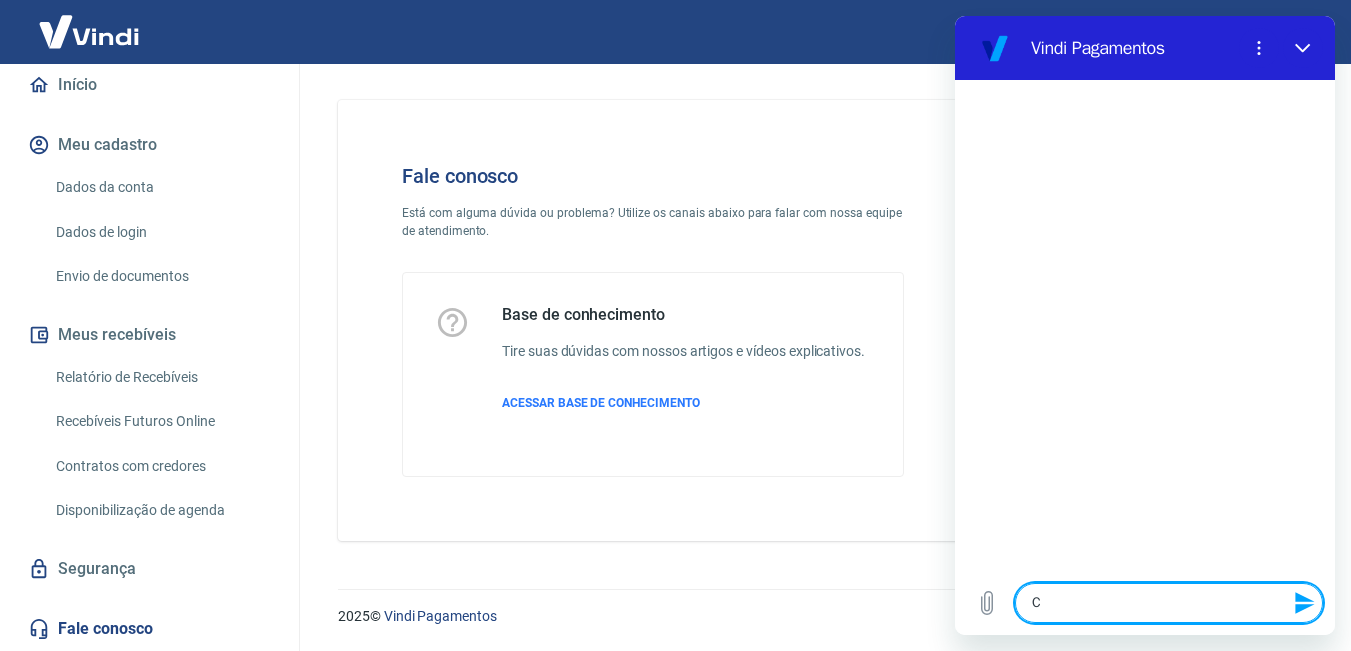 type on "CD" 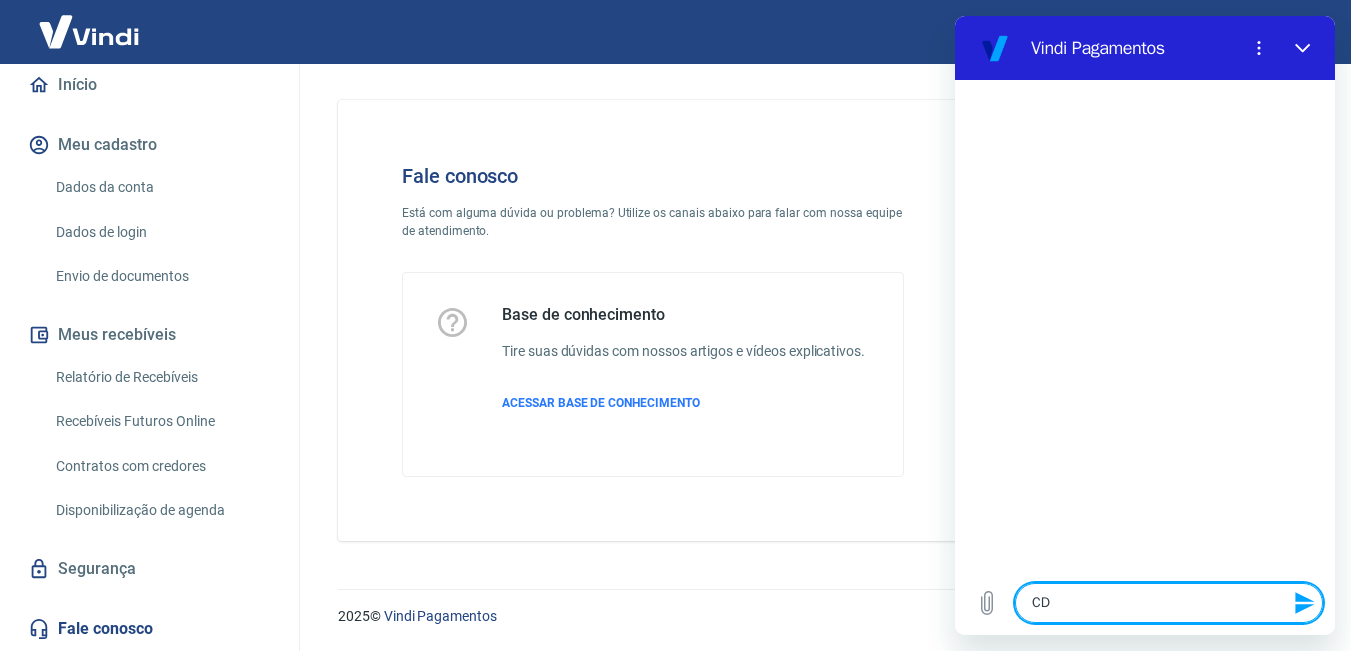 type on "CDA" 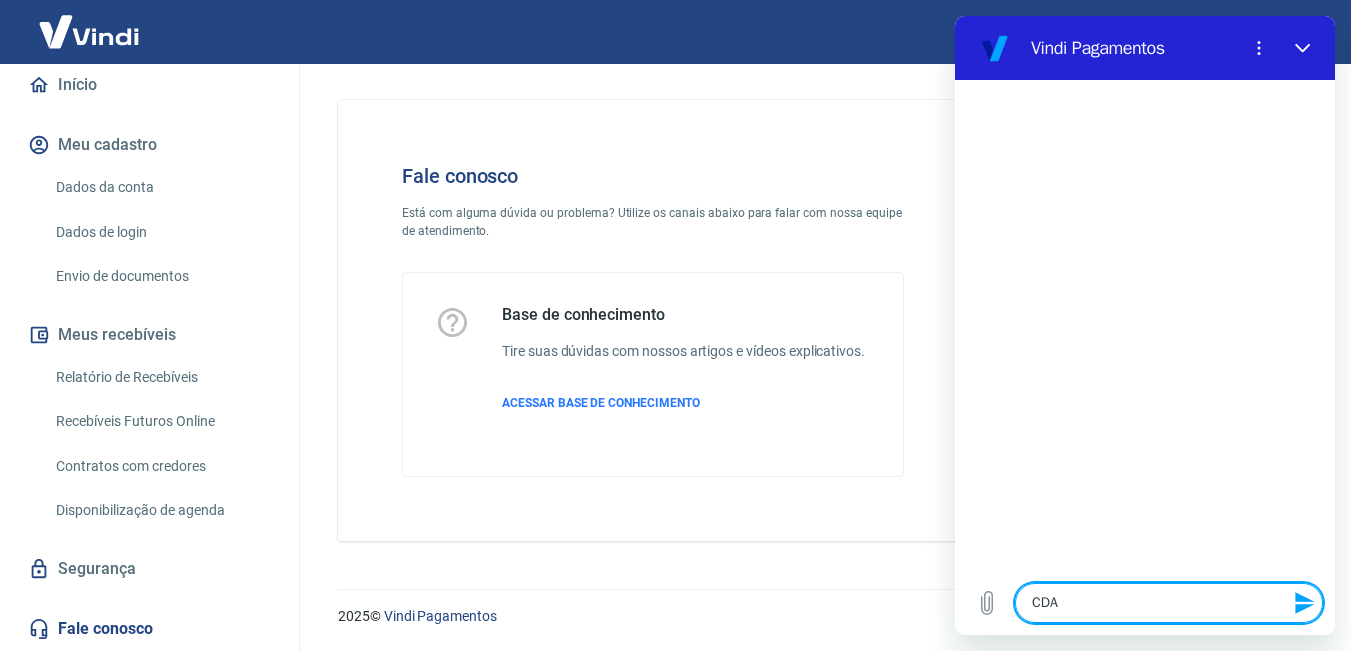 type on "CDAS" 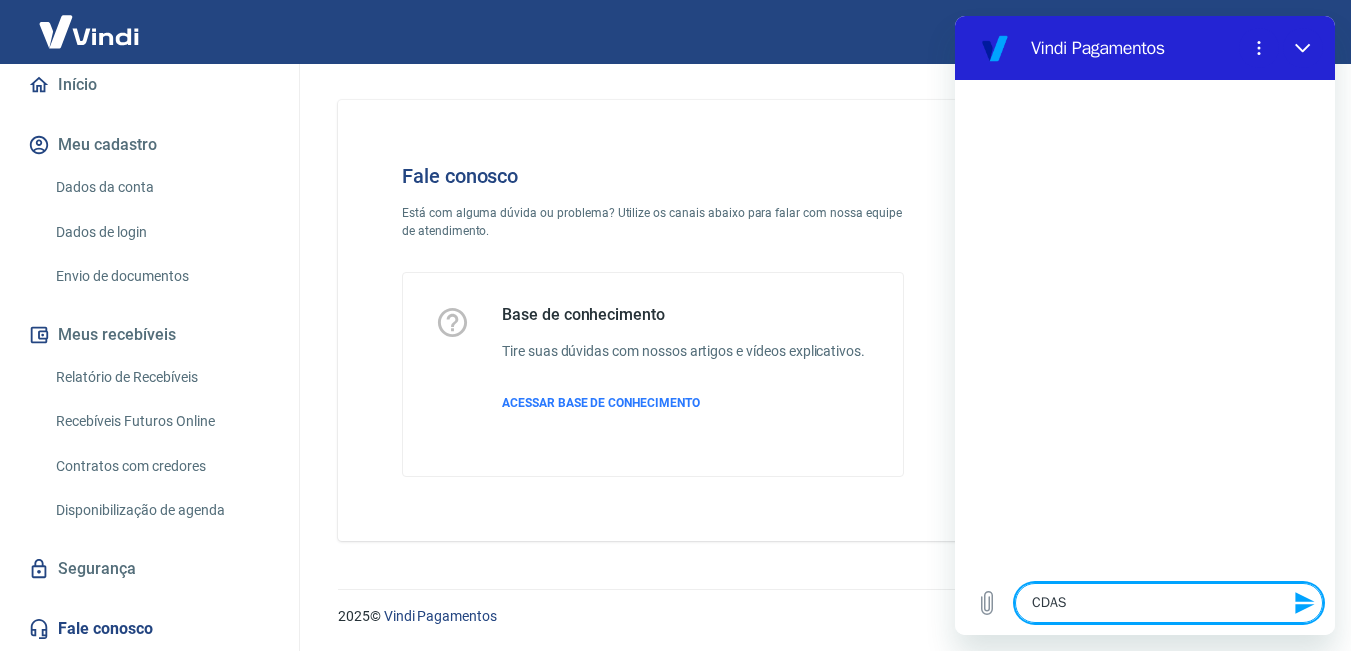 type on "CDAST" 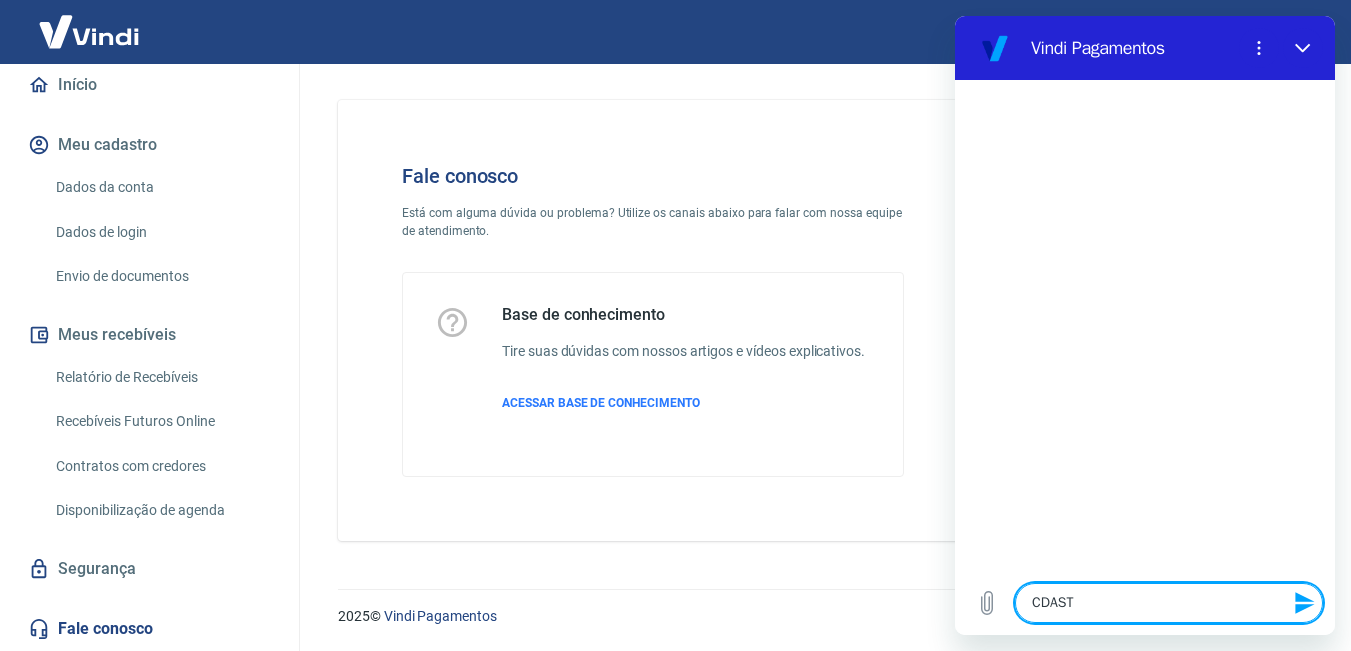 type on "CDASTR" 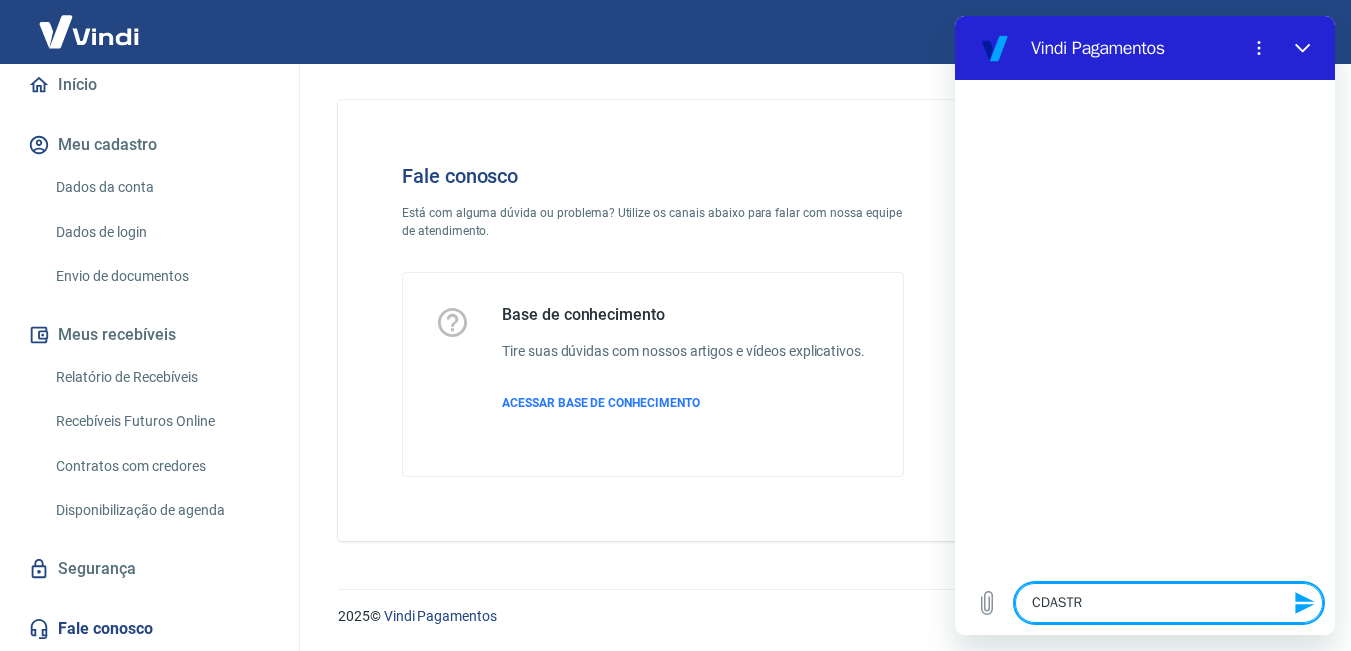 type on "CDASTRA" 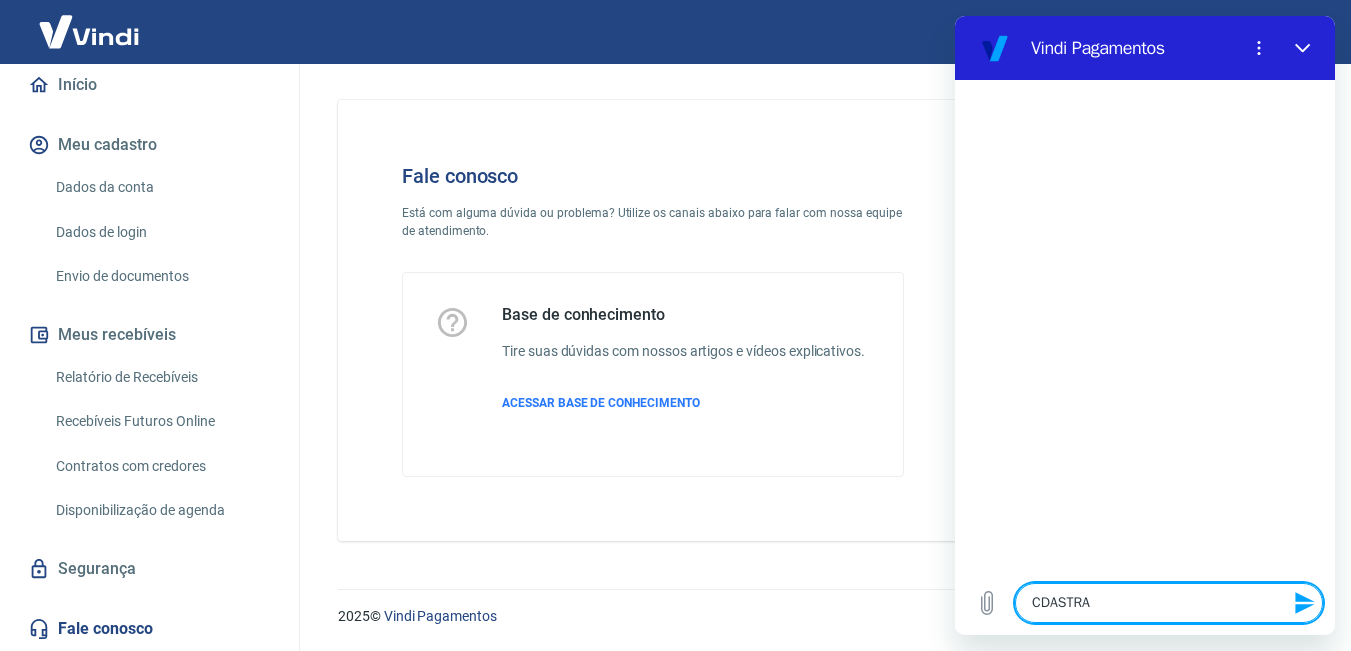 type on "CDASTRA" 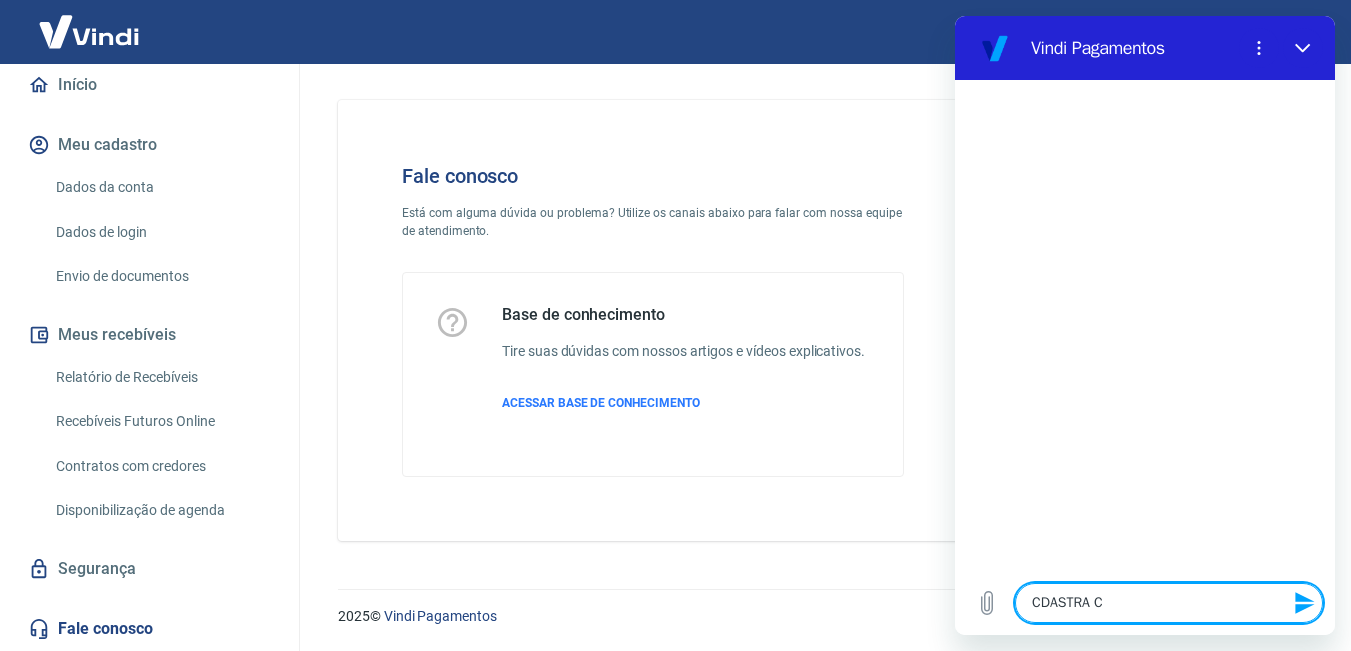 type on "CDASTRA CO" 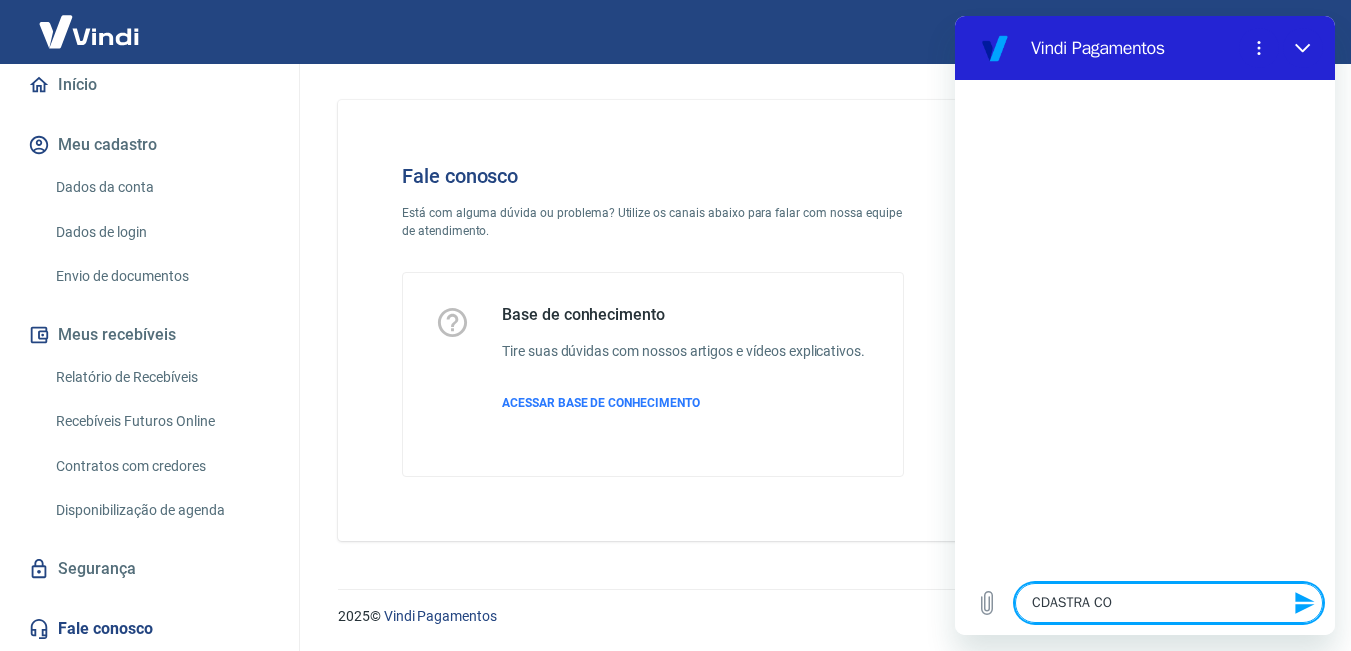 type on "CDASTRA CON" 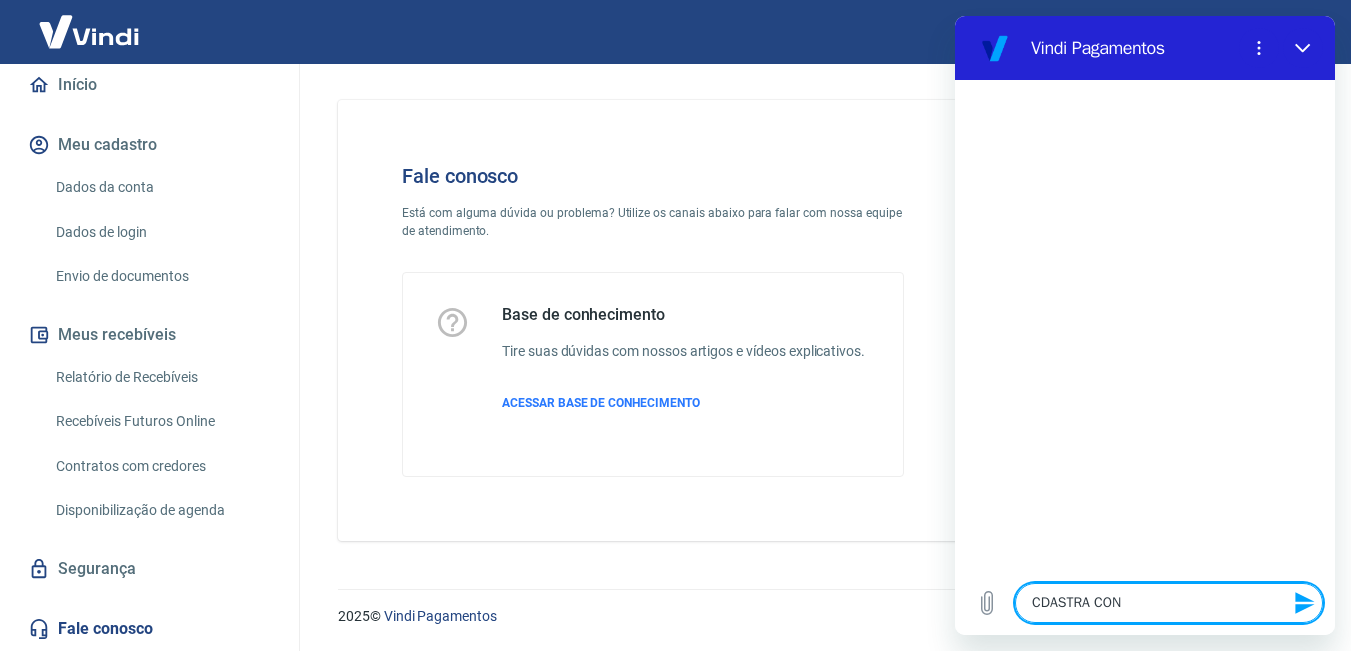 type on "x" 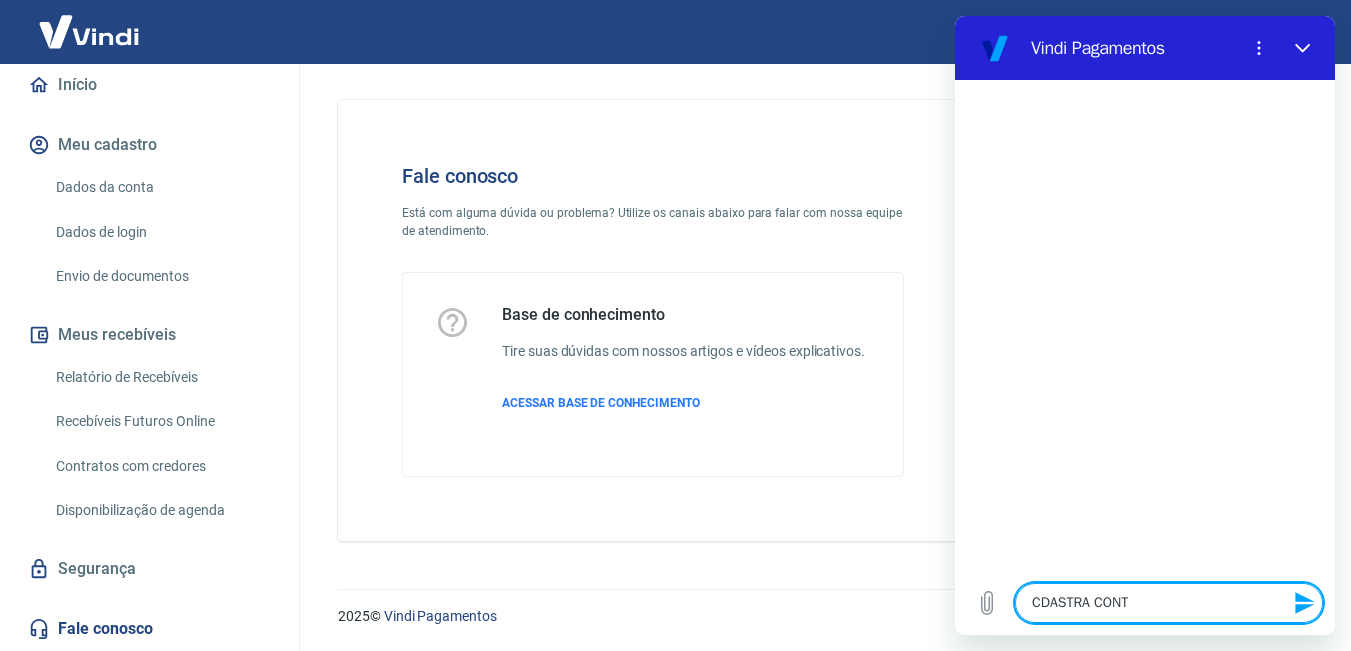 type on "CDASTRA CONTA" 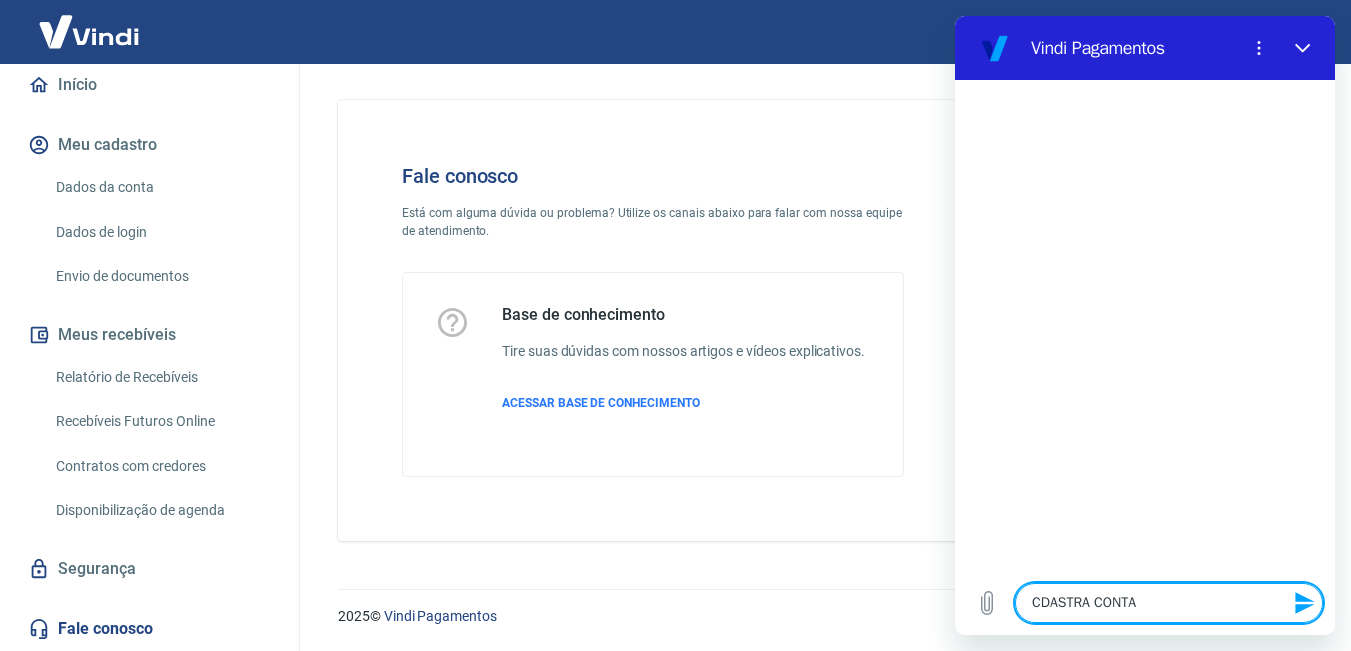 type on "CDASTRA CONTA" 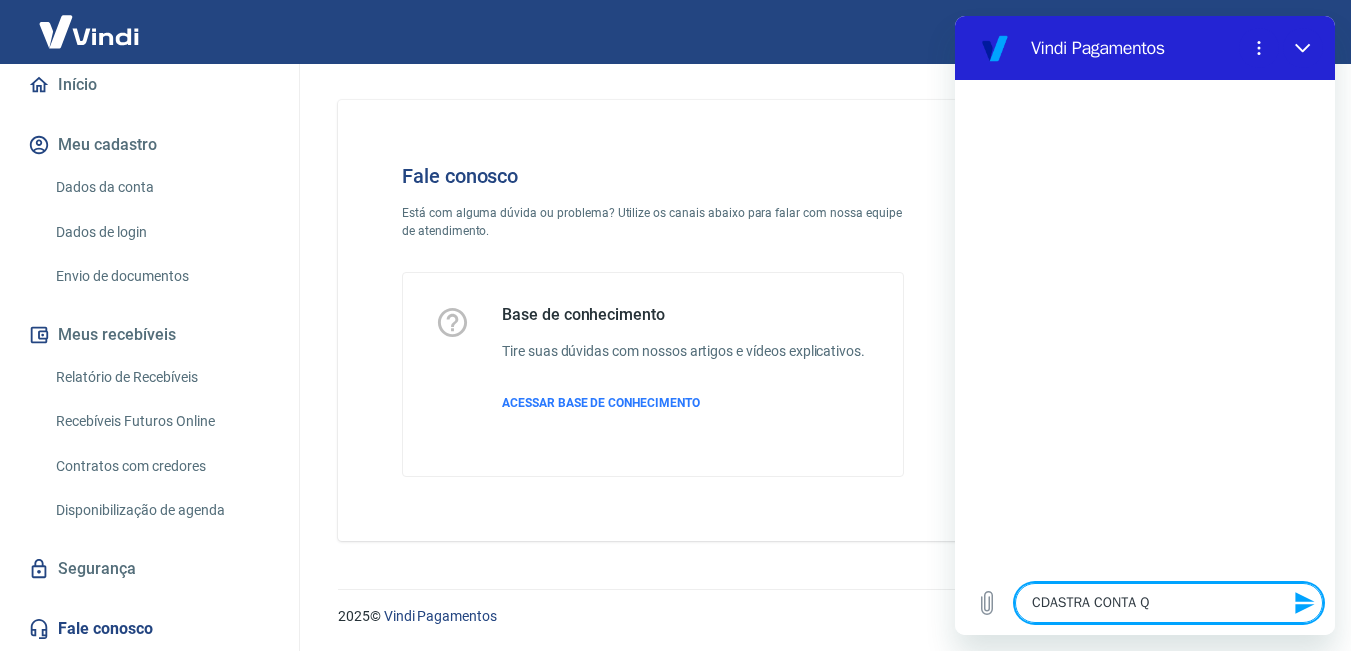 type on "CDASTRA CONTA QU" 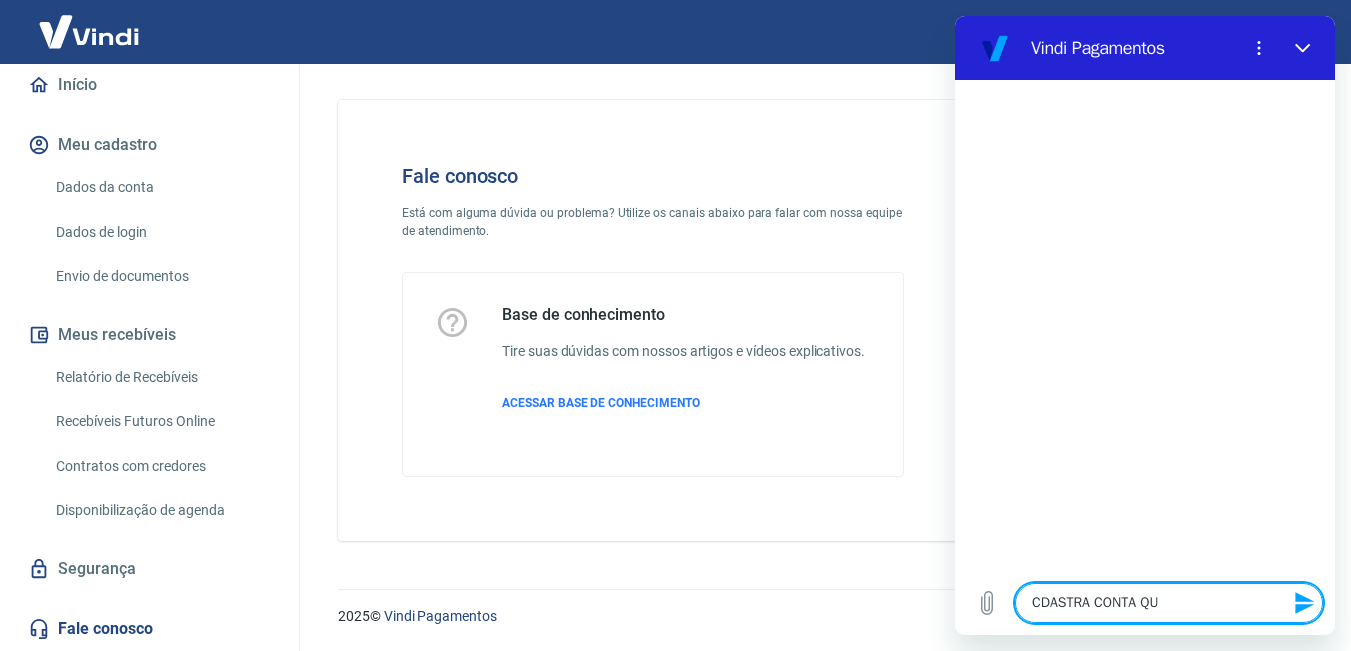 type on "CDASTRA CONTA QUE" 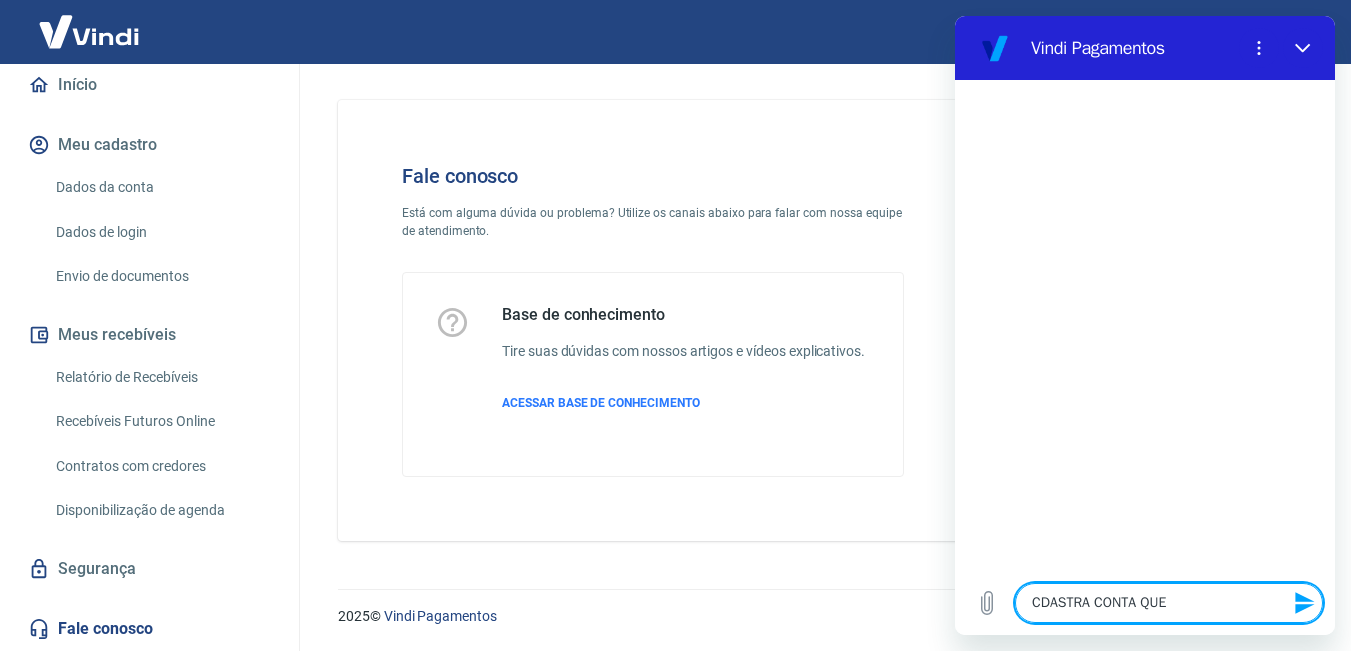 type on "CDASTRA CONTA QUE" 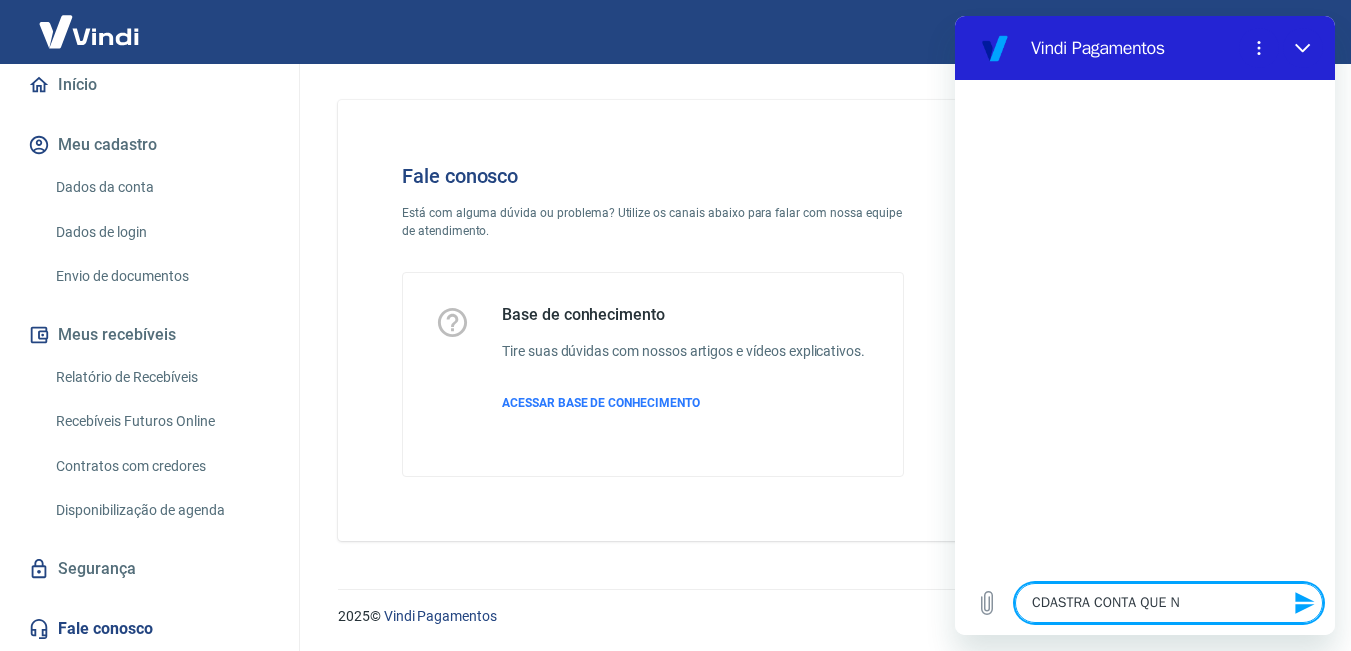 type on "CDASTRA CONTA QUE NA" 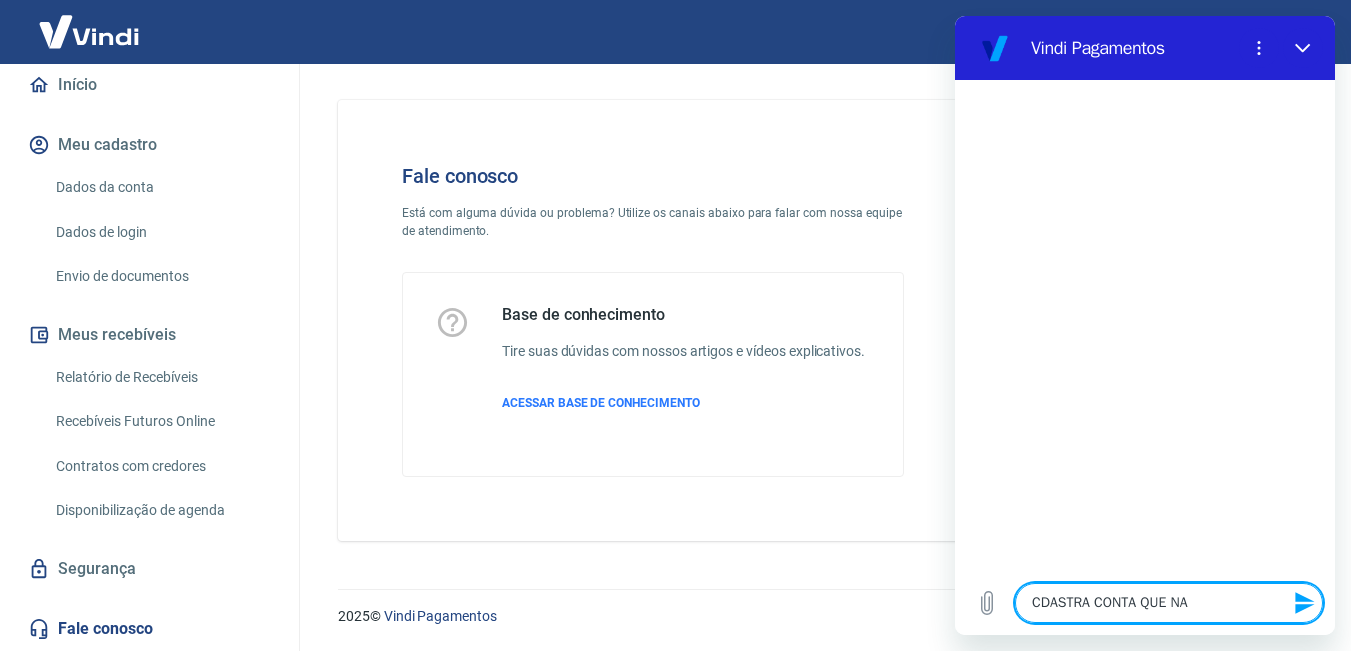 type on "CDASTRA CONTA QUE NAO" 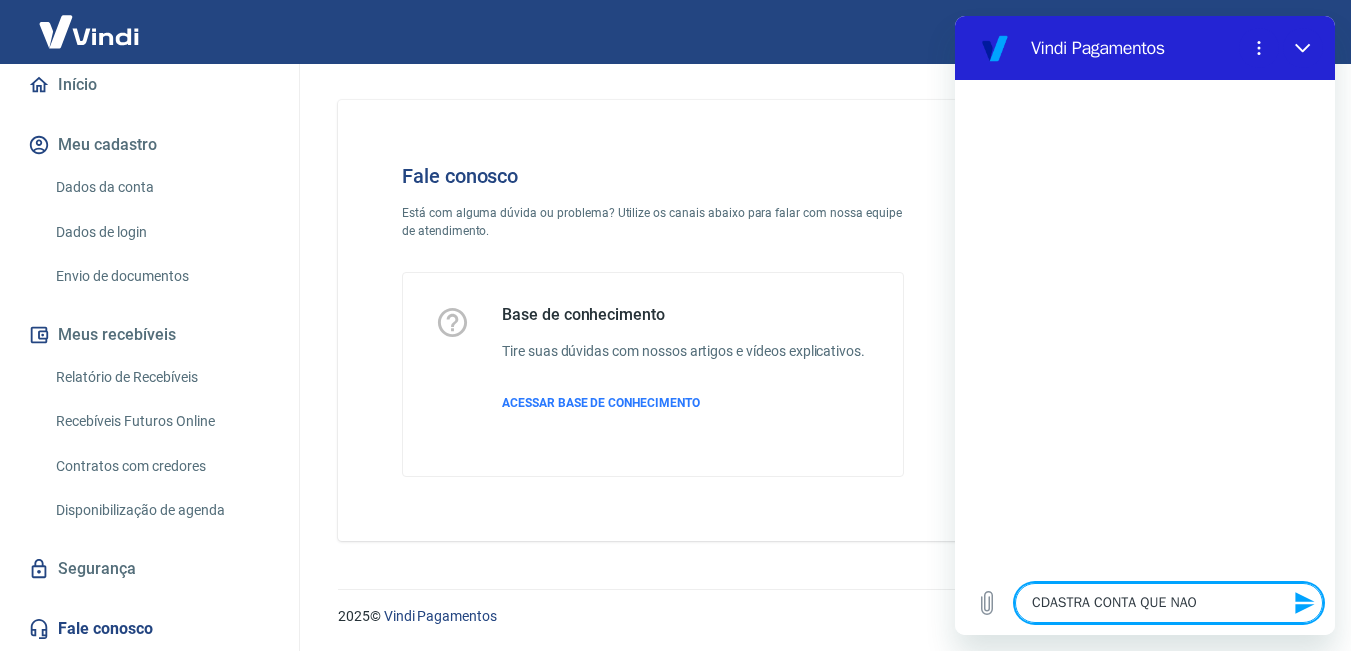 type on "CDASTRA CONTA QUE NAO" 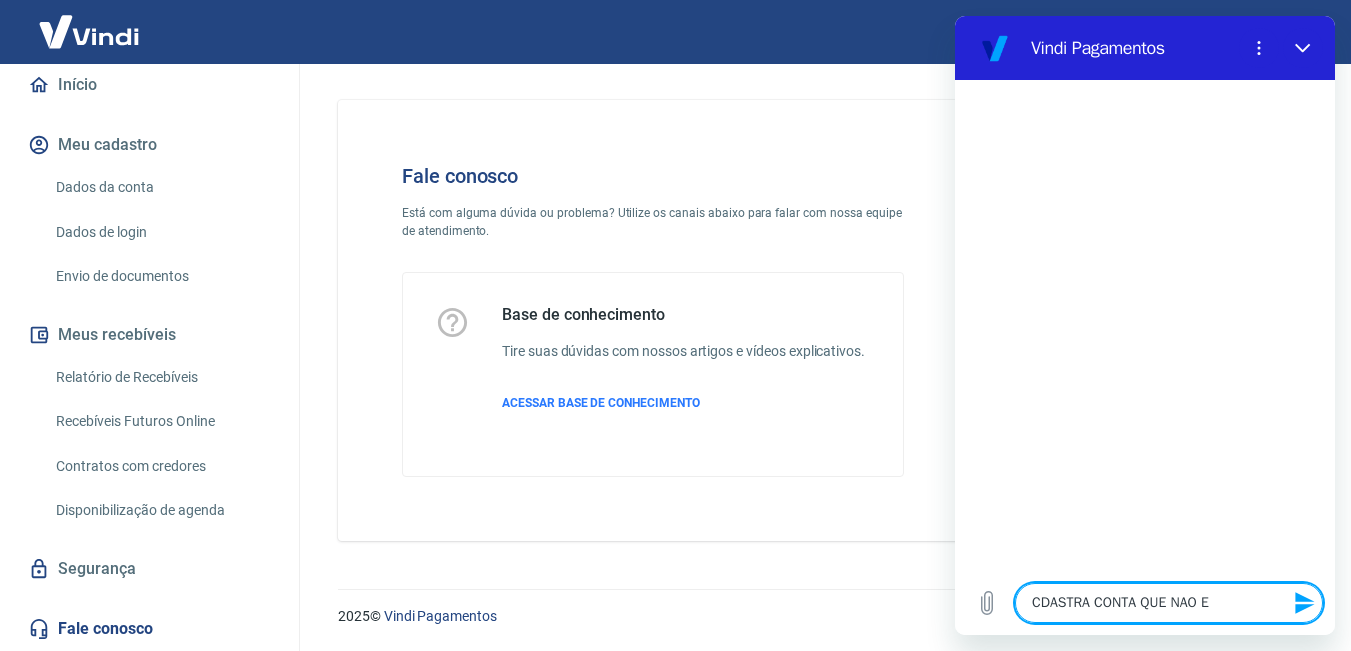 type on "x" 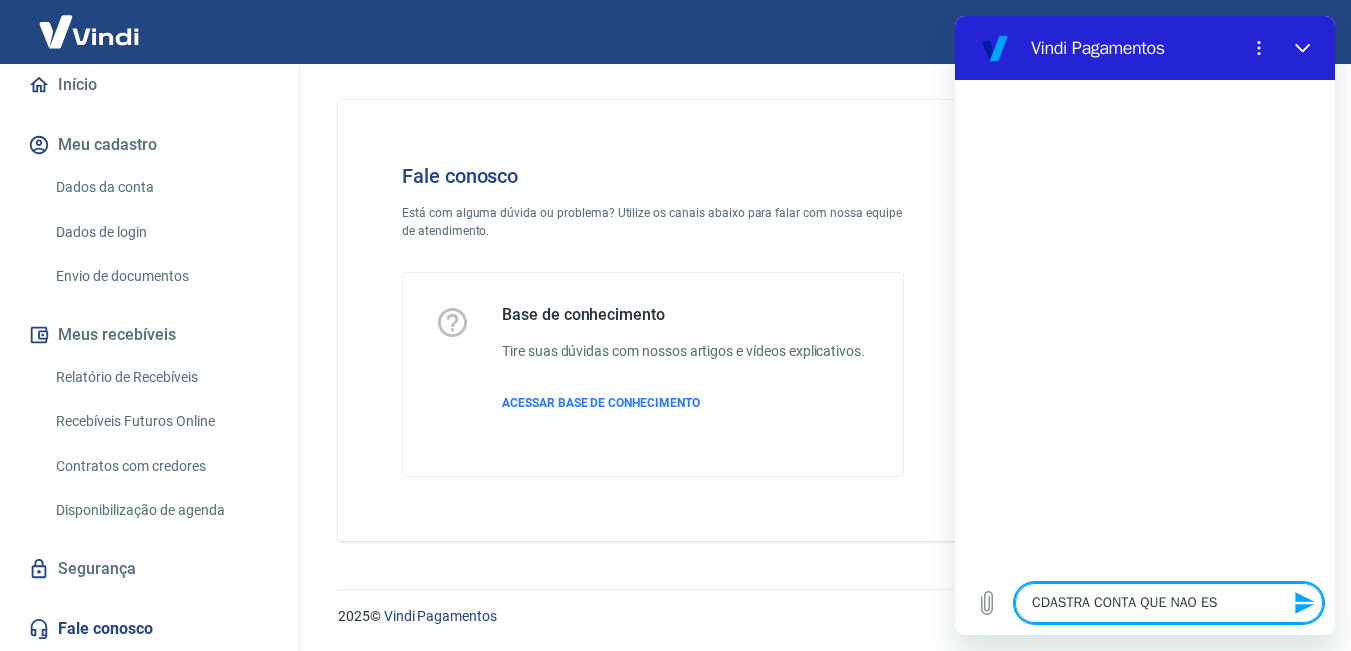 type on "CDASTRA CONTA QUE NAO EST" 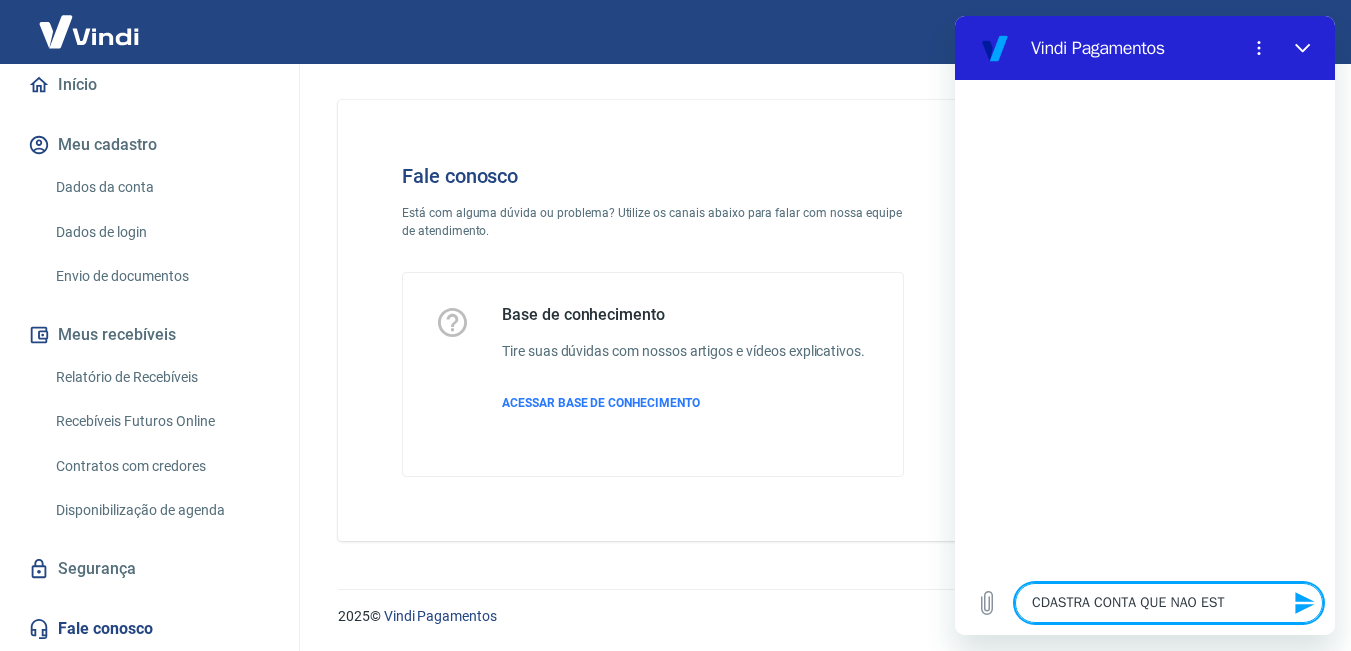 type on "CDASTRA CONTA QUE NAO ESTA" 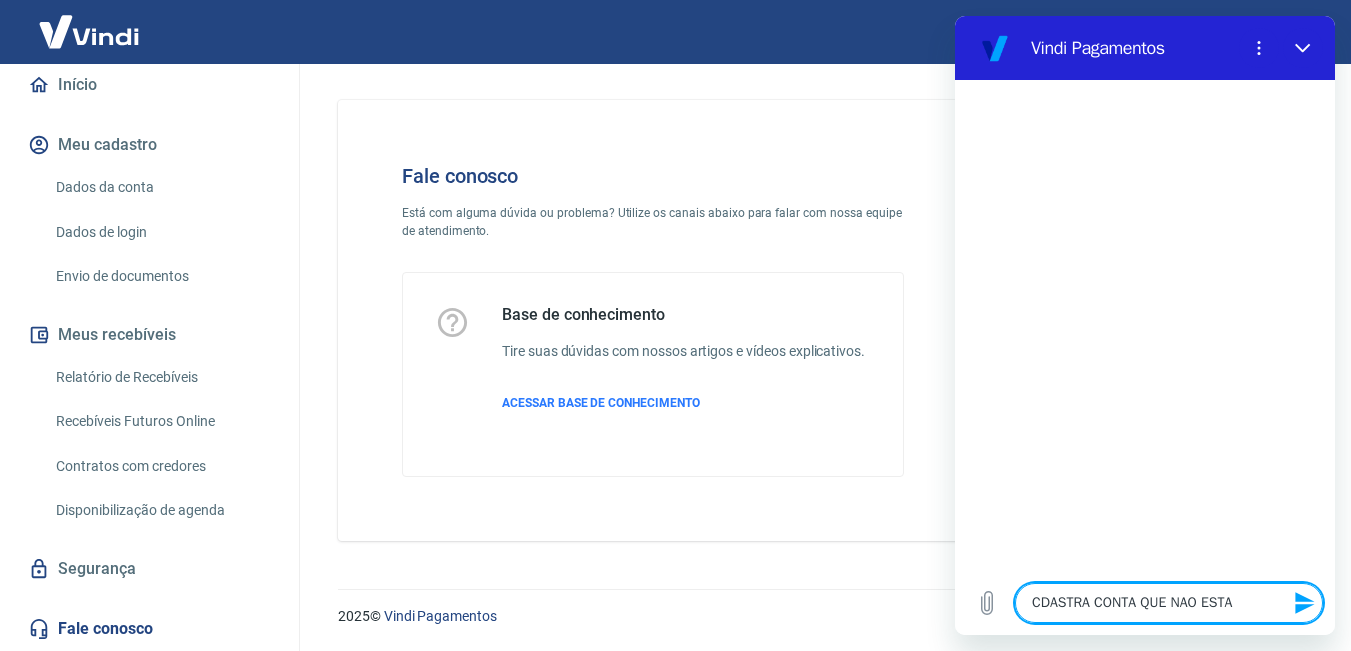 type on "CDASTRA CONTA QUE NAO ESTA" 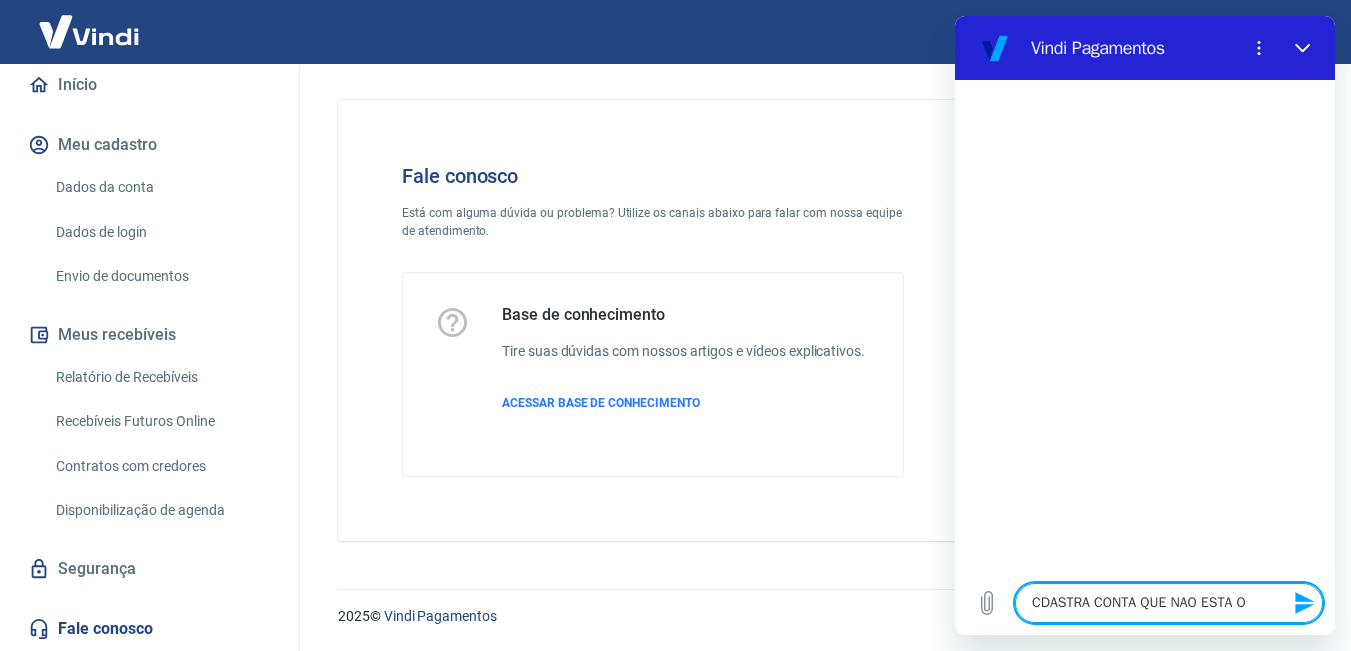 type on "CDASTRA CONTA QUE NAO ESTA OK" 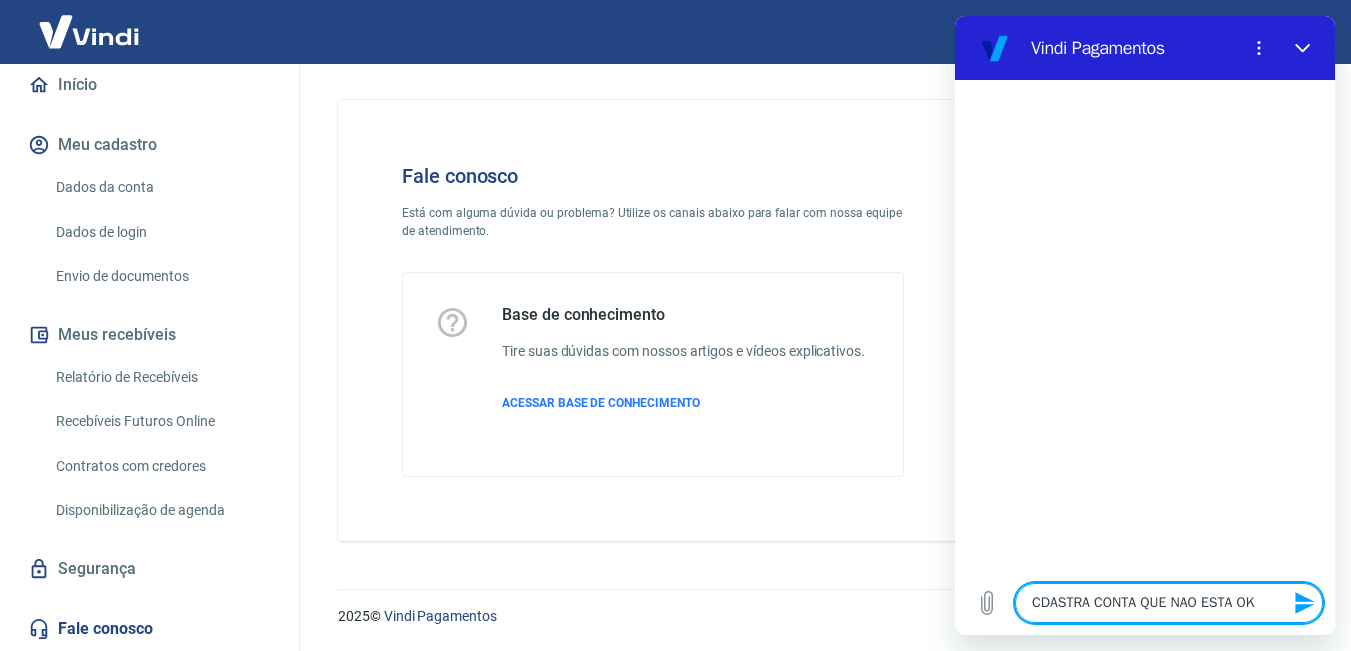 type on "CDASTRA CONTA QUE NAO ESTA OK" 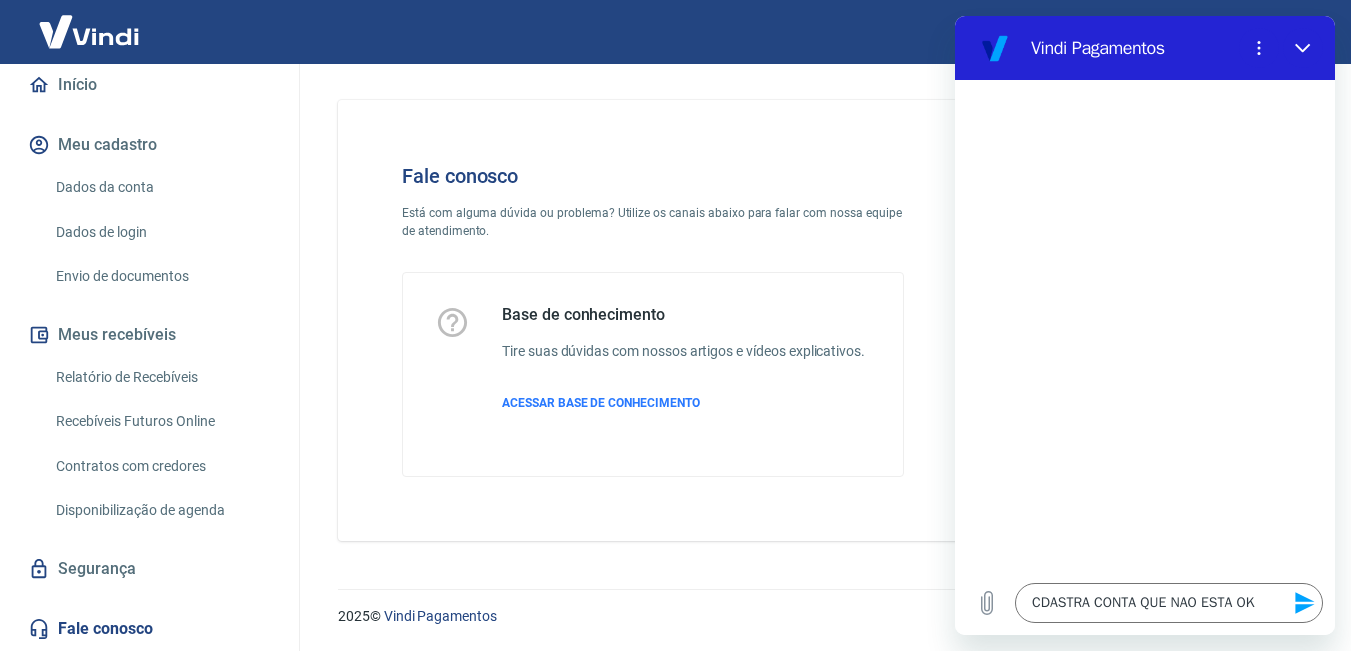 click at bounding box center [1303, 603] 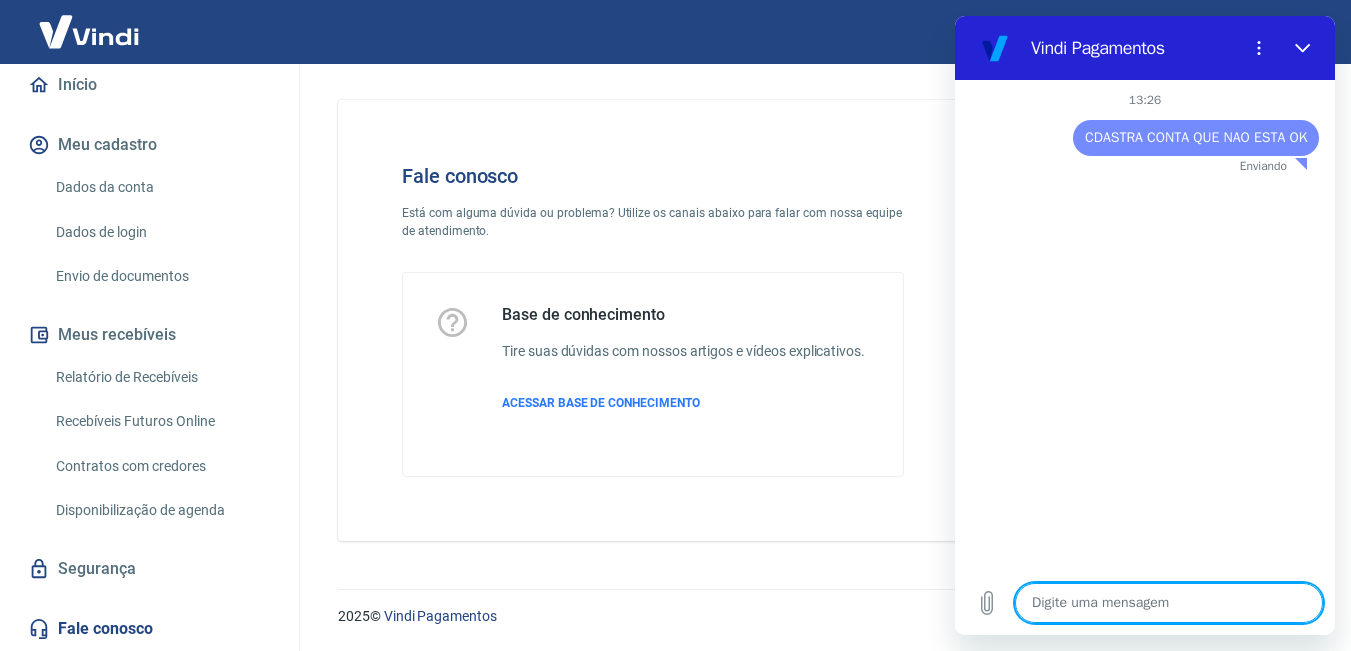 type on "x" 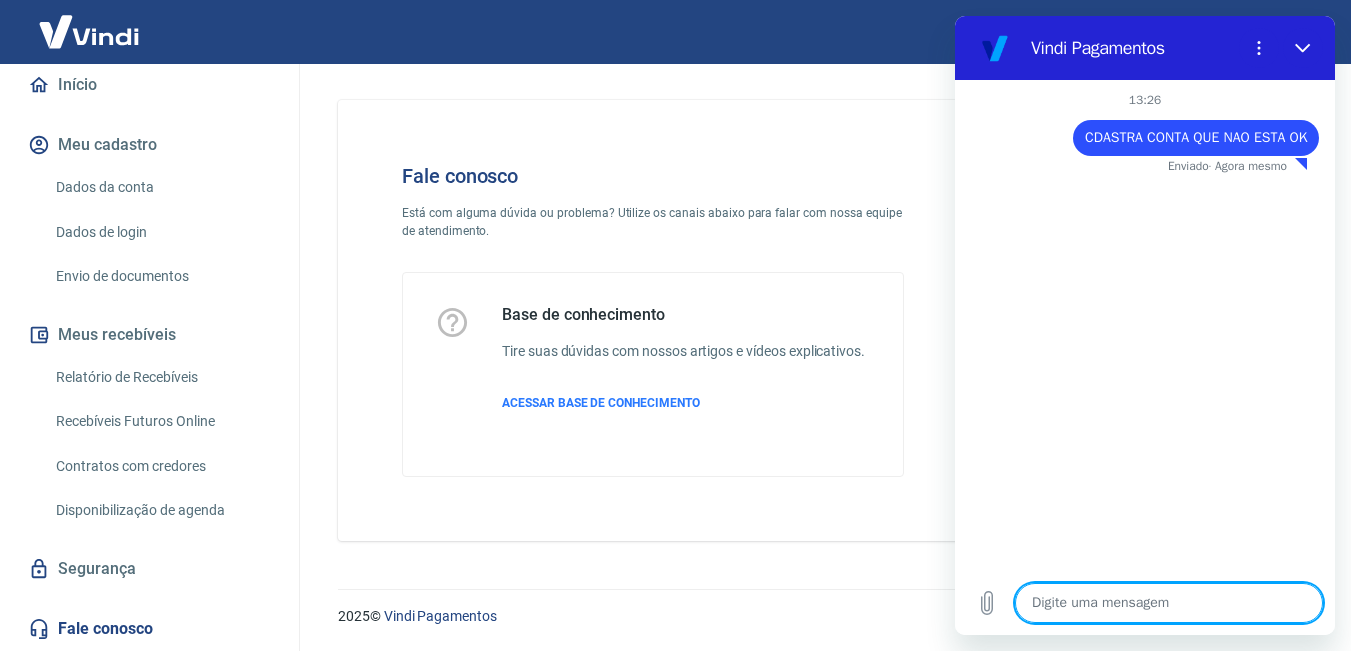 click at bounding box center (1169, 603) 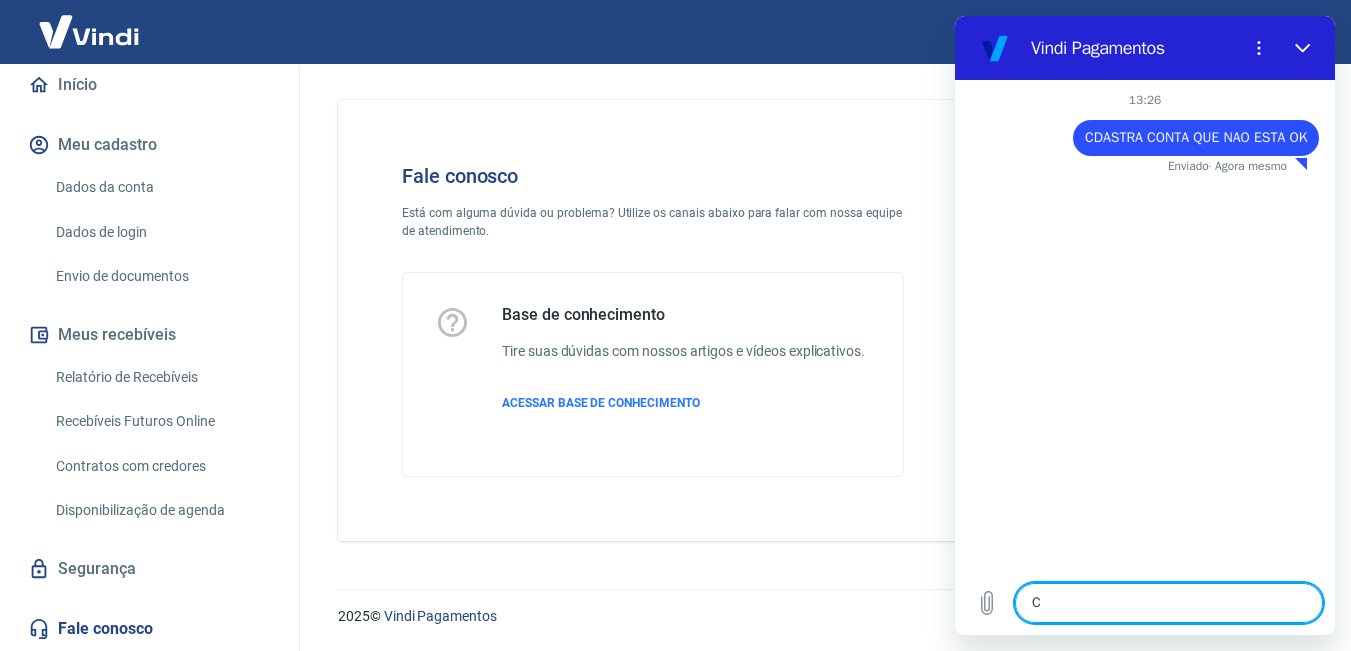 type on "CA" 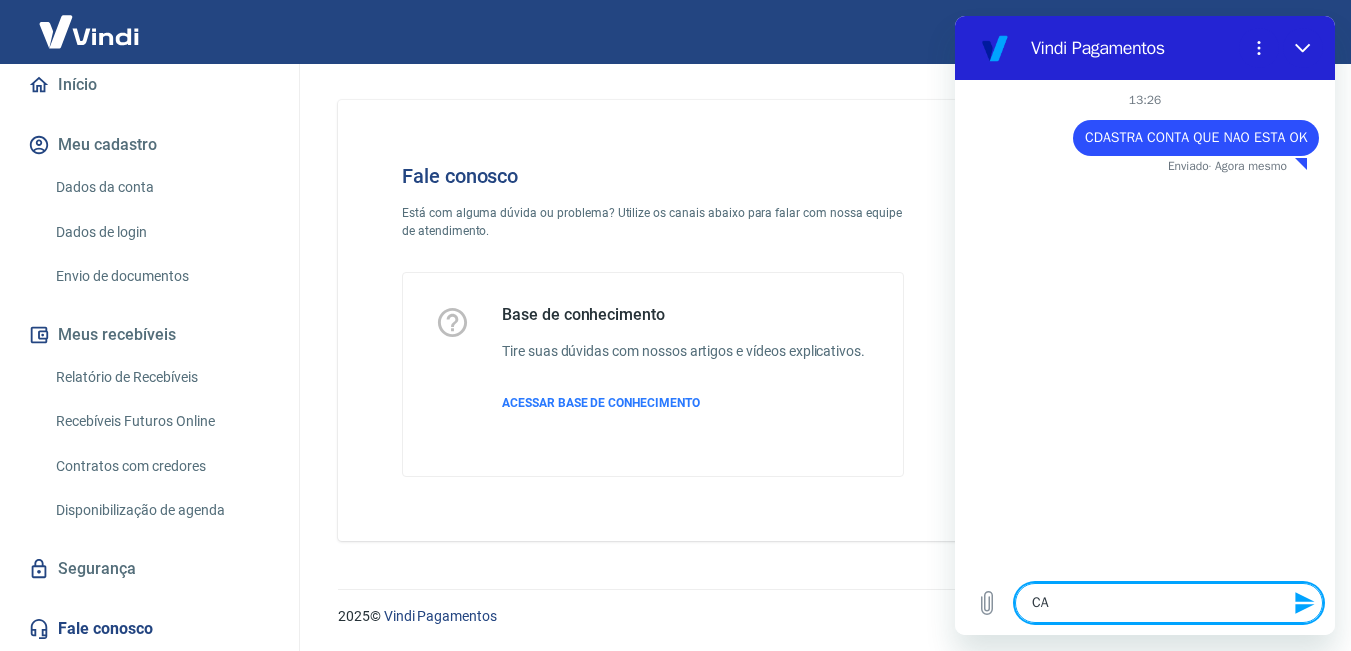 type on "CAD" 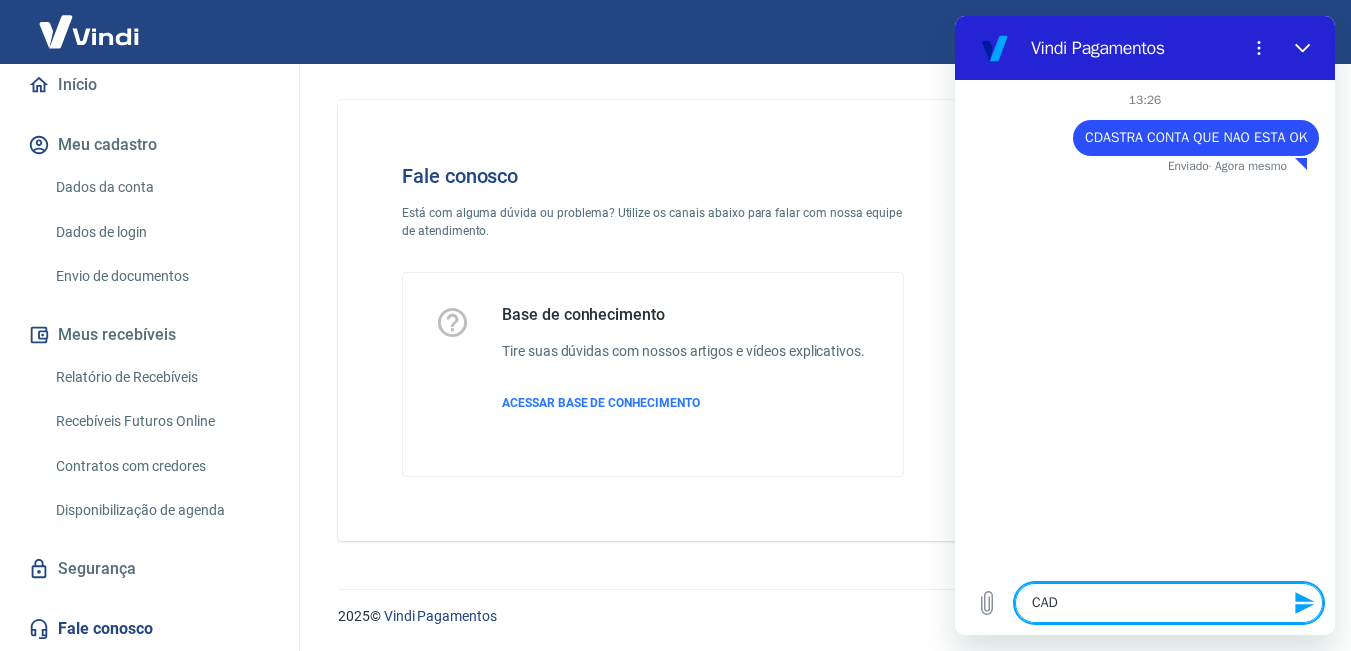 type on "CADA" 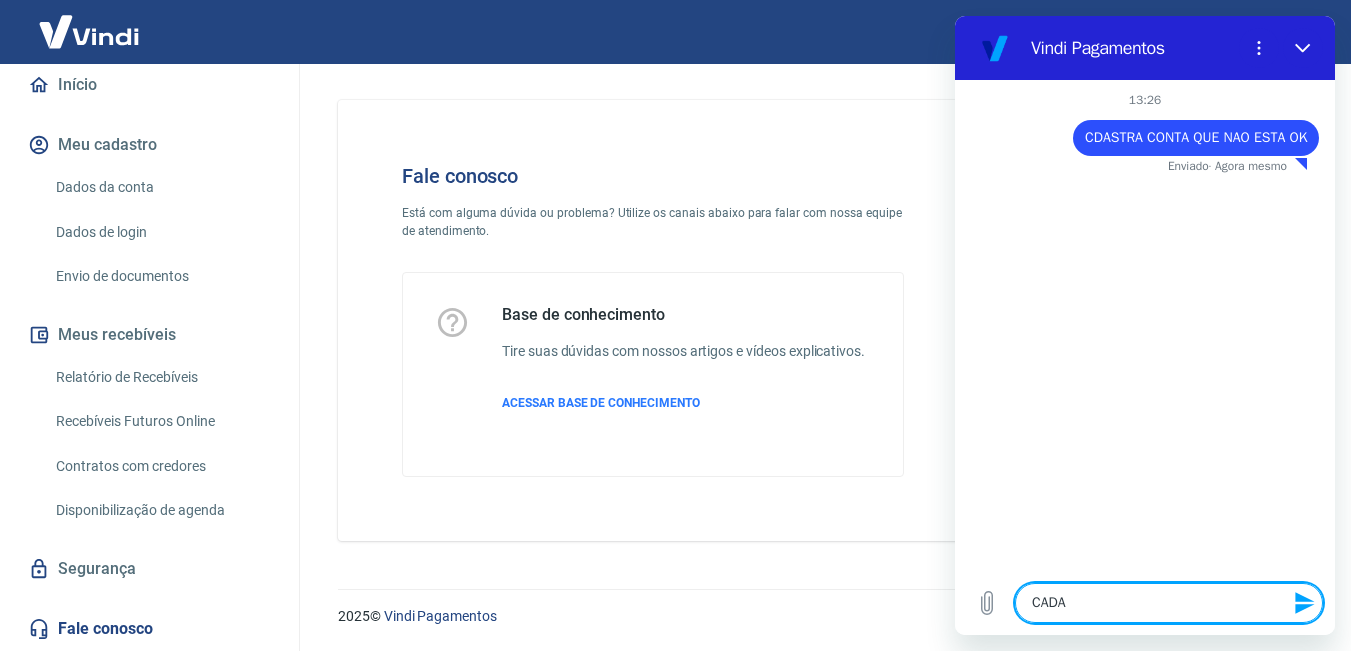 type on "CADAS" 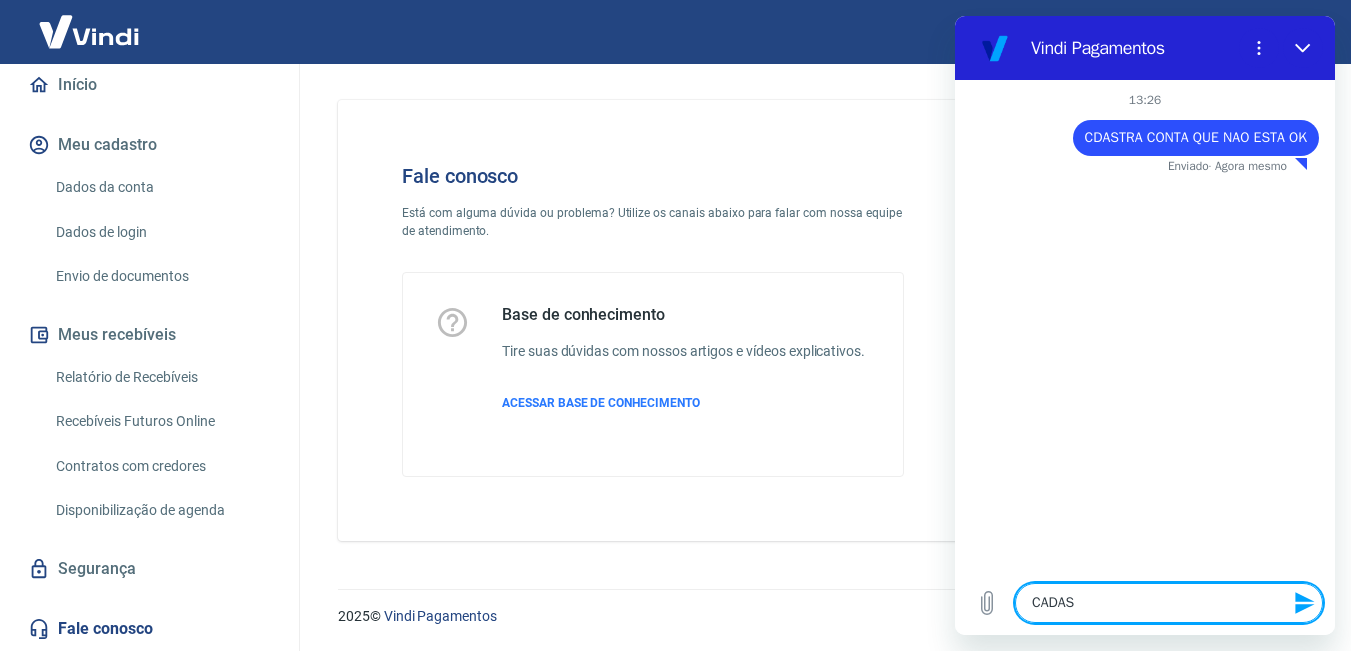 type on "x" 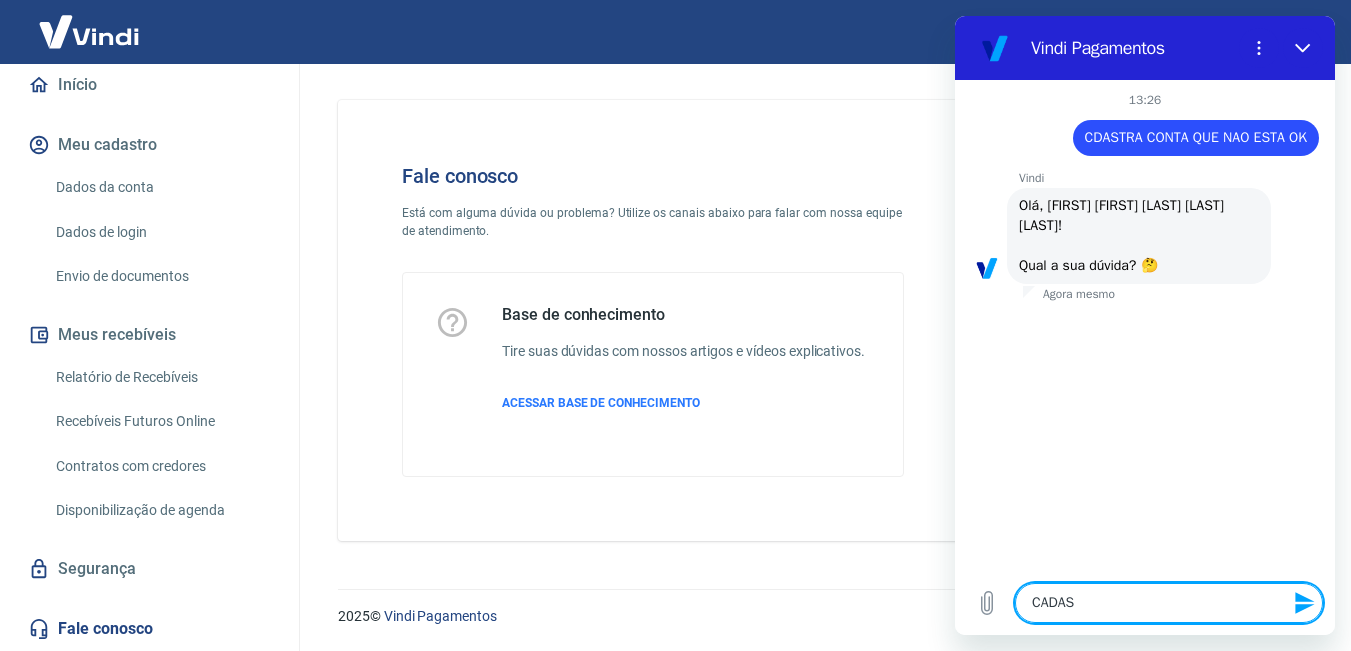 type on "CADAST" 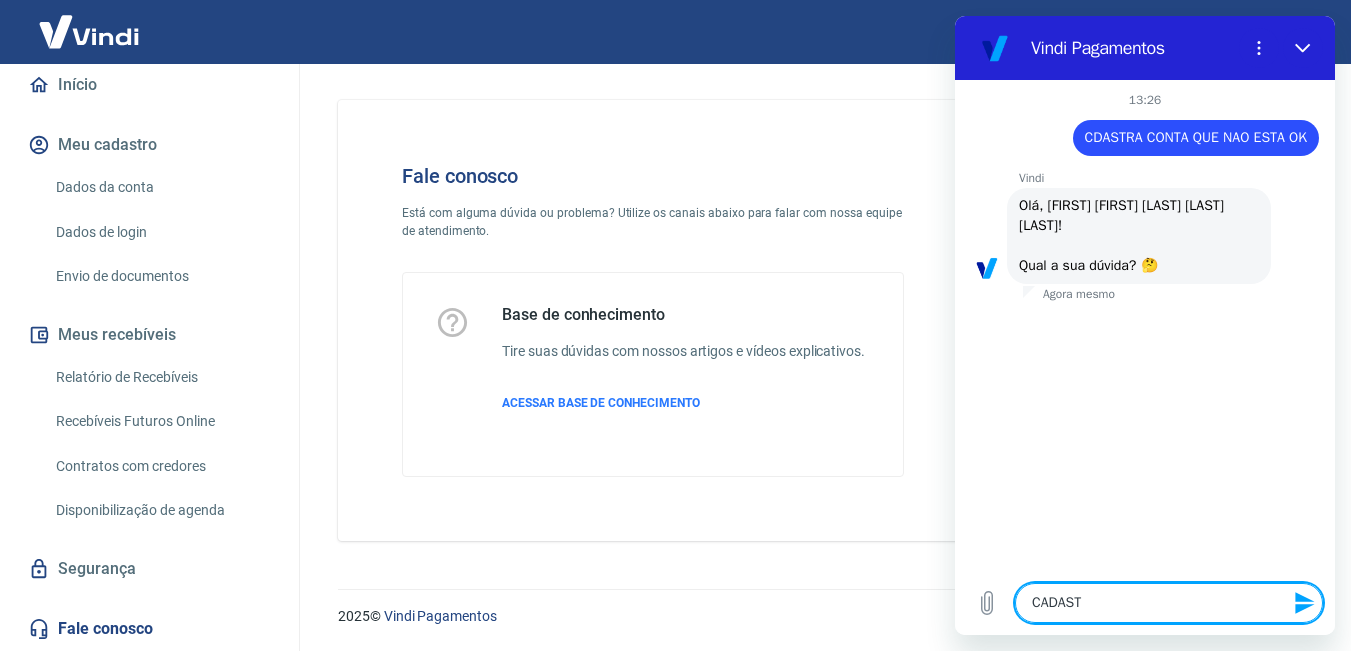 type on "CADASTR" 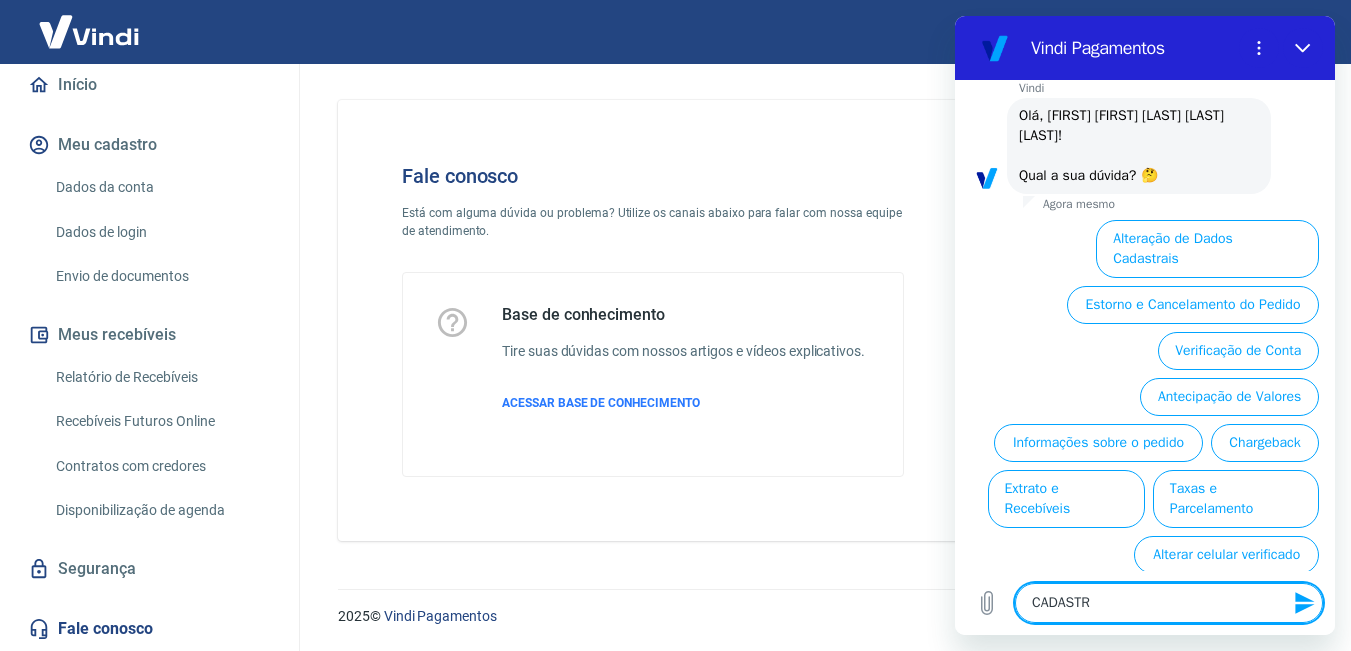 type on "CADASTRO" 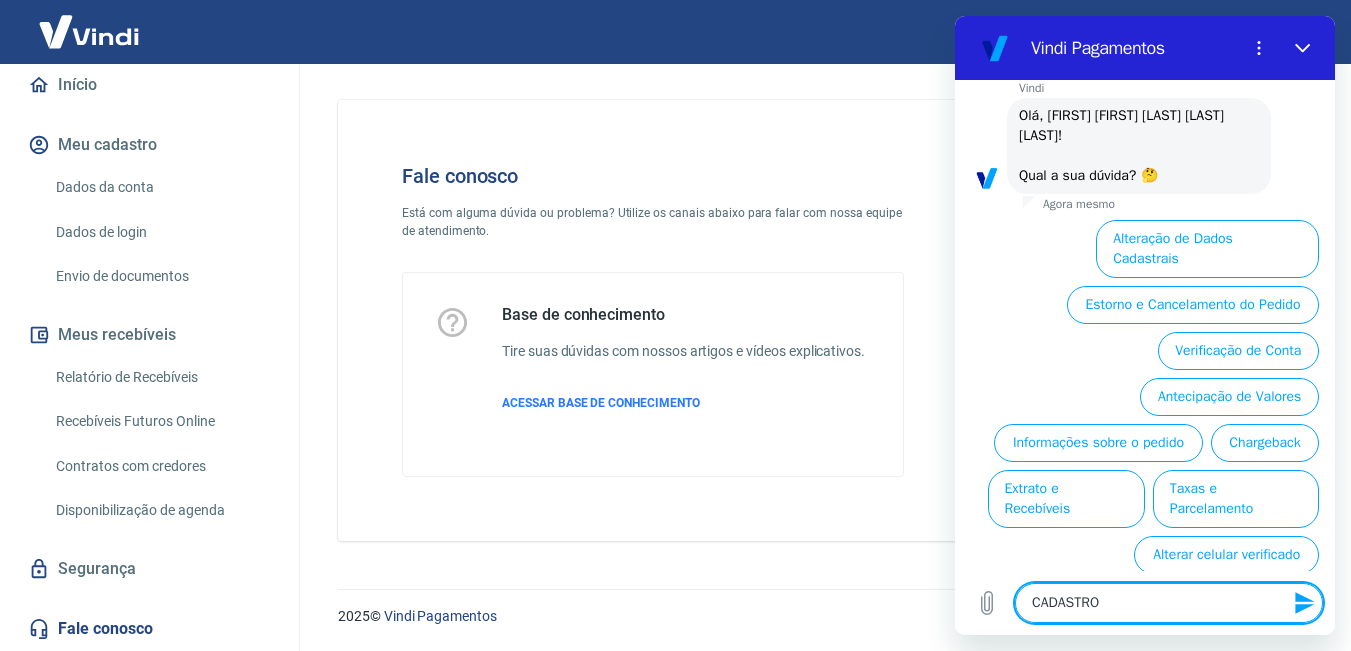 scroll, scrollTop: 122, scrollLeft: 0, axis: vertical 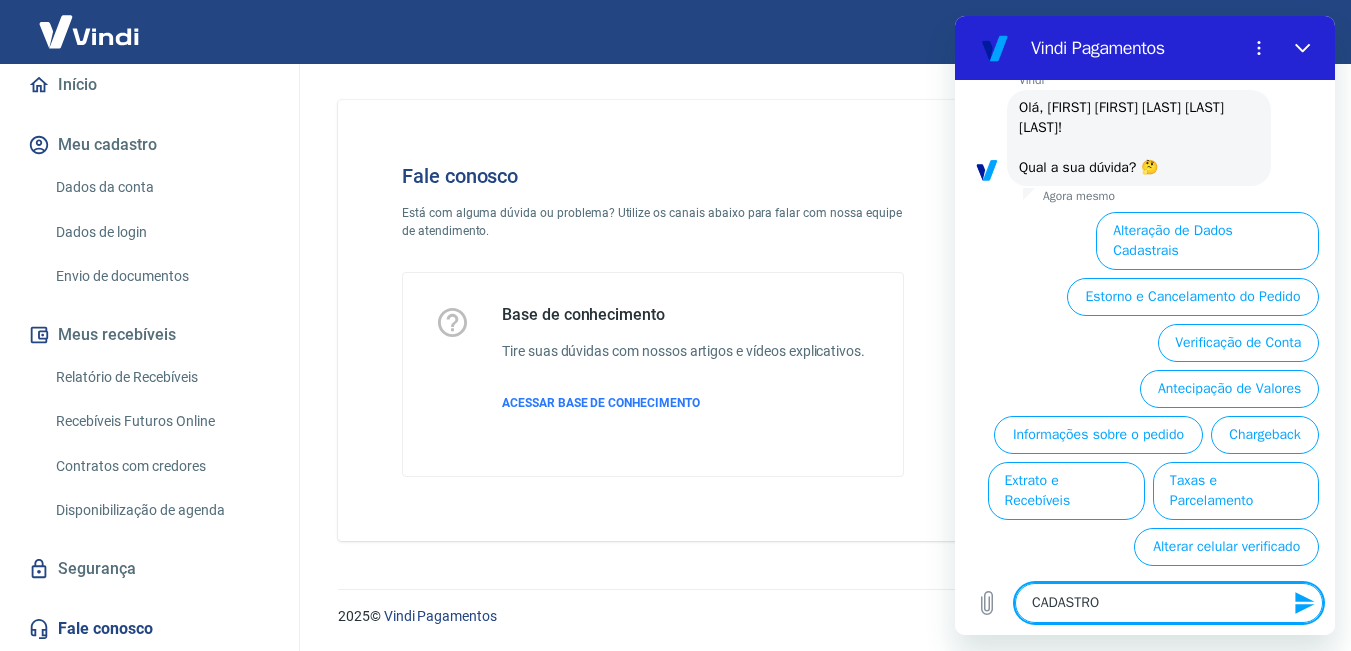 type 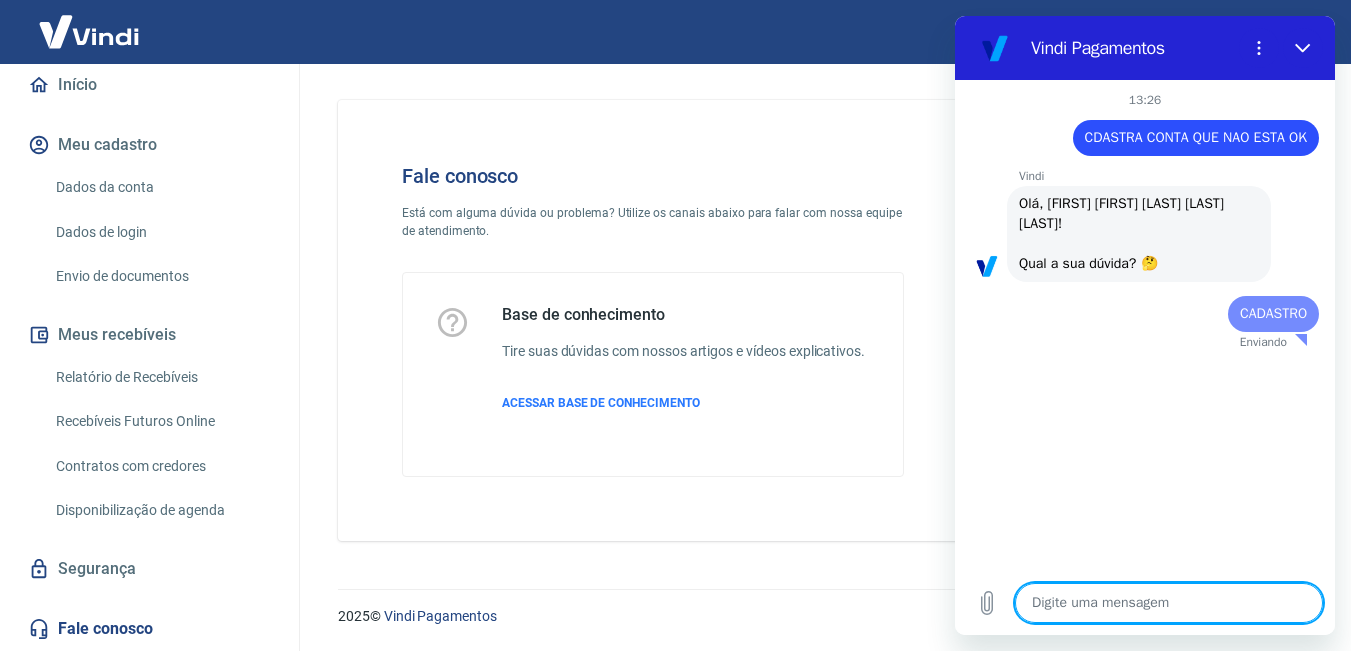 scroll, scrollTop: 0, scrollLeft: 0, axis: both 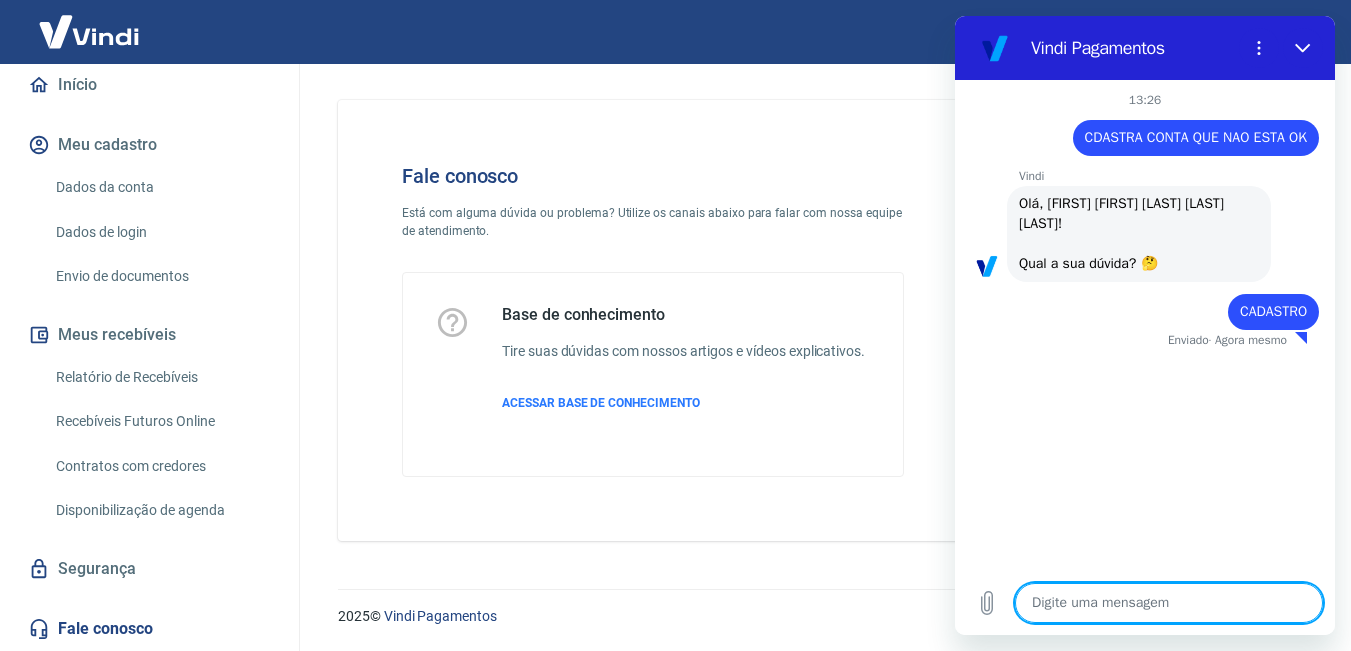 type on "x" 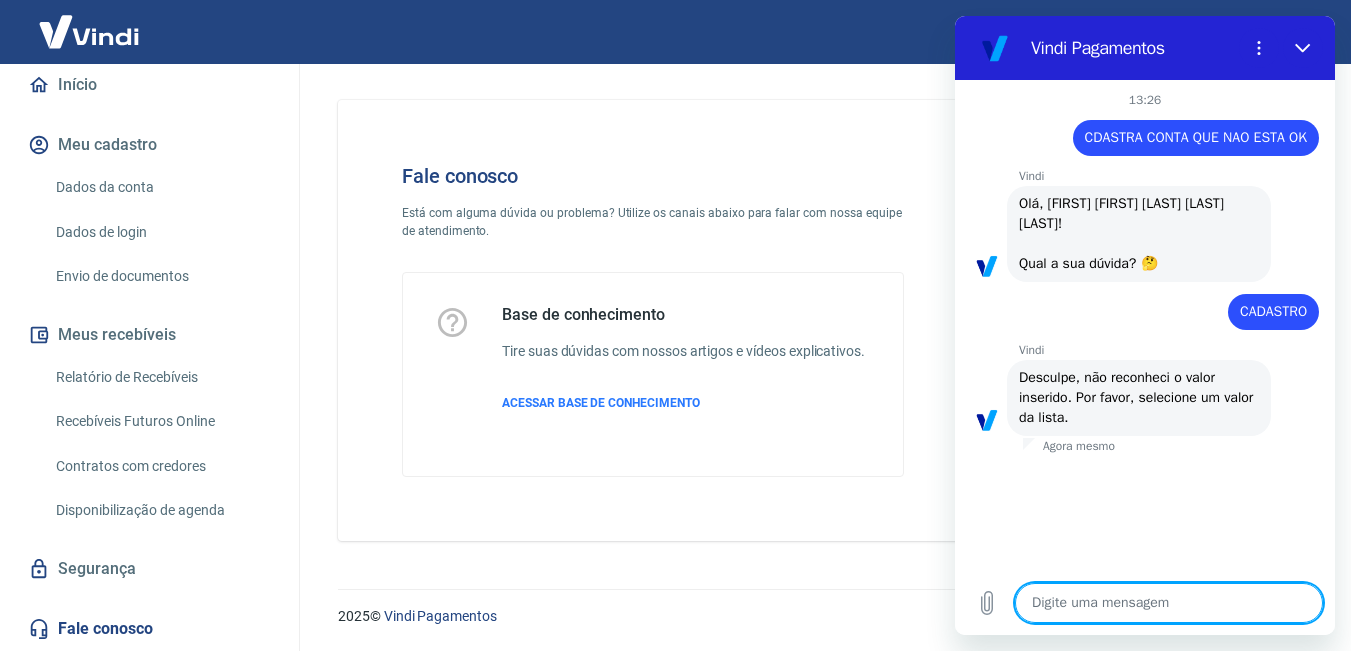 click at bounding box center [1169, 603] 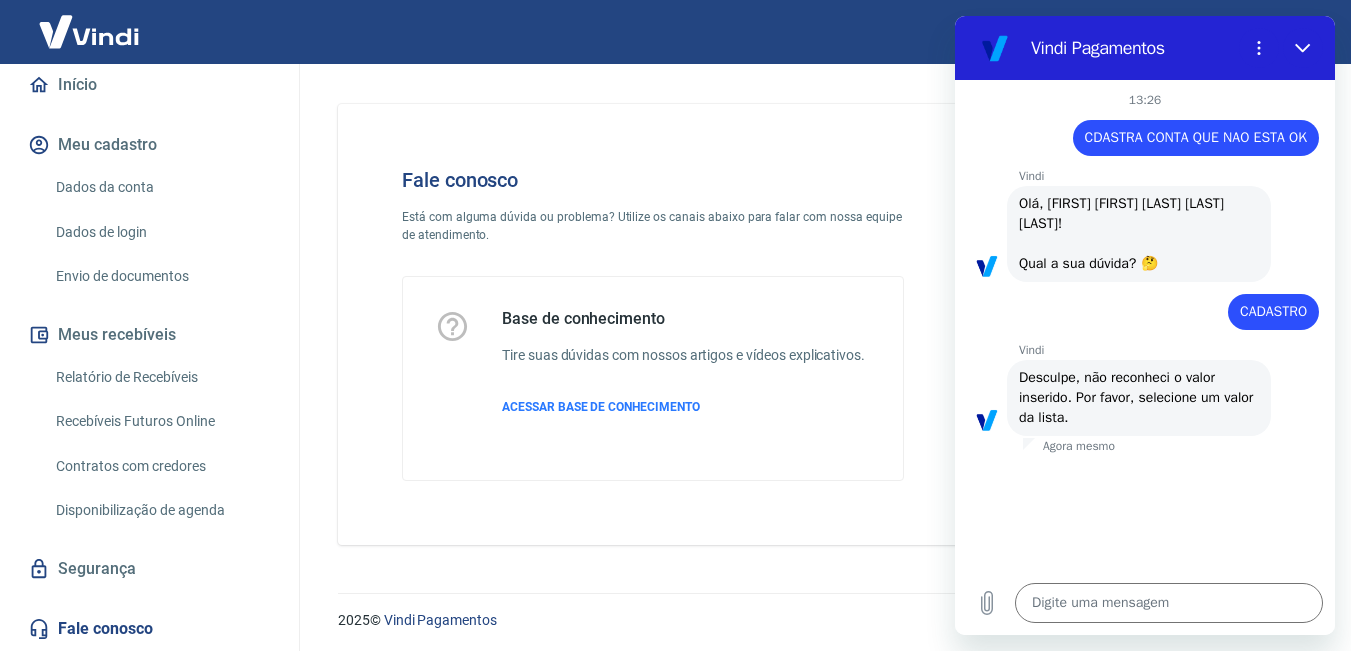 click on "diz:  [WORD]" at bounding box center [1137, 306] 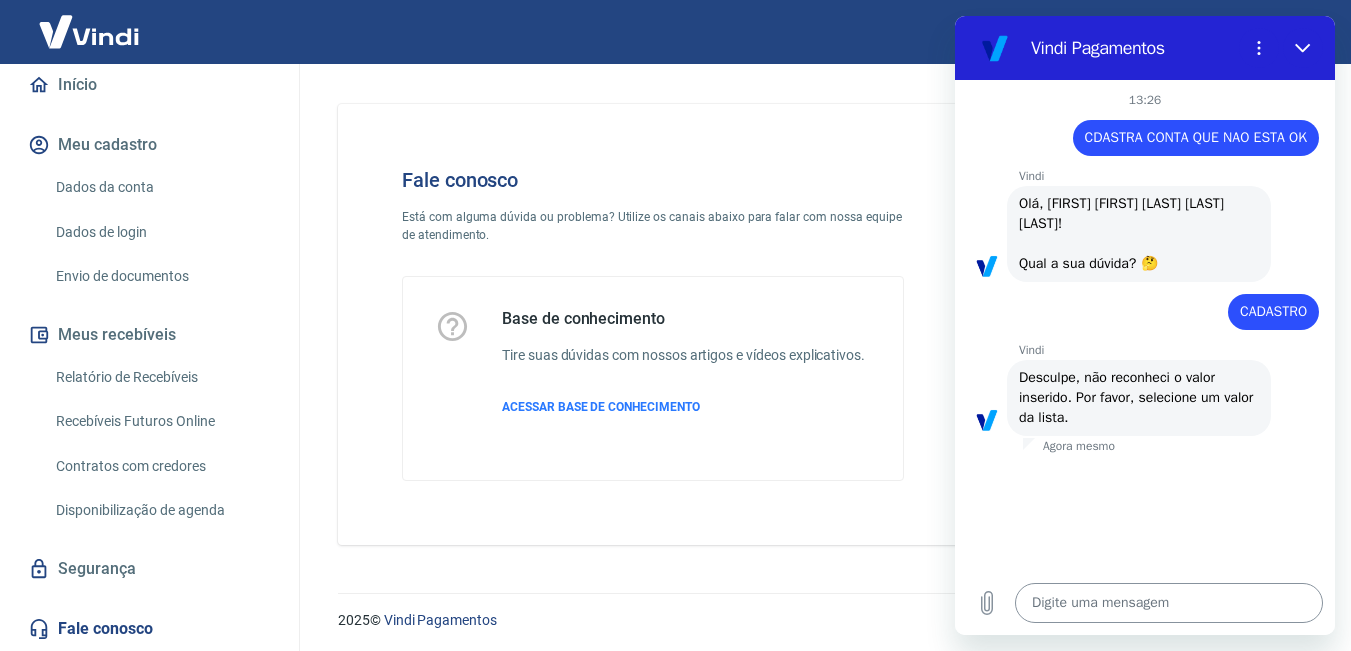 click at bounding box center (1169, 603) 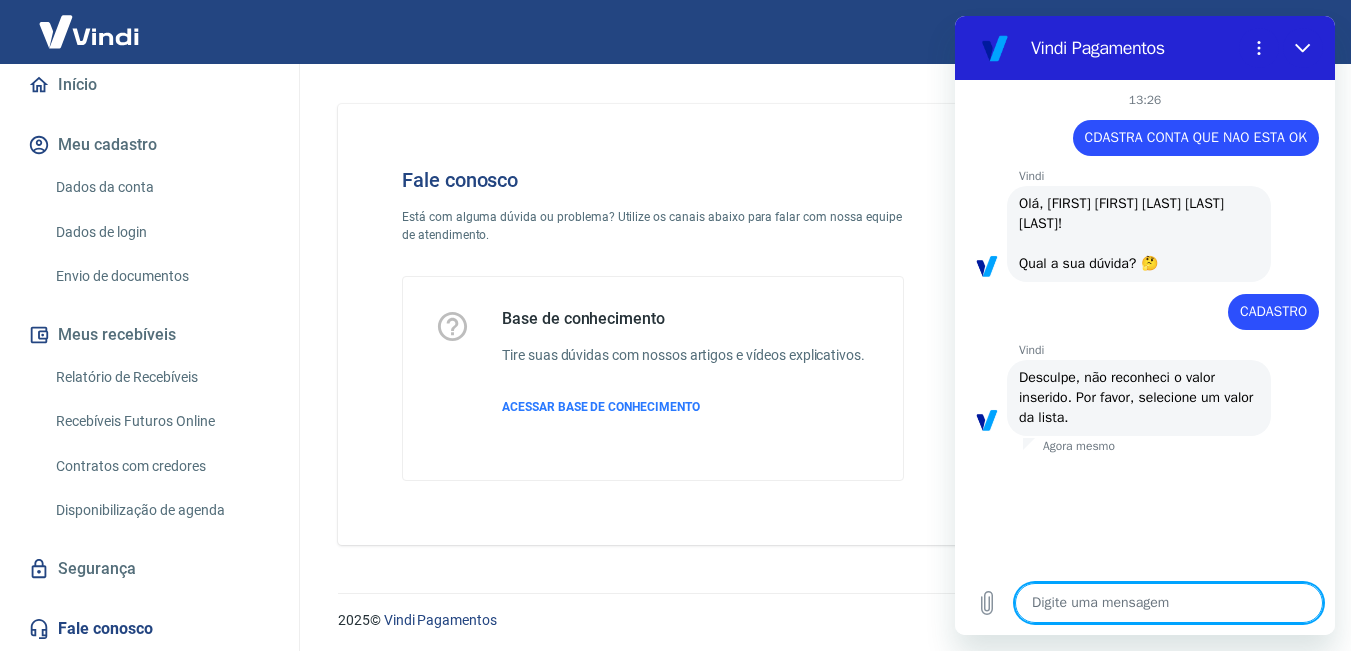 type on "N" 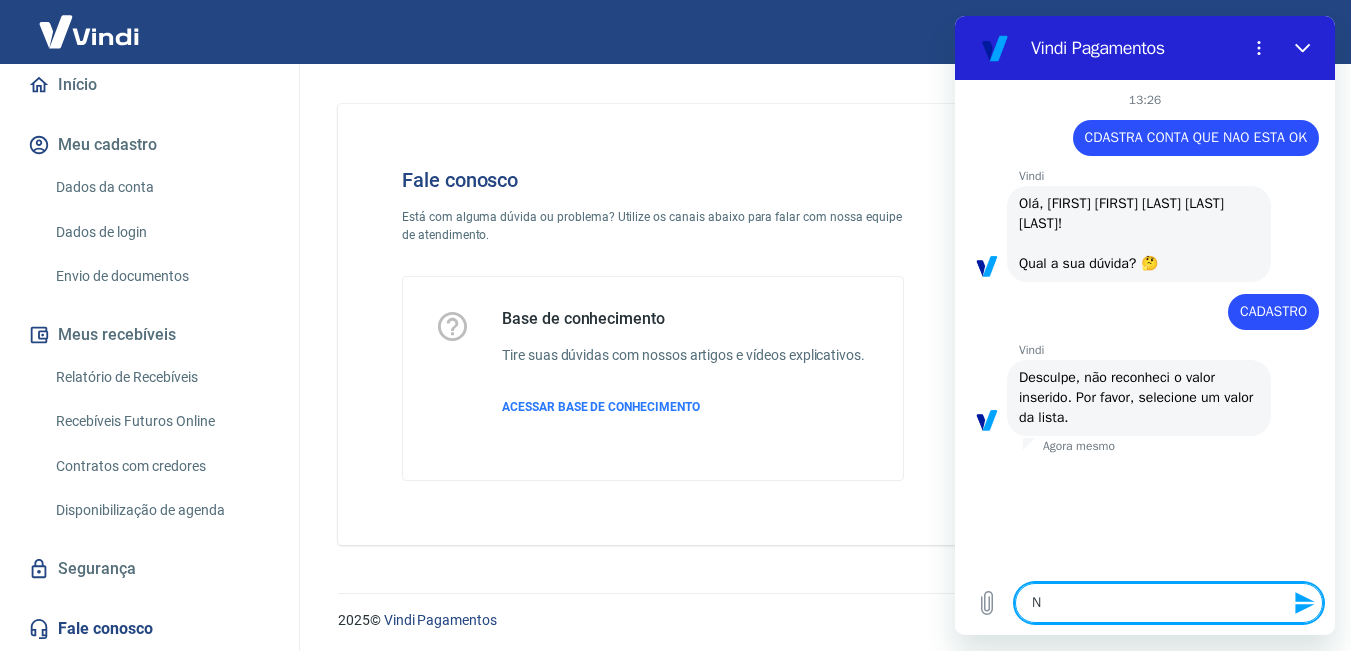 type on "NA" 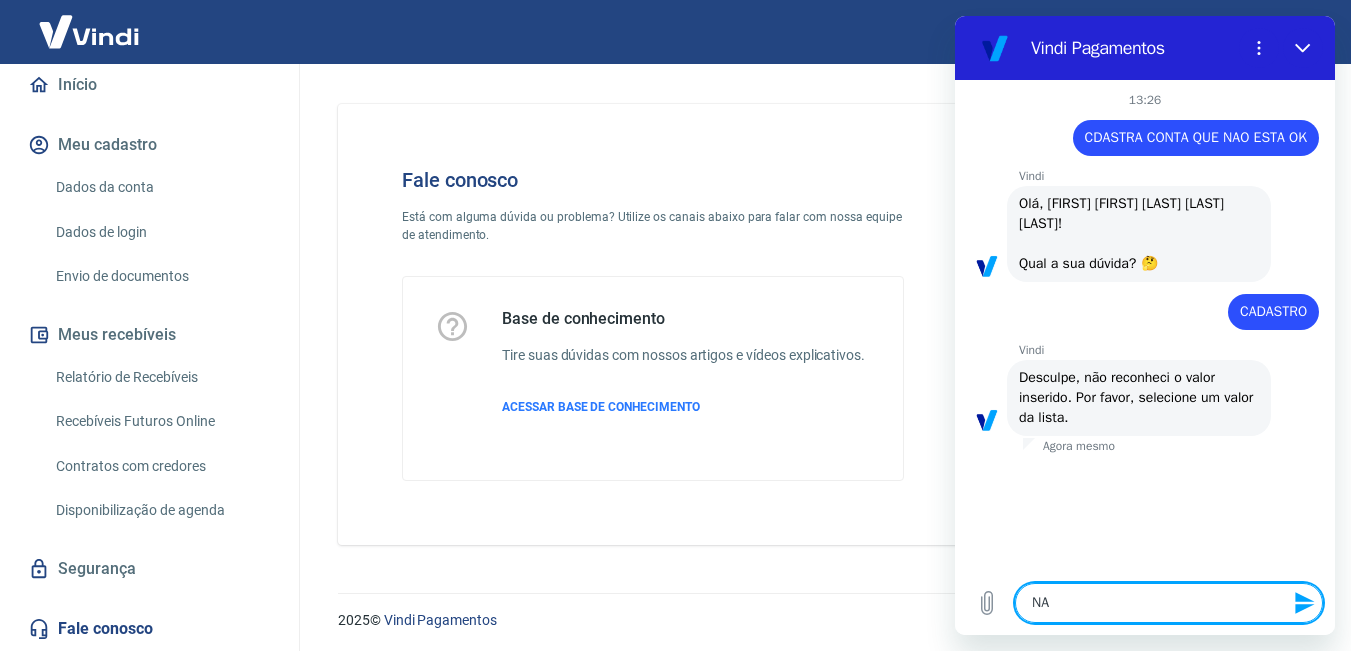 type on "NA" 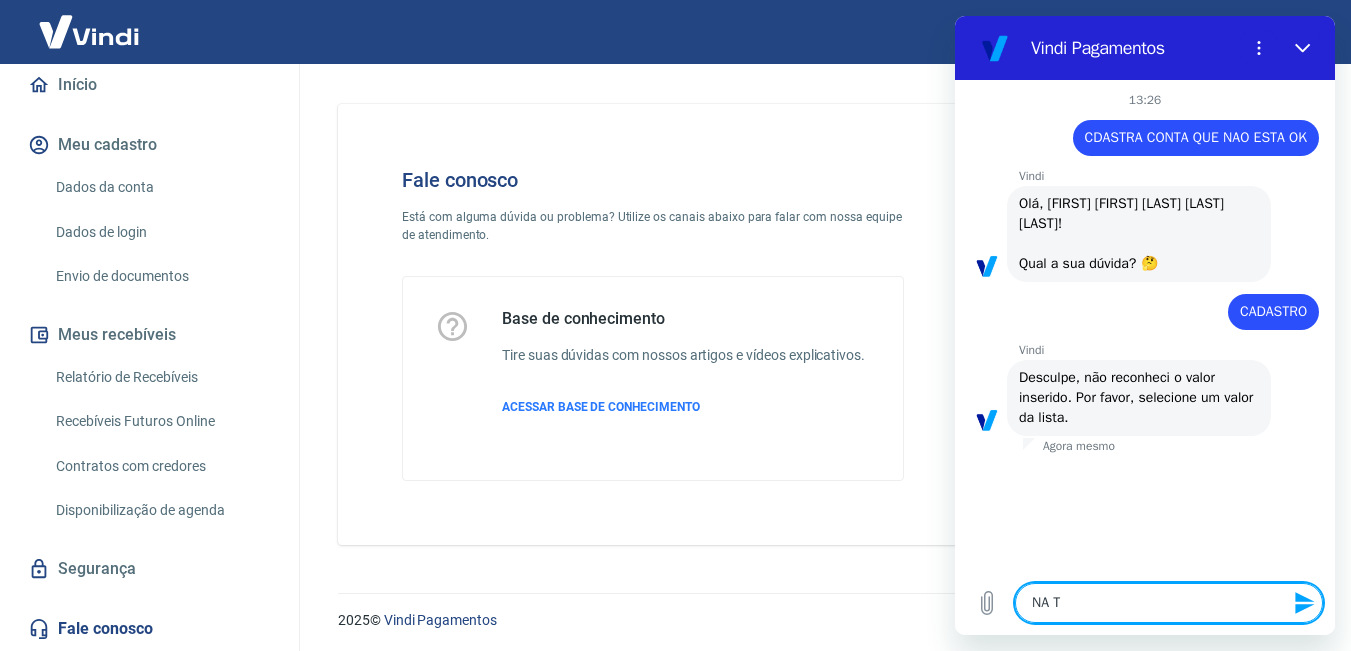 type on "NA TR" 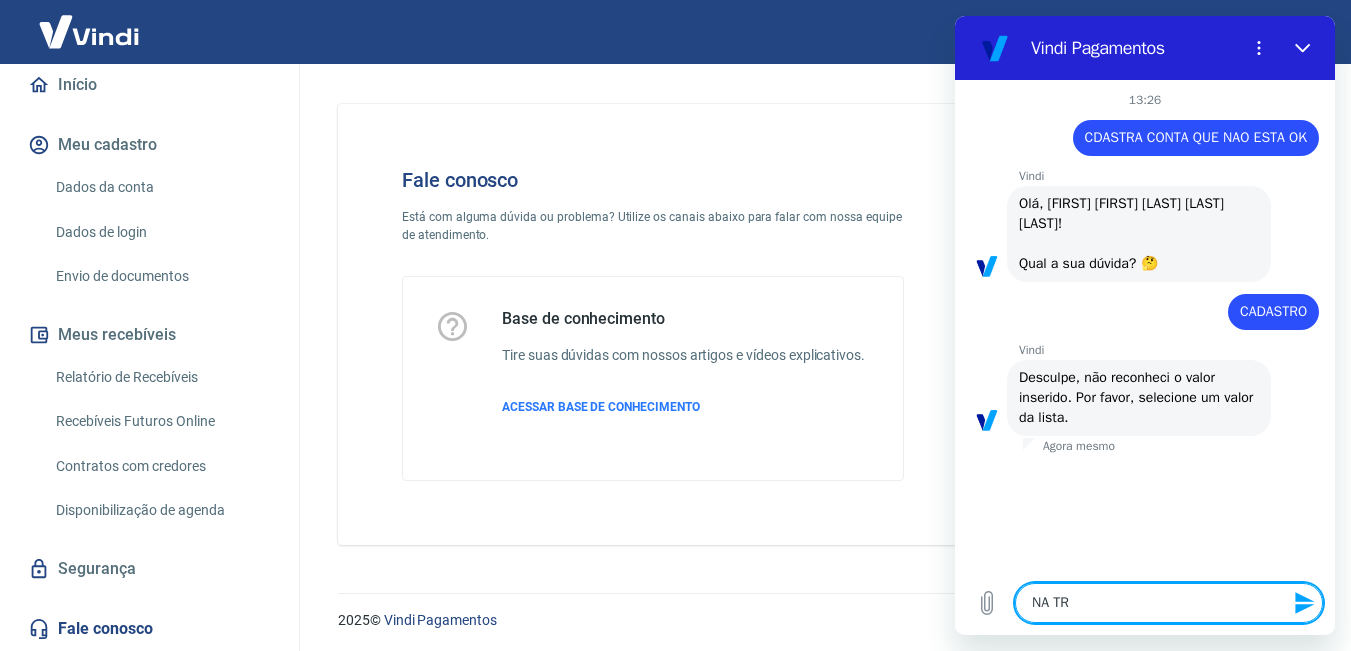 type on "NA TRA" 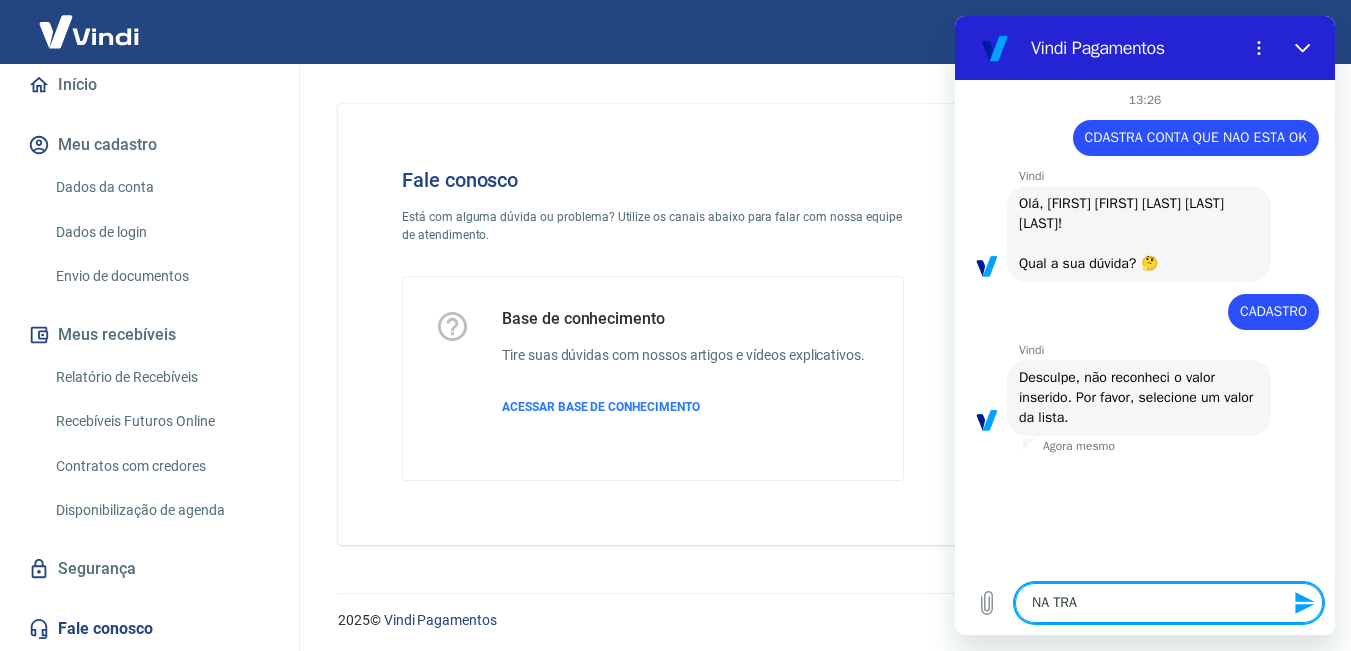 type on "NA TRAU" 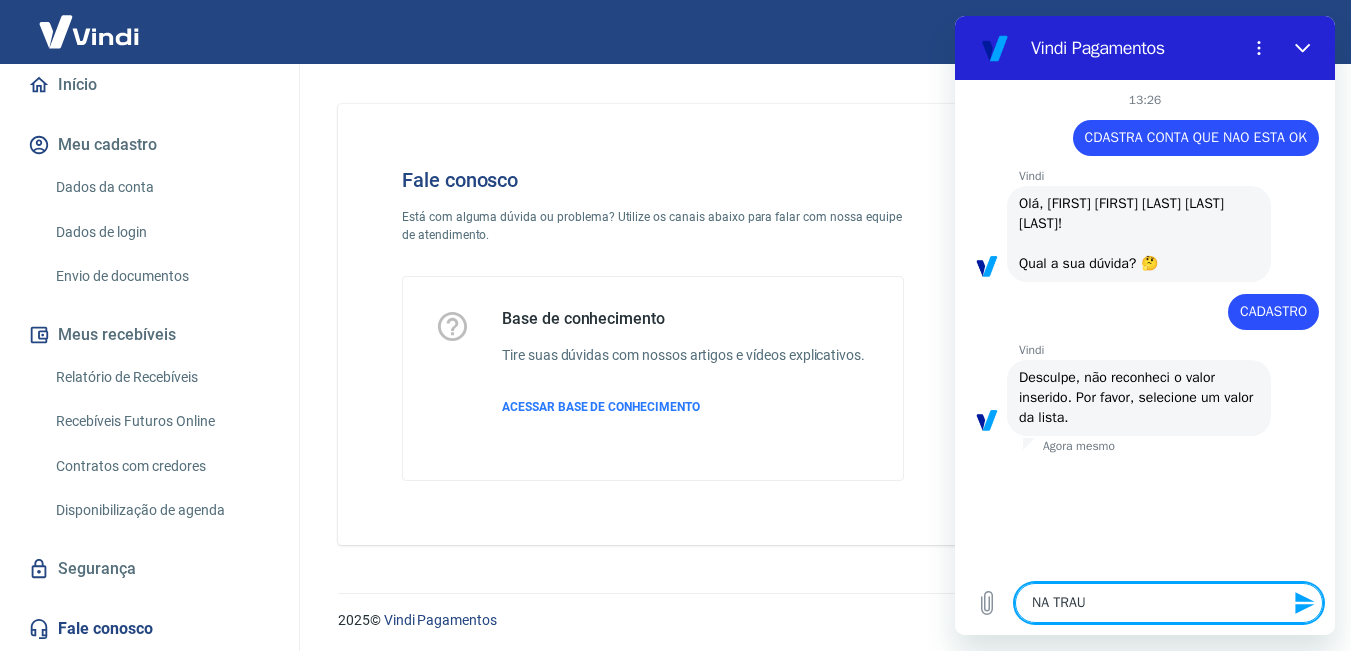 type on "NA TRA" 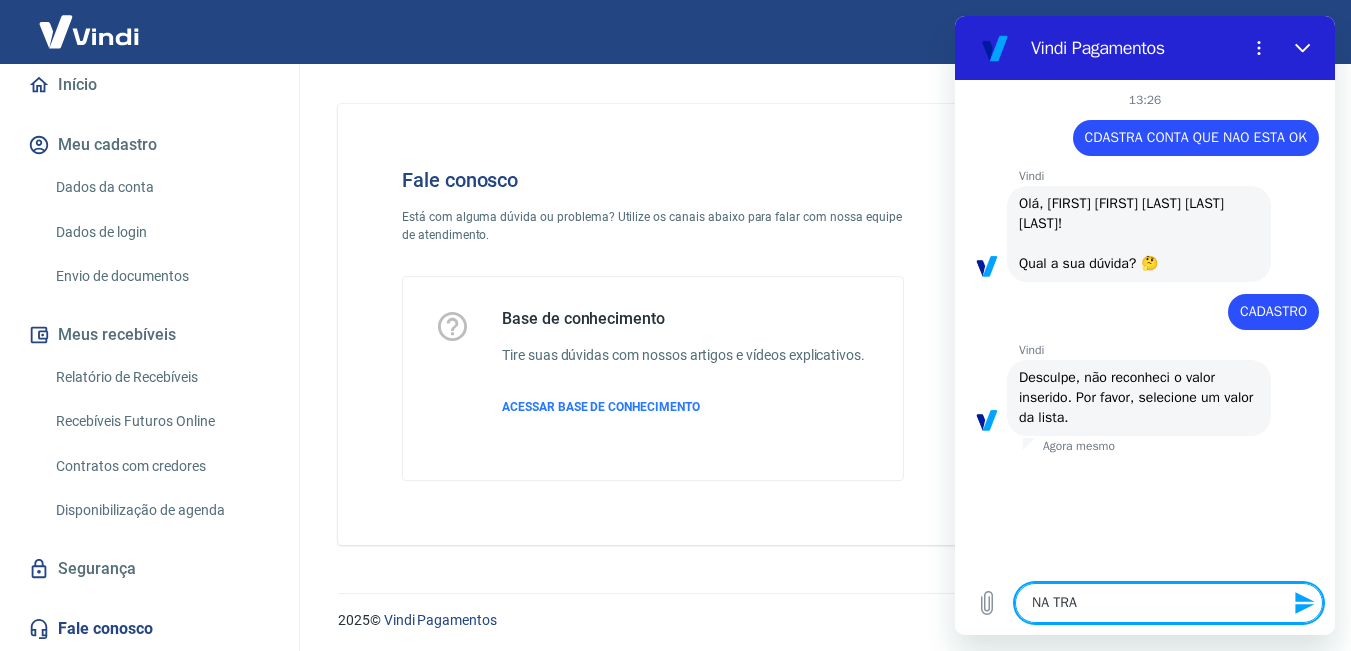 type on "NA TRAY" 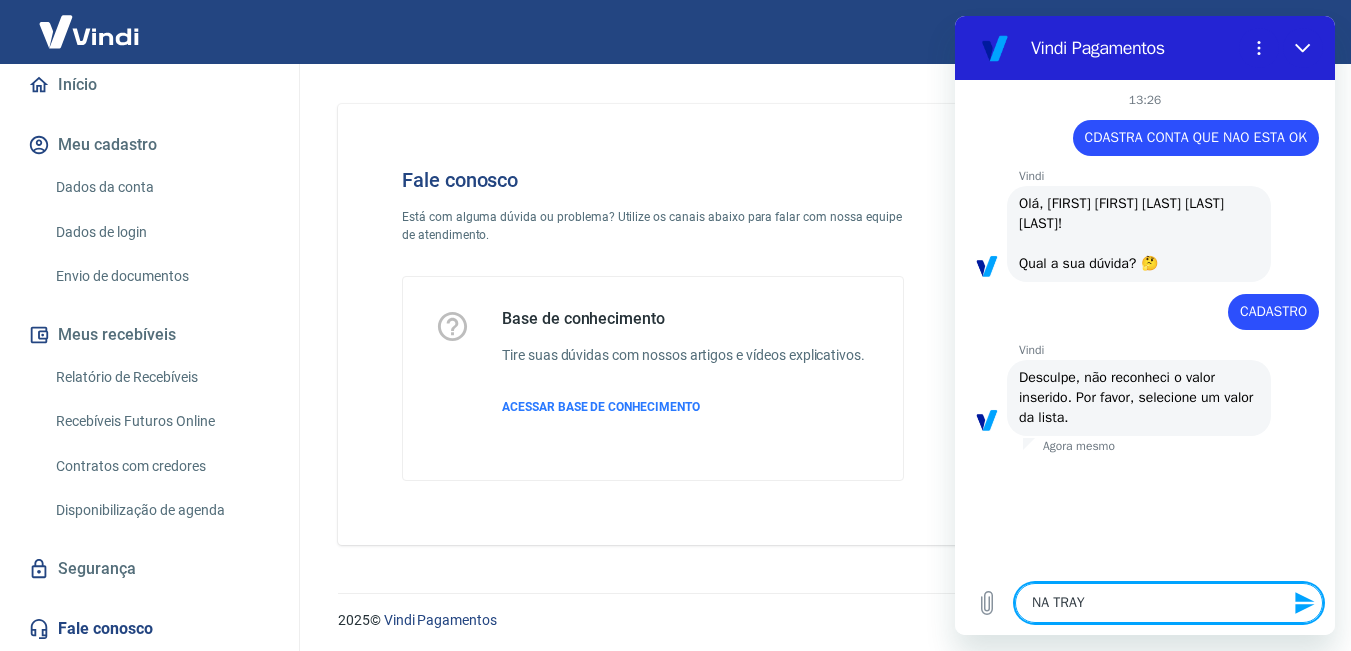 type on "NA TRAY" 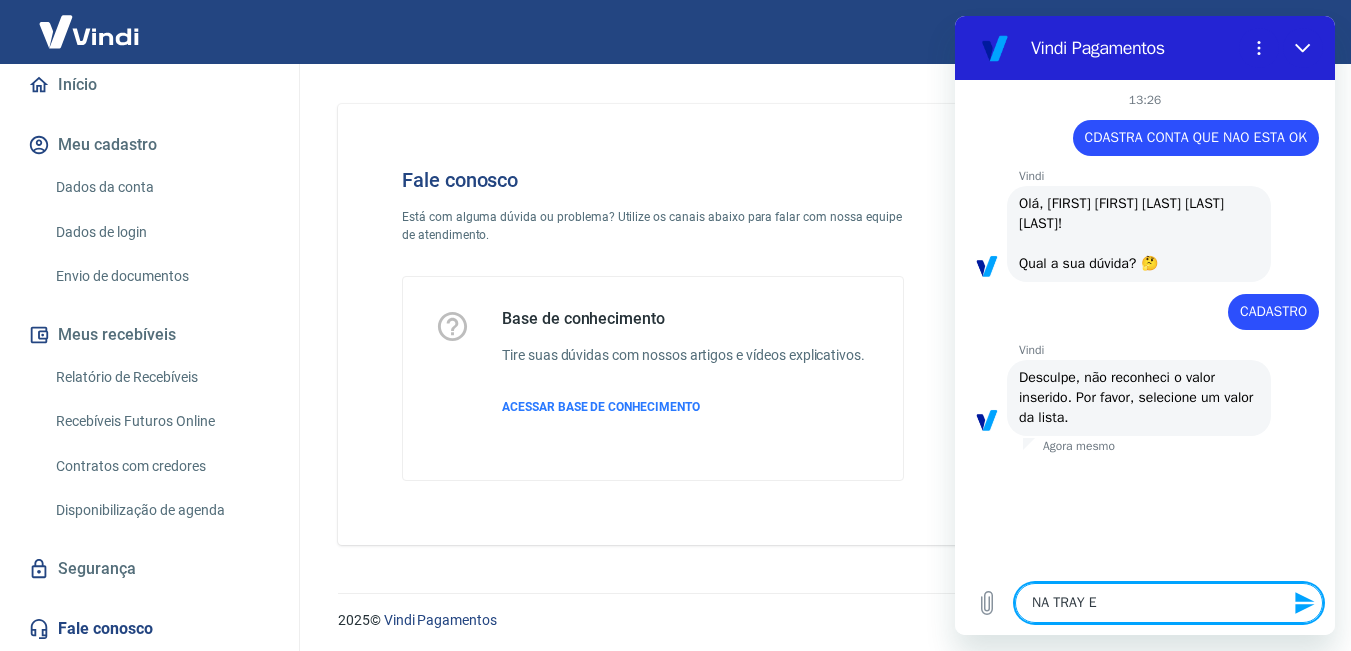 type on "NA TRAY EST" 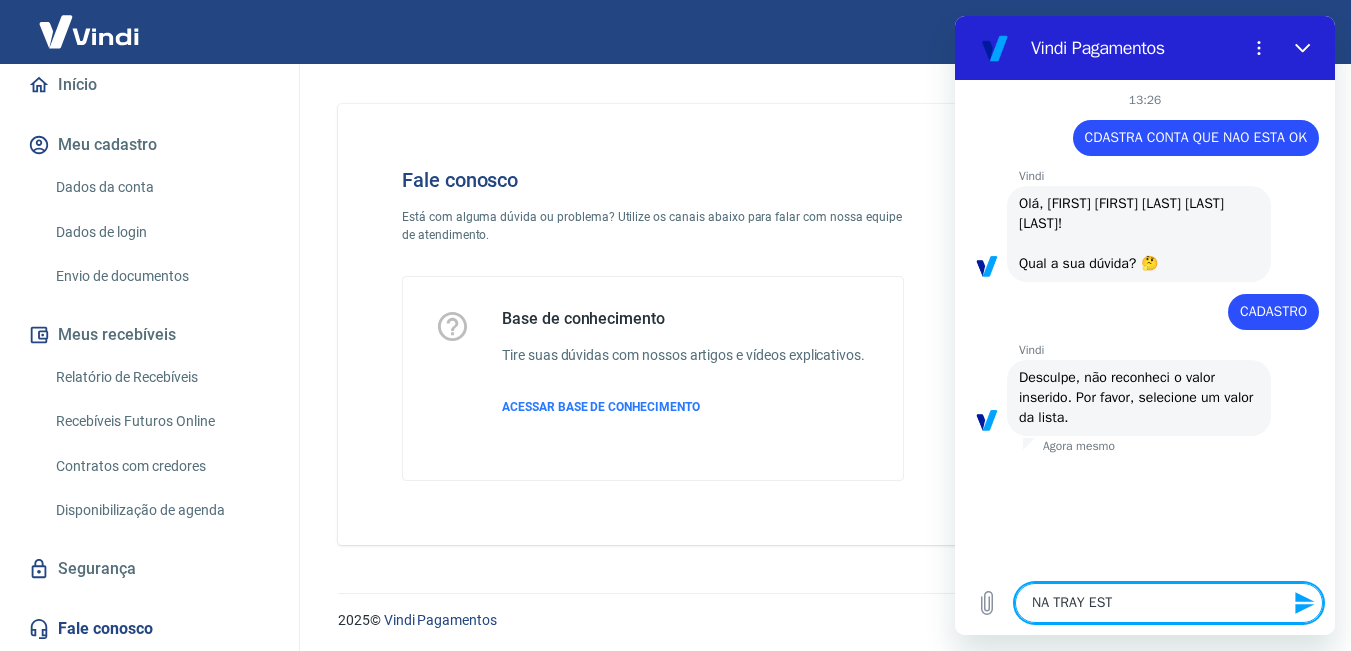type on "NA TRAY EST" 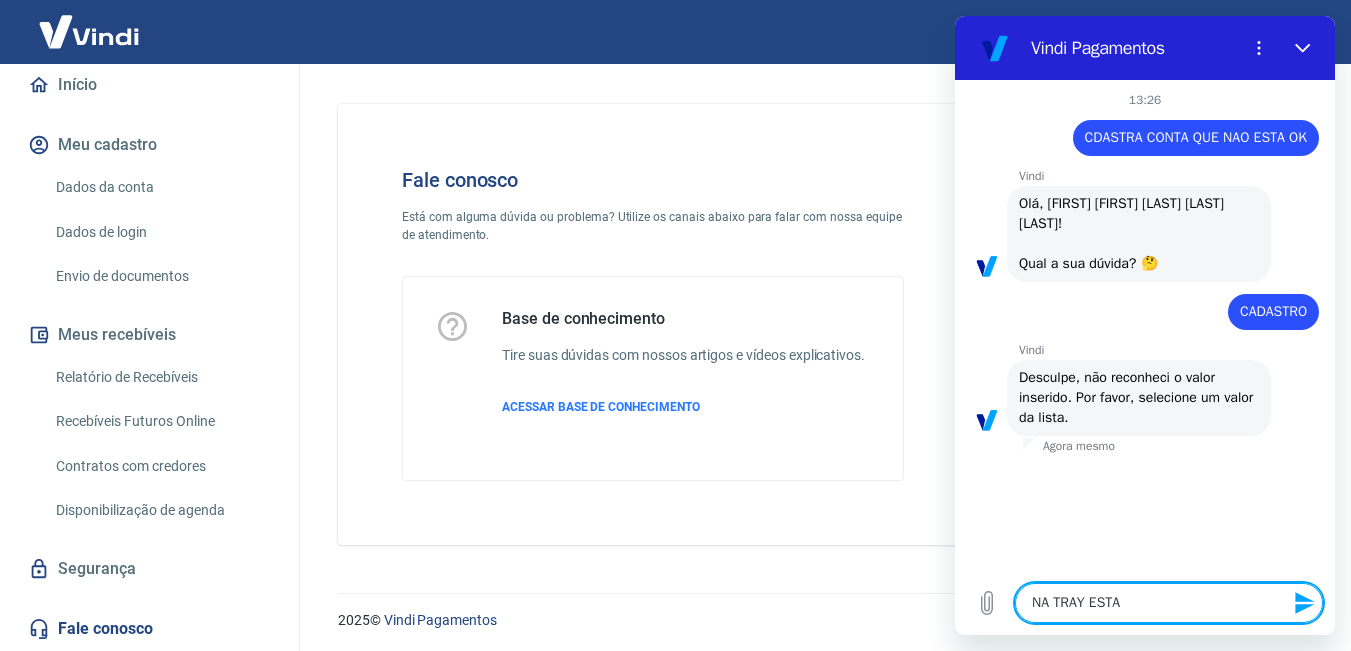 type on "NA TRAY ESTA" 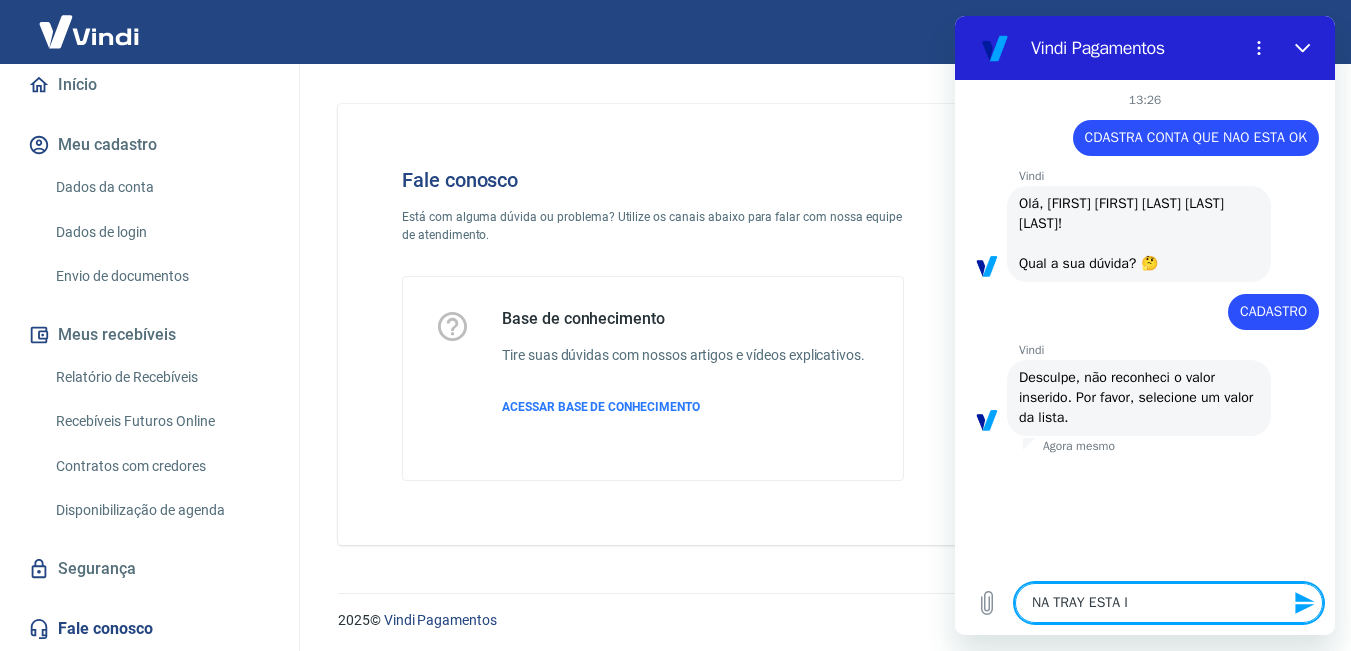 type on "NA TRAY ESTA IN" 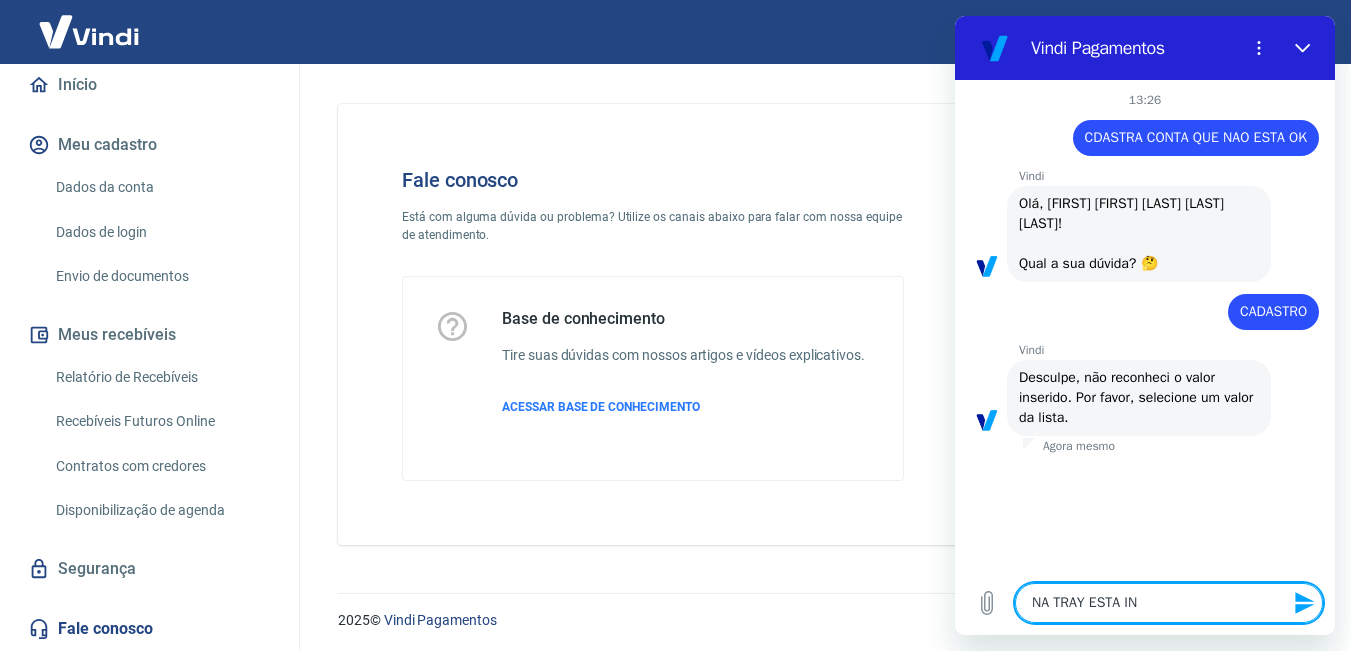 type on "NA TRAY ESTA INC" 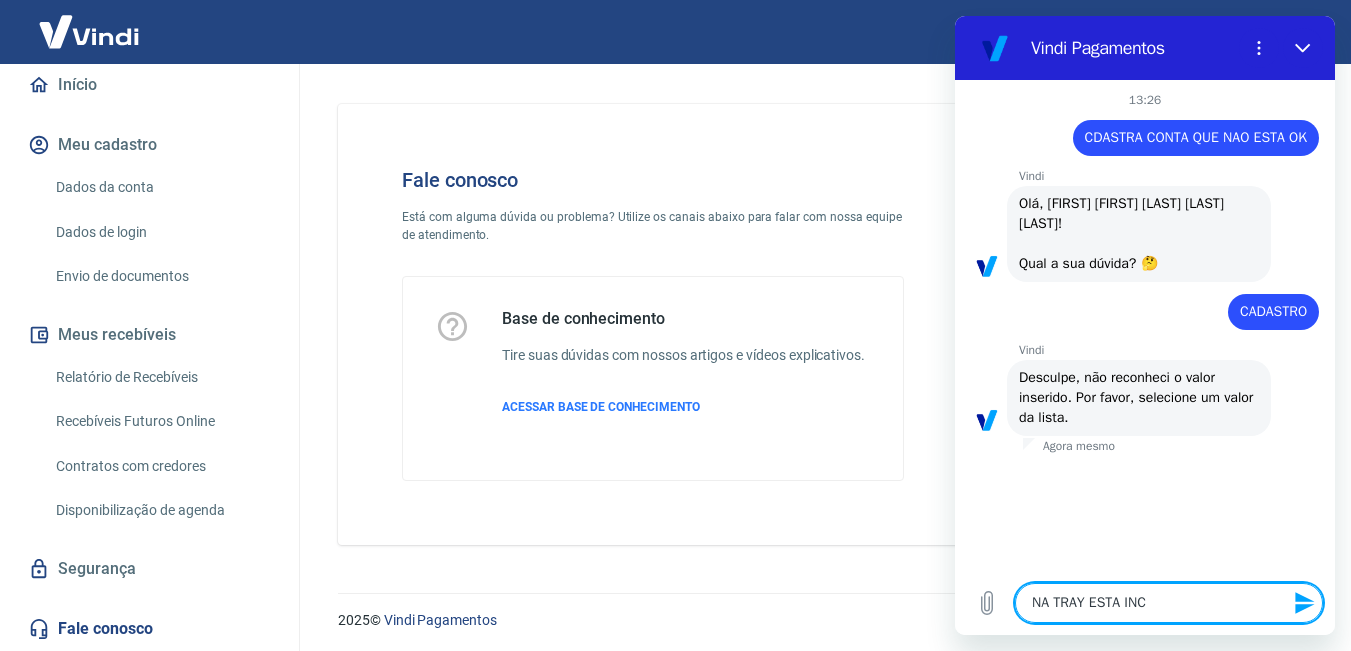 type on "NA TRAY ESTA INCO" 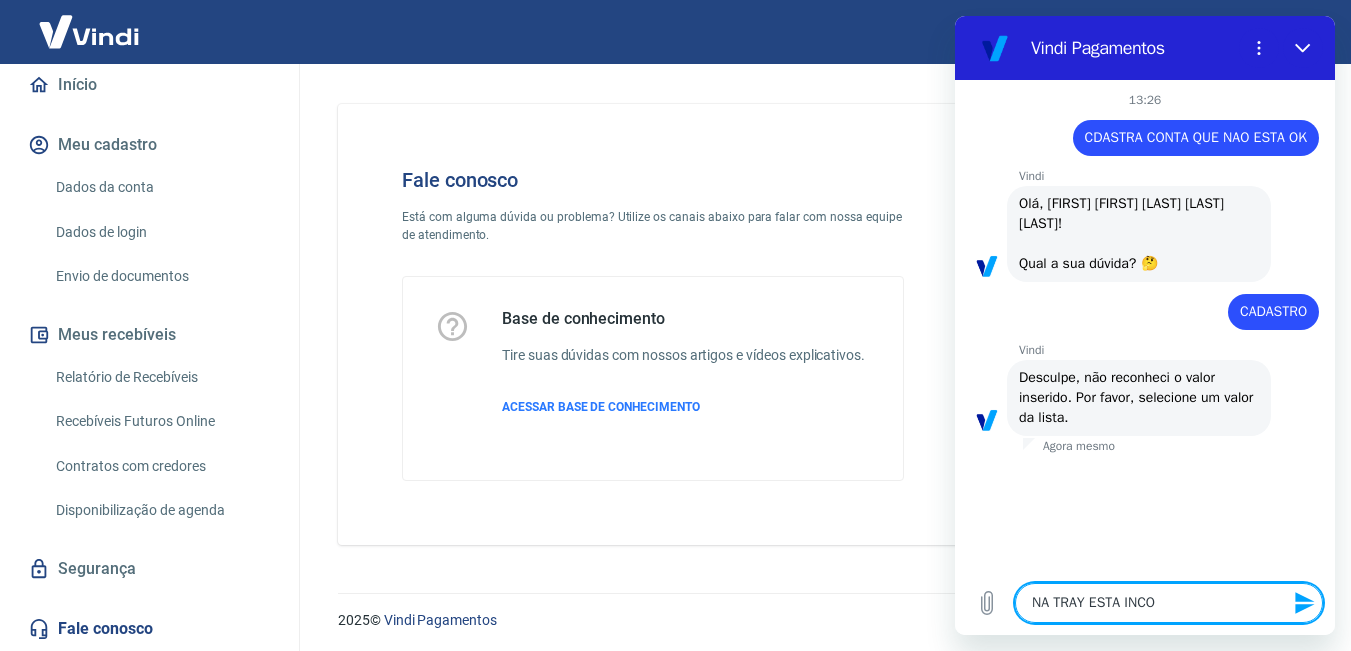 type on "NA TRAY ESTA INCOM" 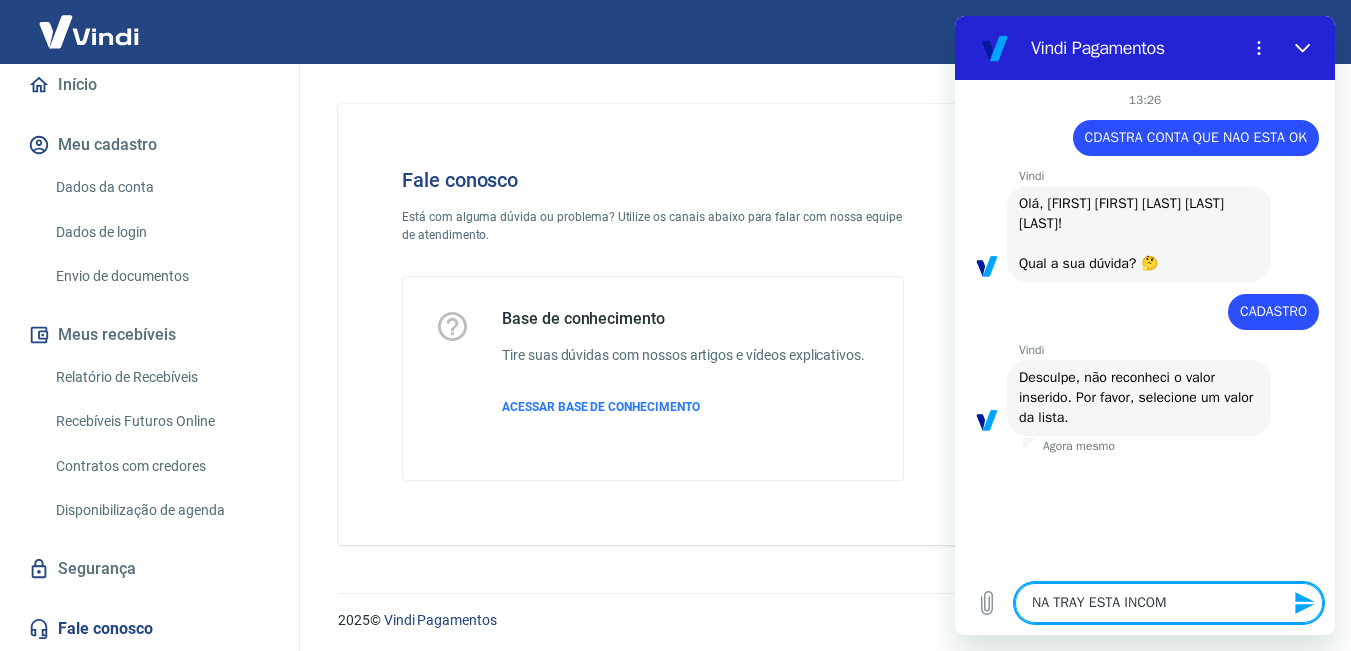 type on "NA TRAY ESTA INCOMP" 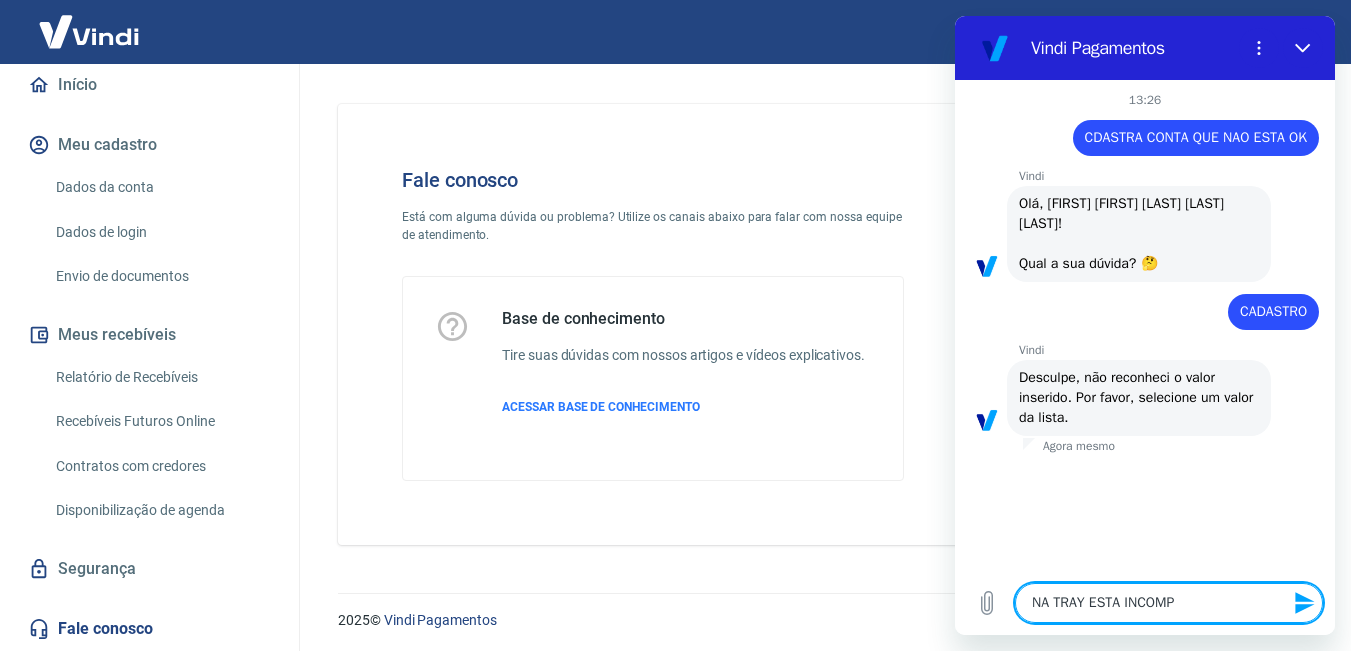 type on "NA TRAY ESTA INCOMPL" 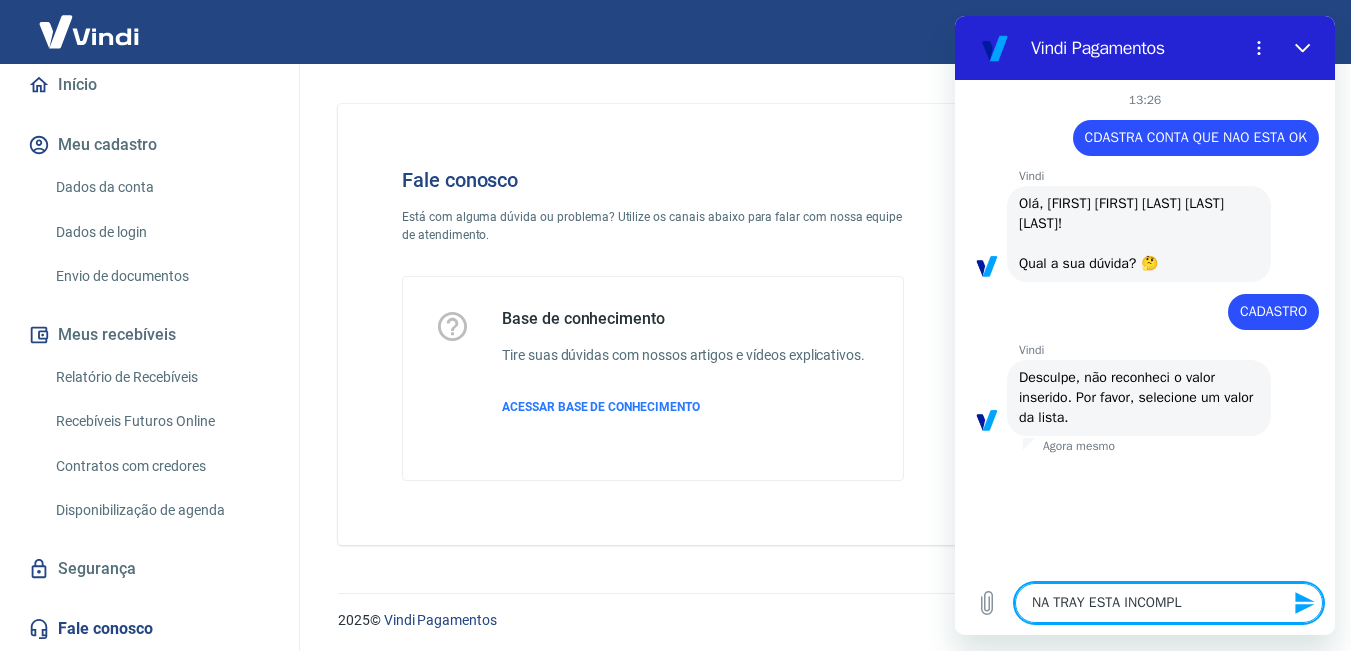 type on "x" 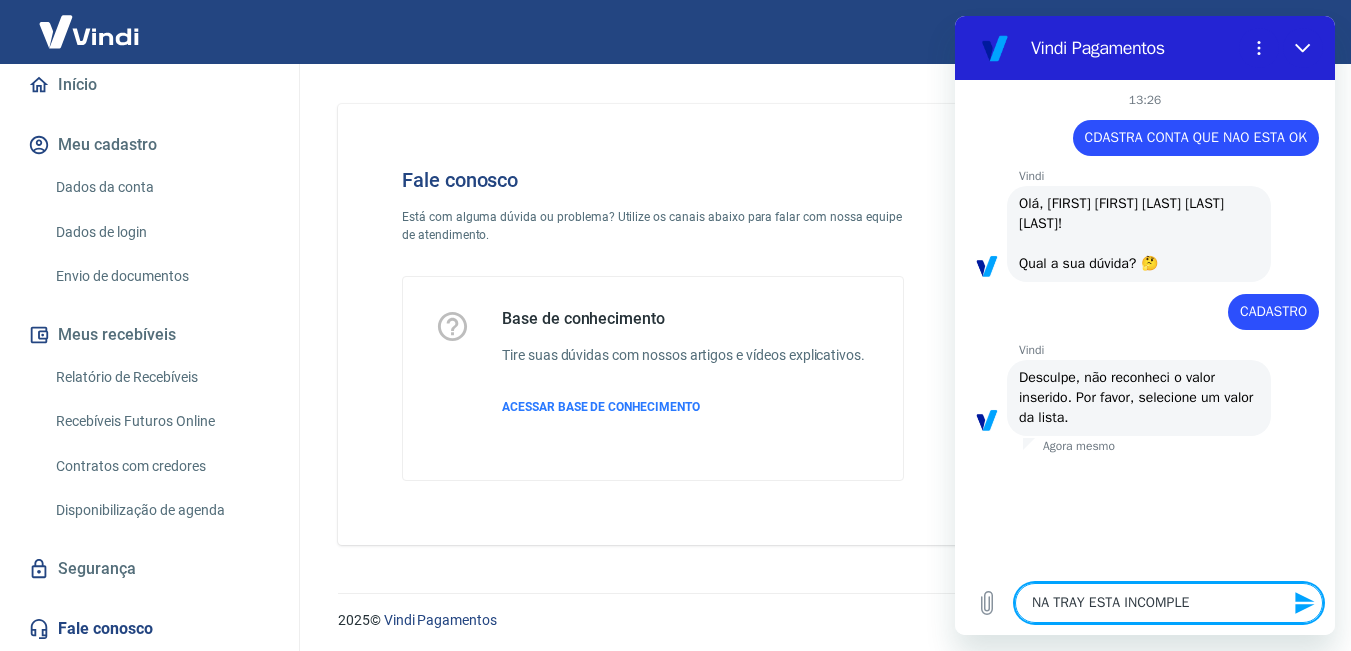 type on "NA TRAY ESTA INCOMPLET" 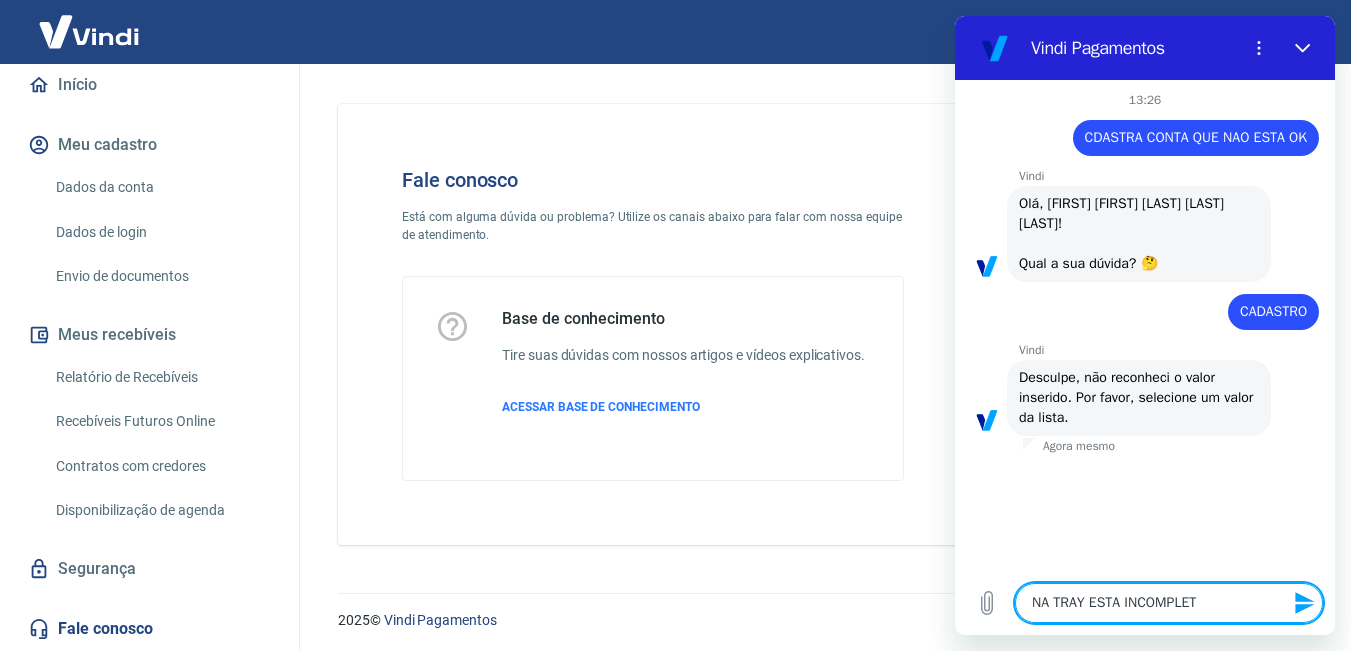 type on "NA TRAY ESTA INCOMPLETO" 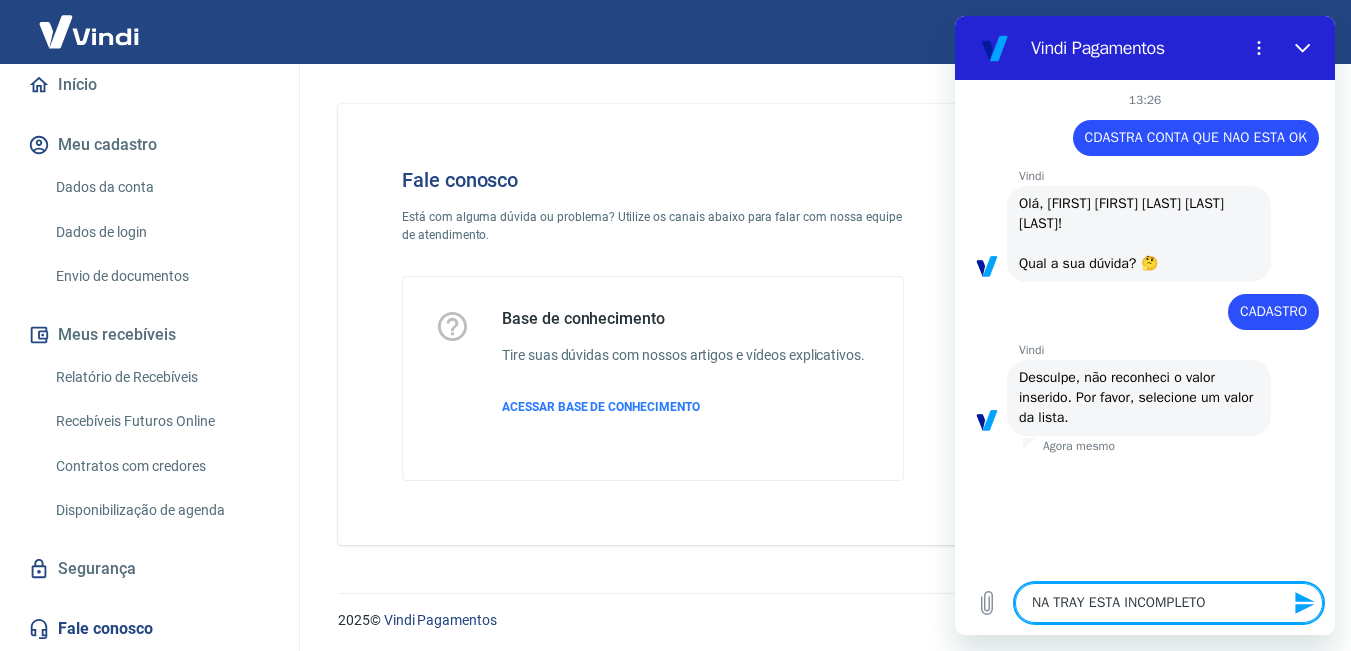type 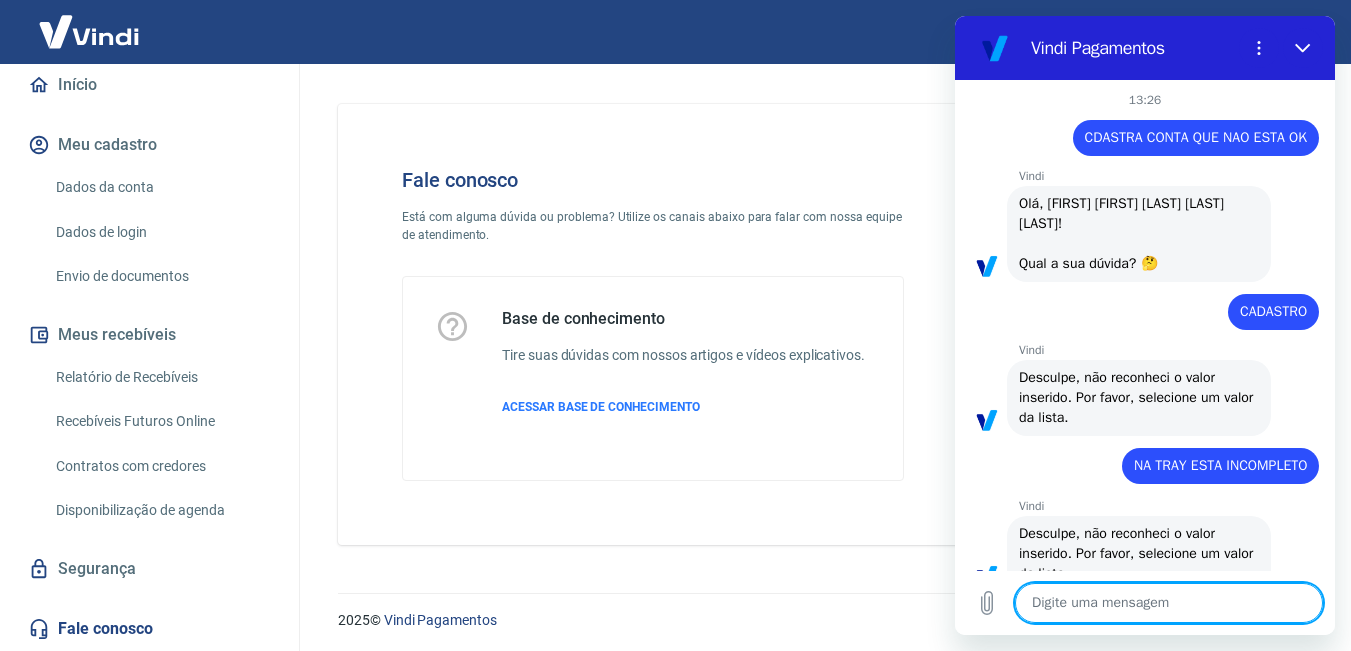 type on "x" 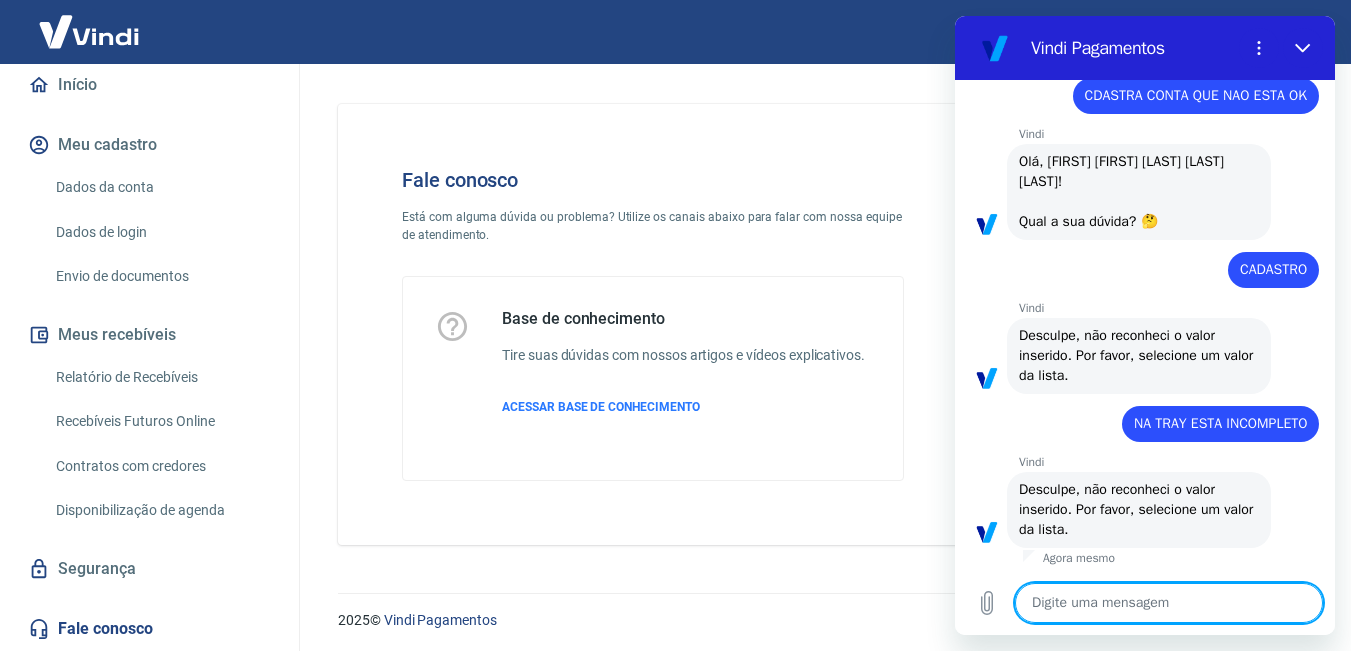 scroll, scrollTop: 62, scrollLeft: 0, axis: vertical 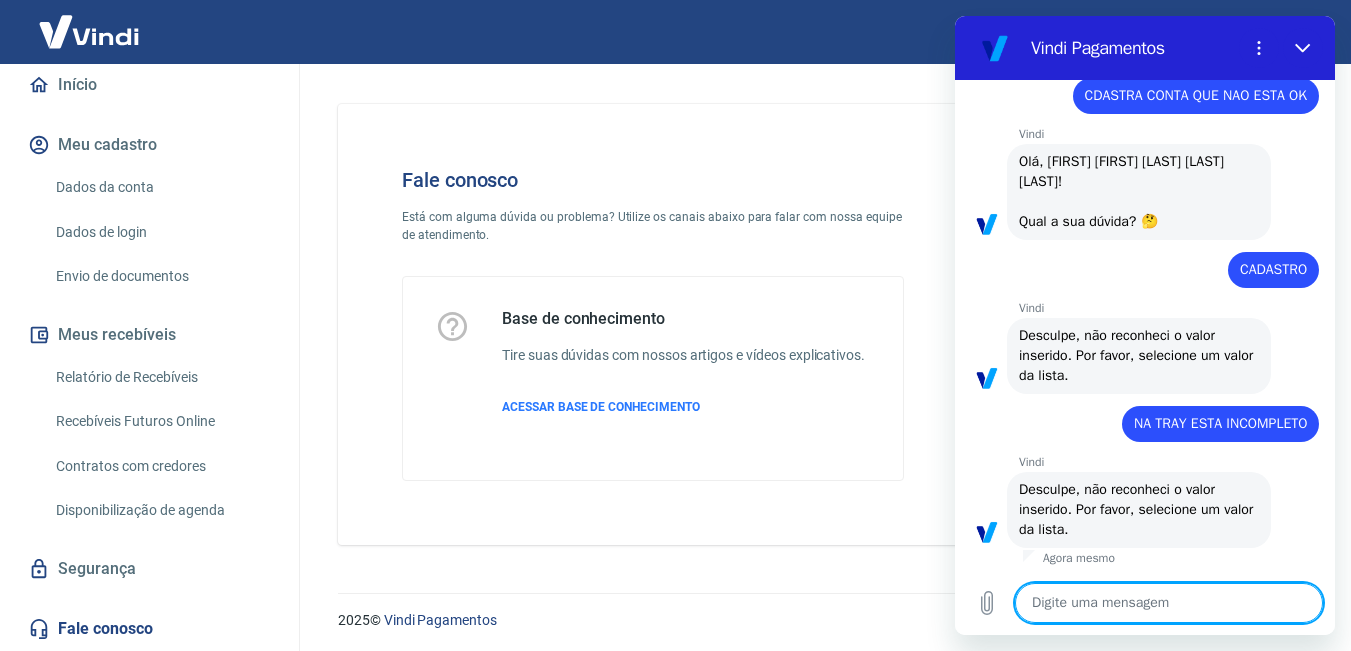 click at bounding box center [1169, 603] 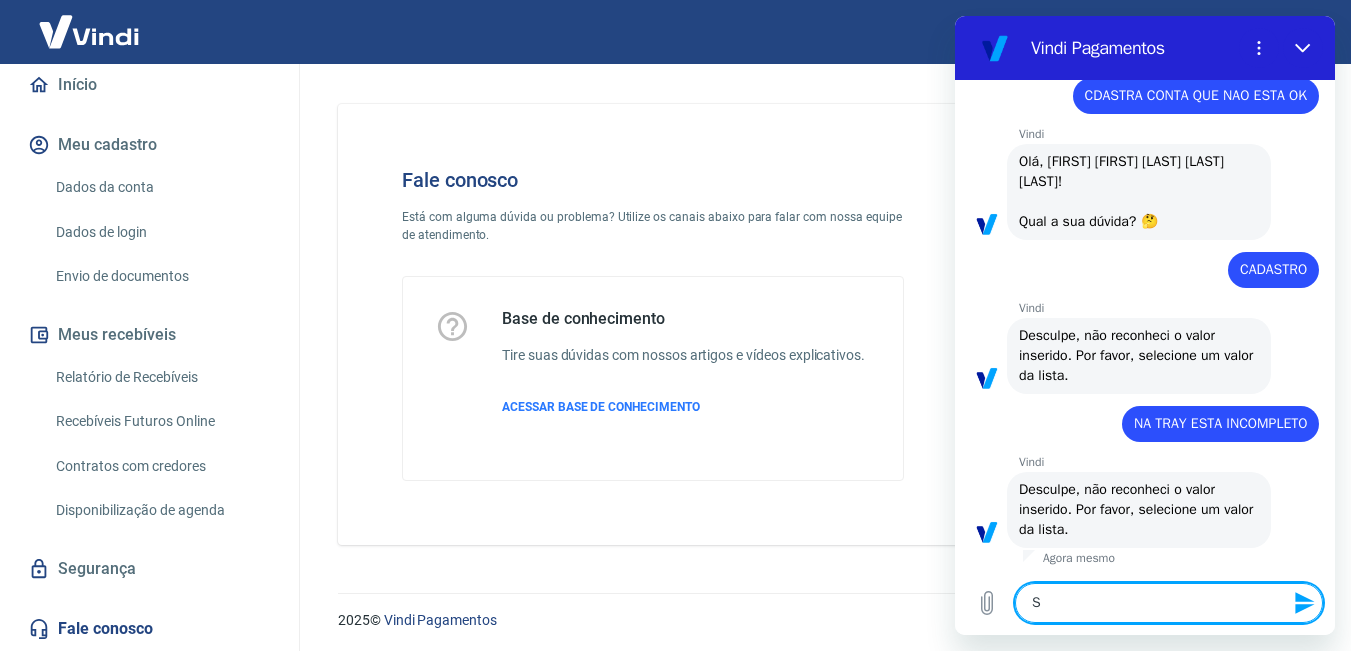 type on "SE" 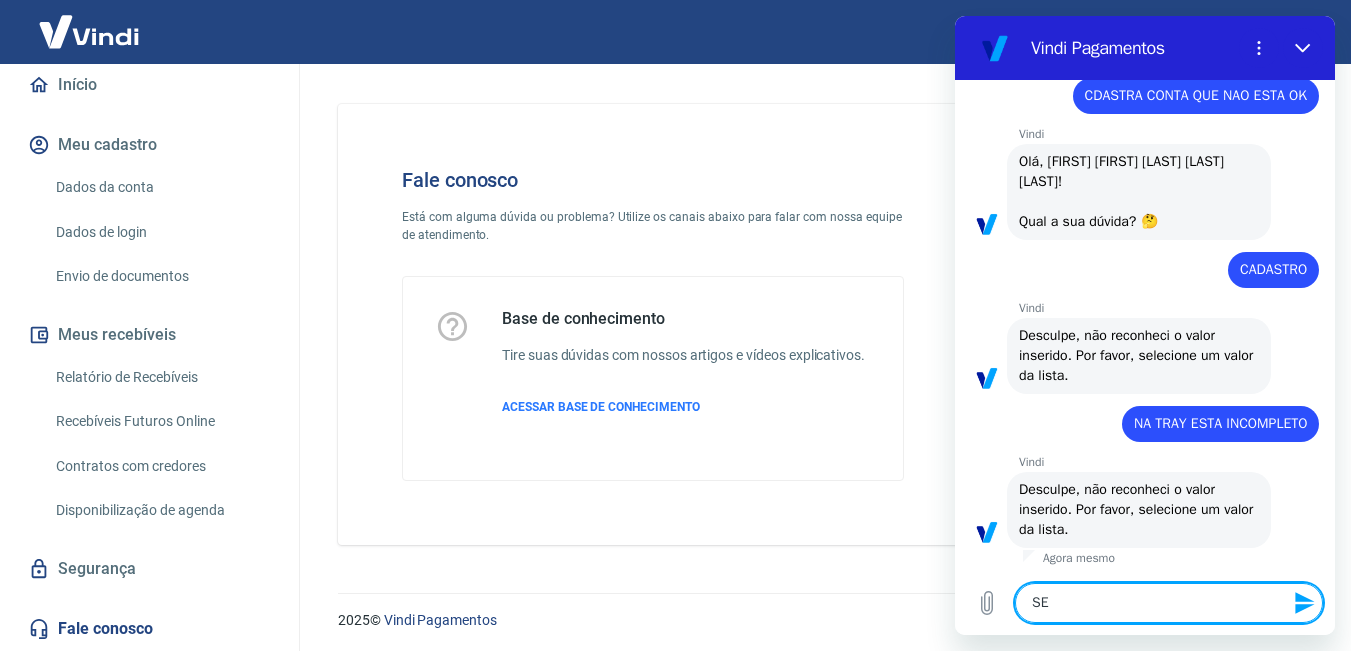 type on "SEM" 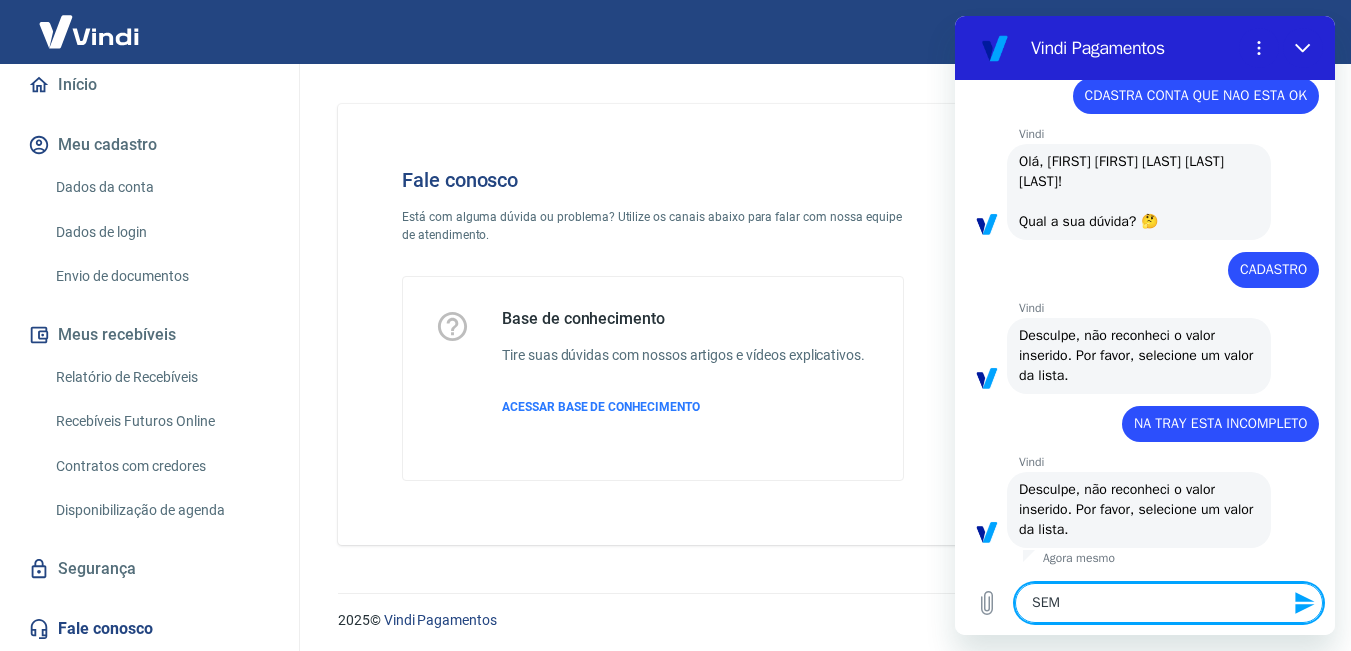 type on "x" 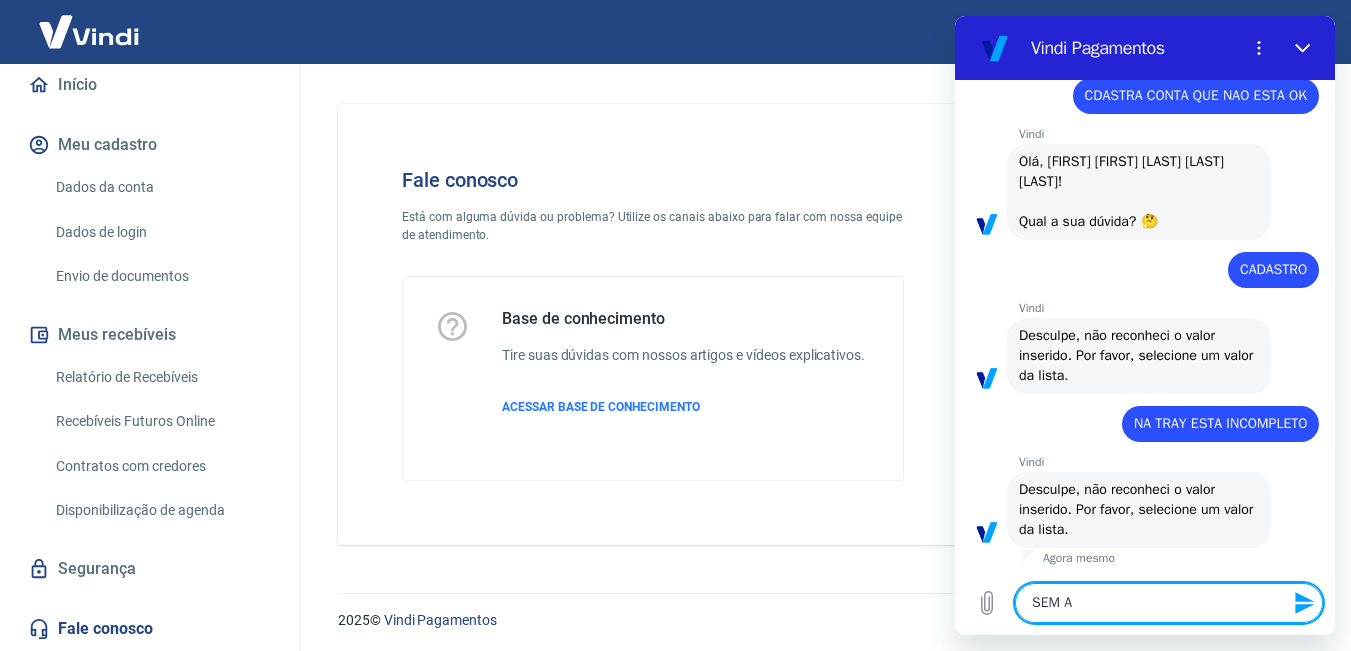 type on "SEM AC" 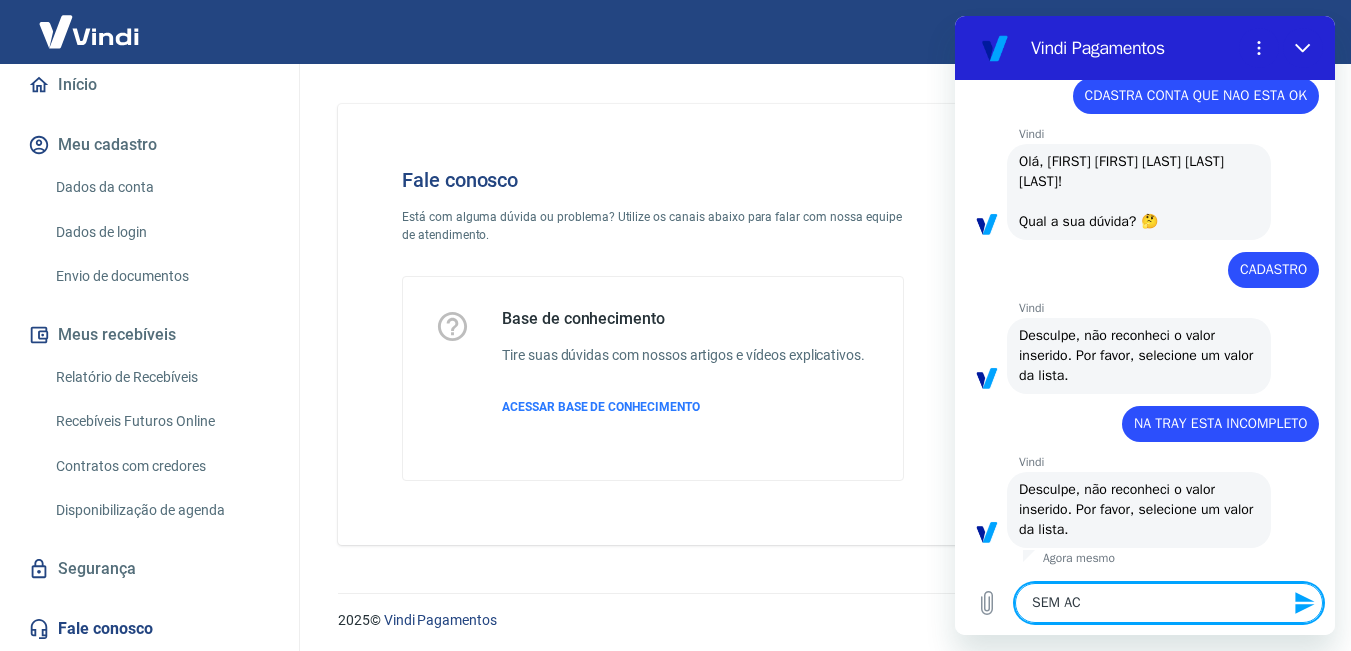 type on "SEM ACE" 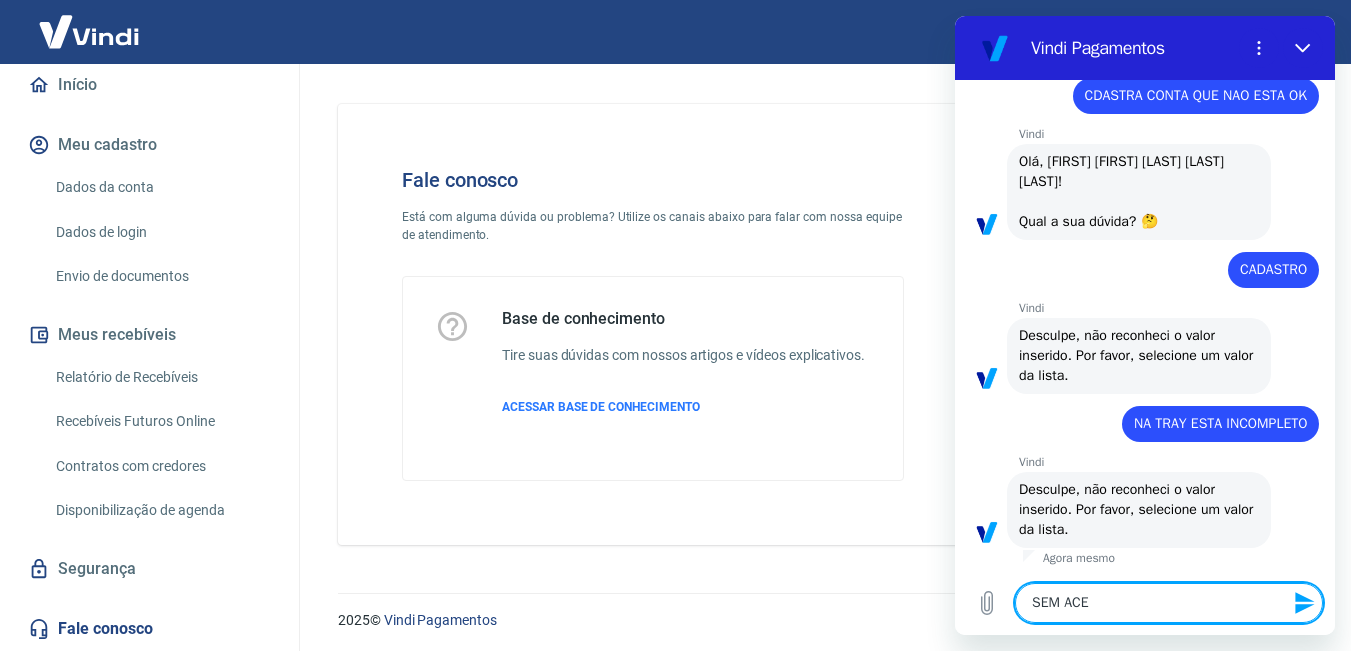 type on "SEM ACES" 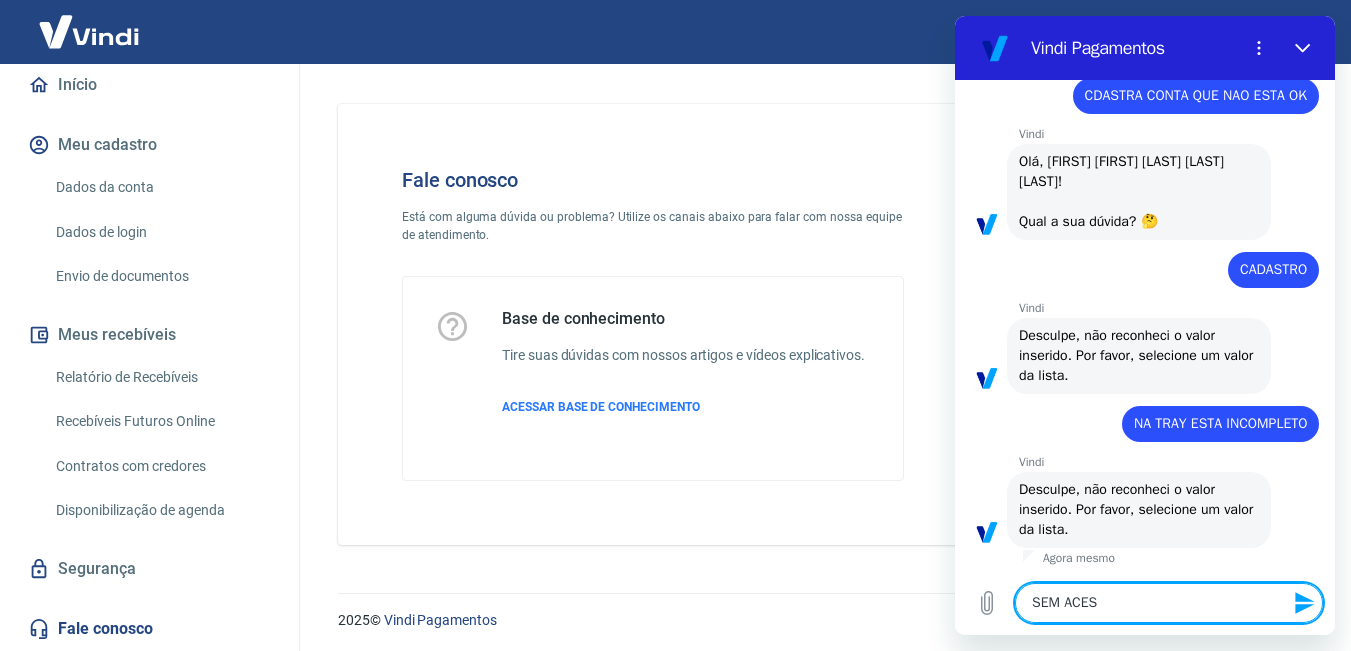 type on "SEM ACESS" 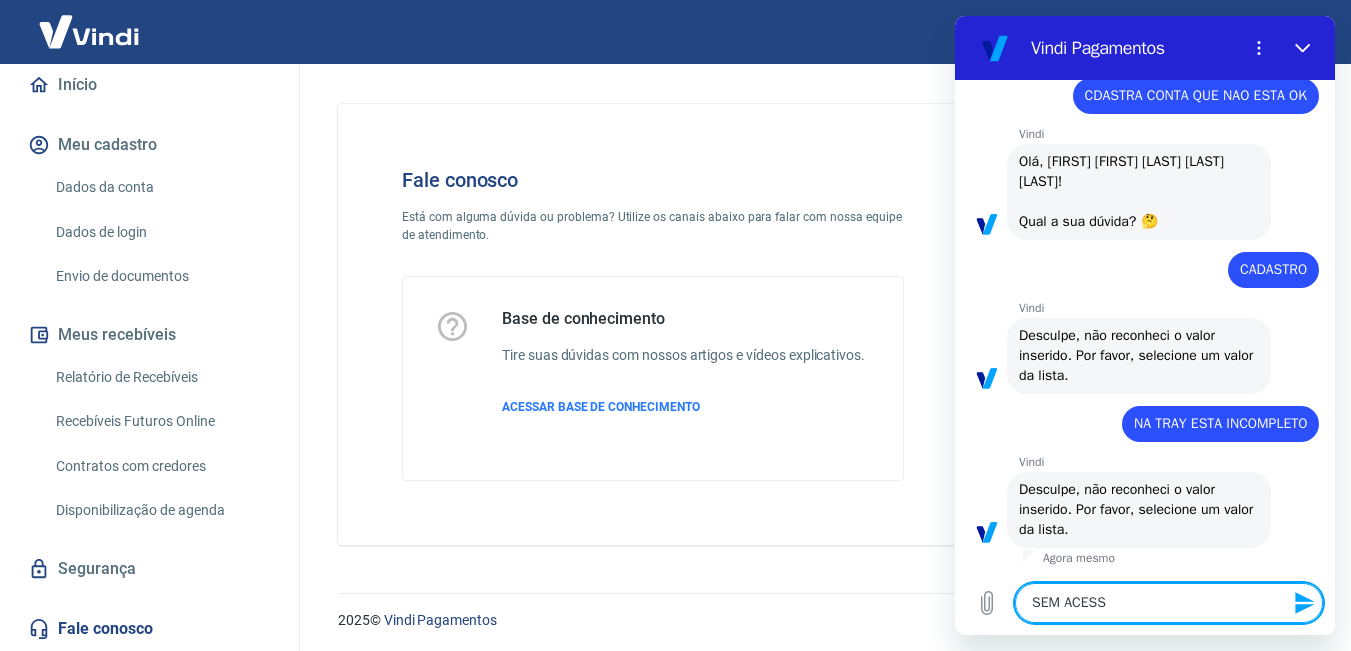 type on "SEM ACESSO" 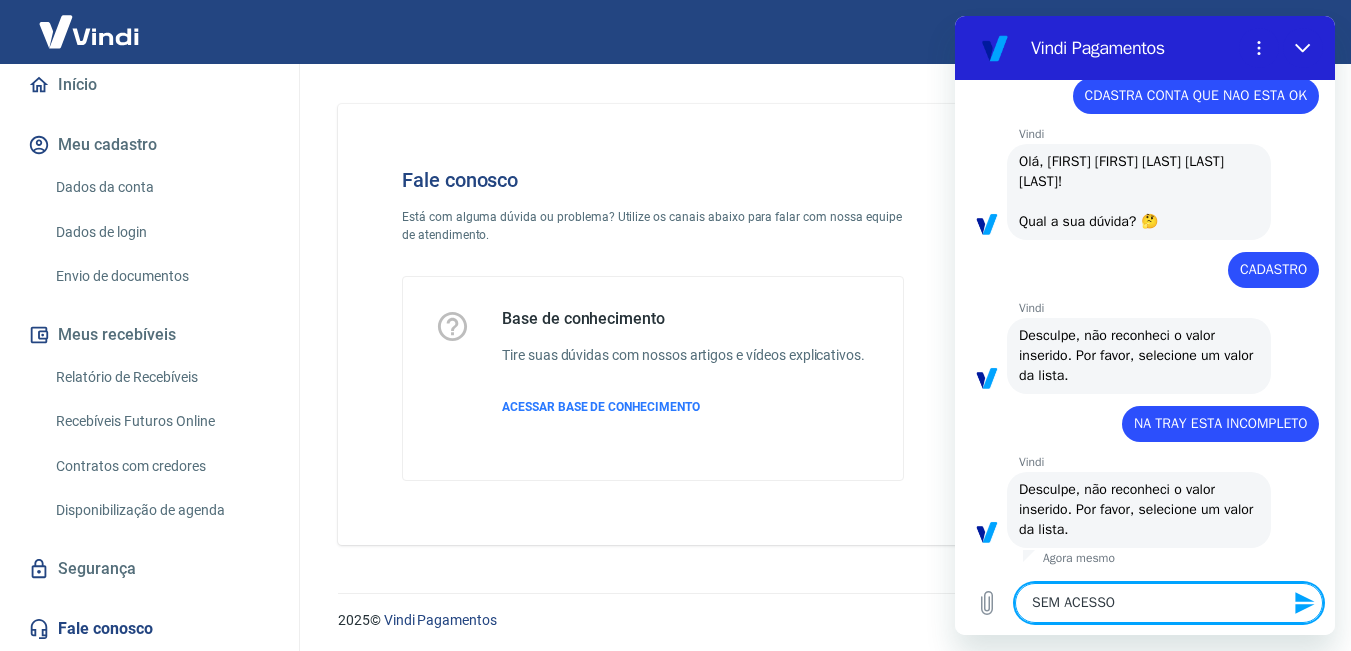 type 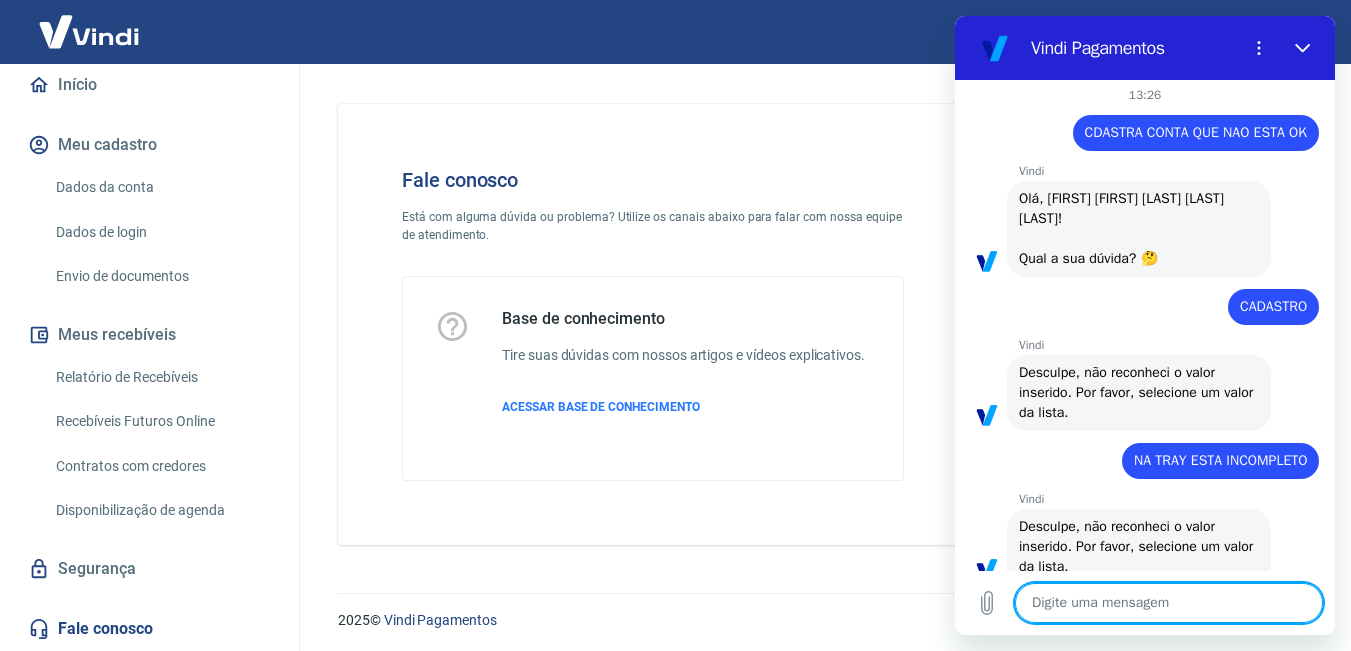 scroll, scrollTop: 0, scrollLeft: 0, axis: both 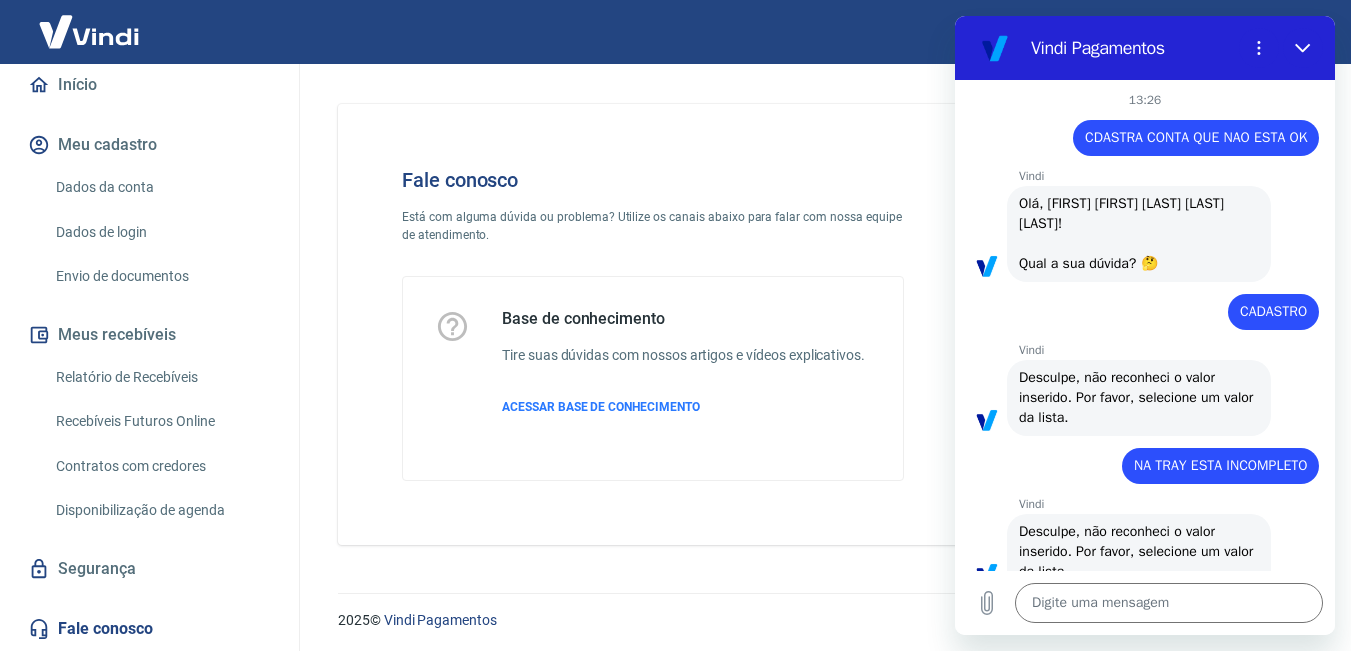 click on "Base de conhecimento Tire suas dúvidas com nossos artigos e vídeos explicativos. ACESSAR BASE DE CONHECIMENTO" at bounding box center [683, 378] 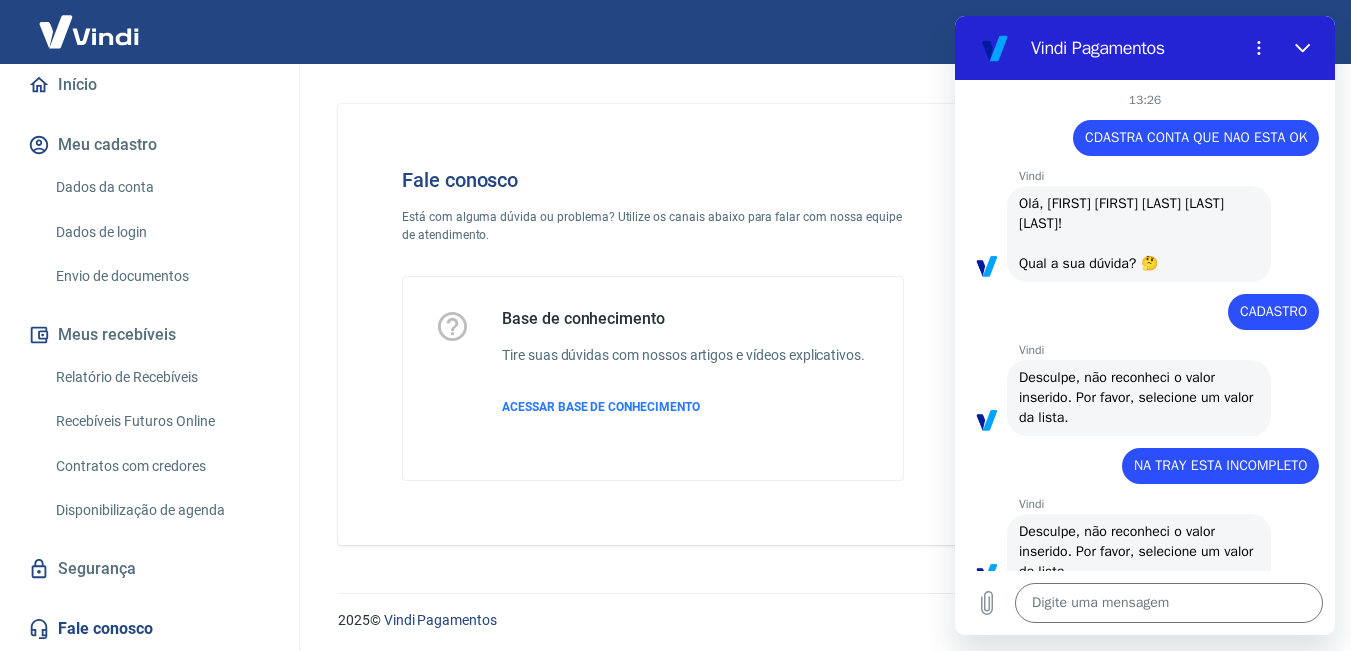 type on "x" 